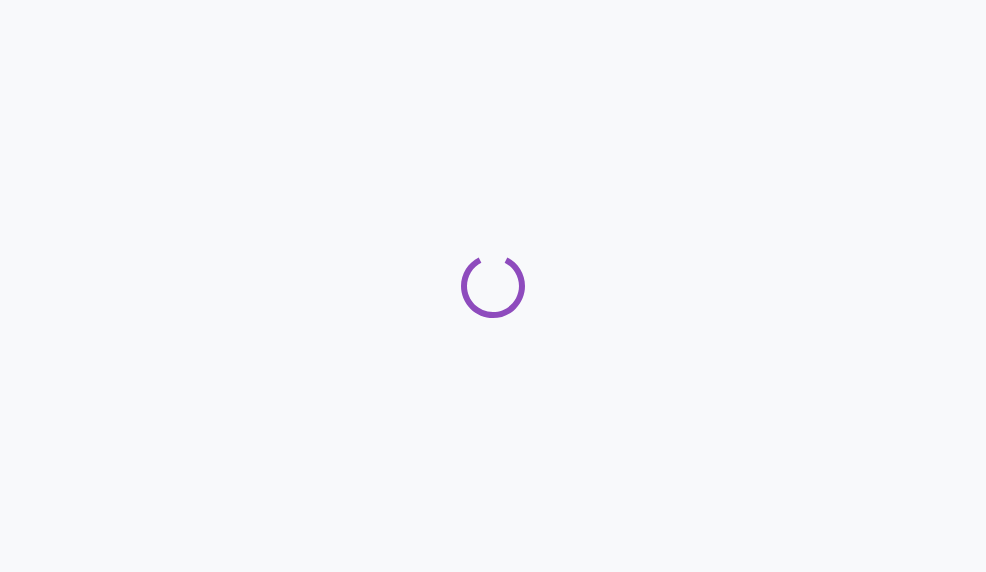 scroll, scrollTop: 0, scrollLeft: 0, axis: both 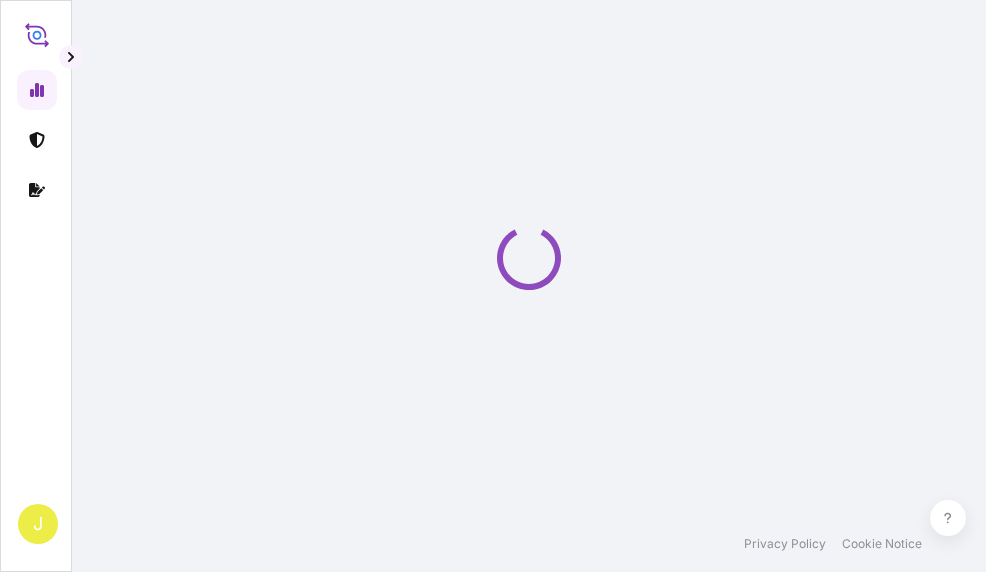 select on "2025" 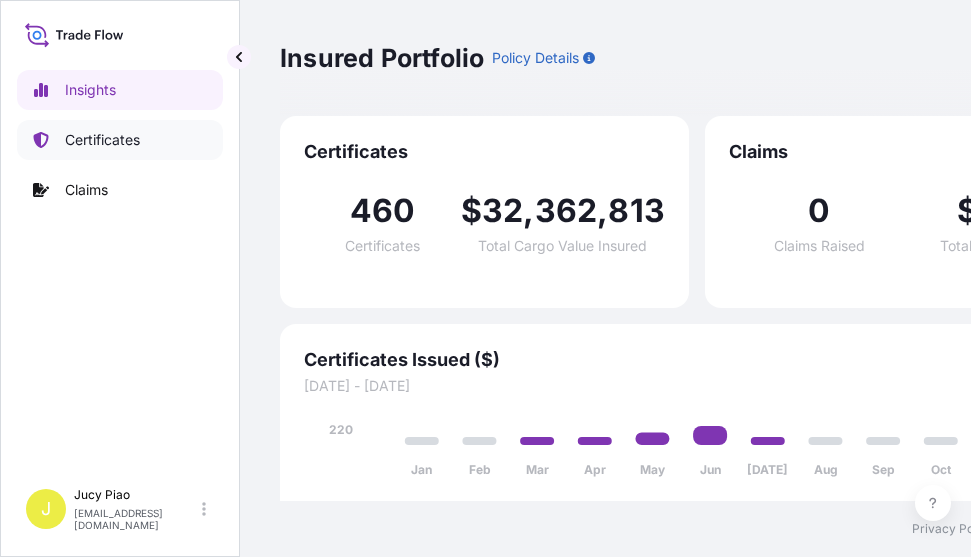 click on "Certificates" at bounding box center [102, 140] 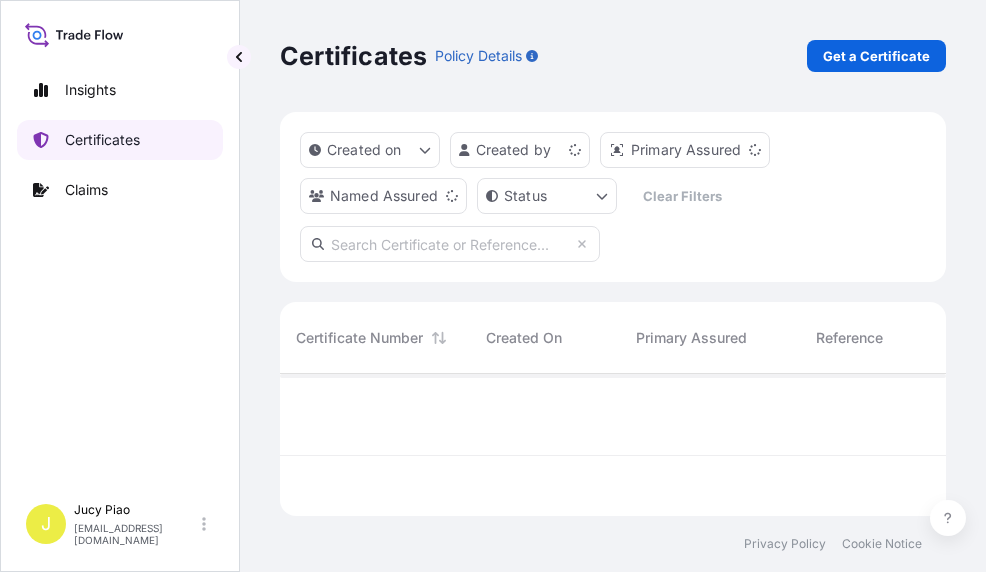 scroll, scrollTop: 16, scrollLeft: 16, axis: both 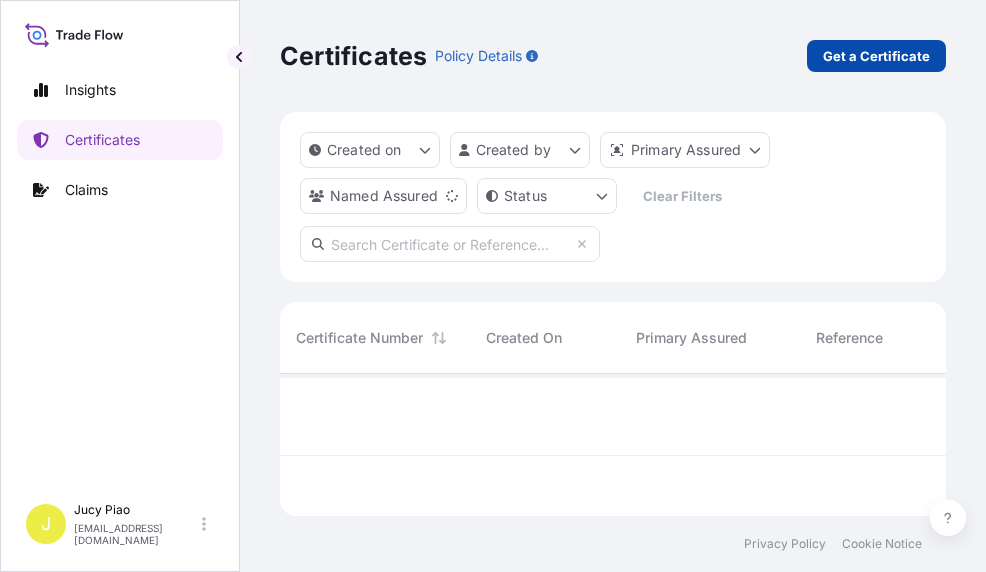 click on "Get a Certificate" at bounding box center [876, 56] 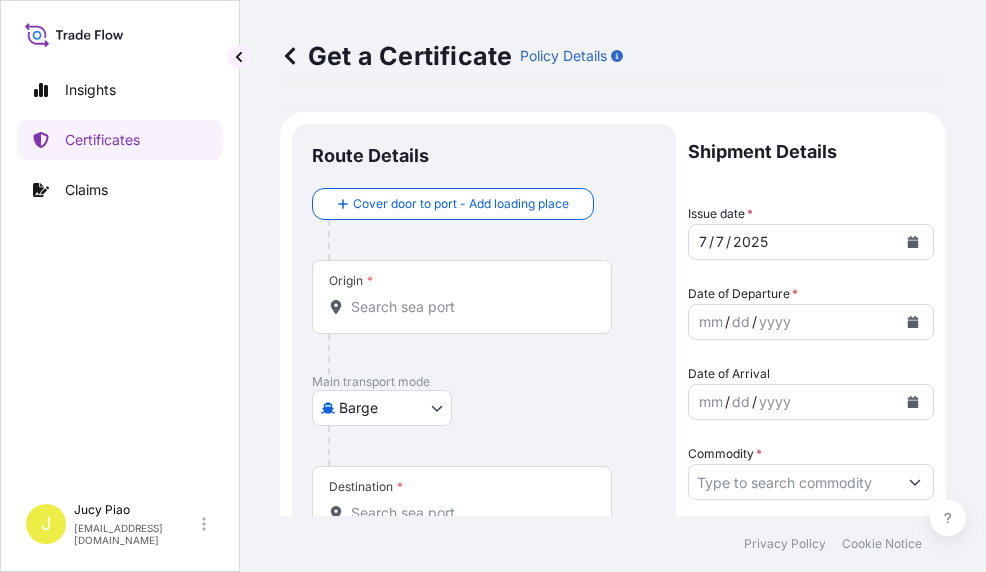 click on "Origin *" at bounding box center (469, 307) 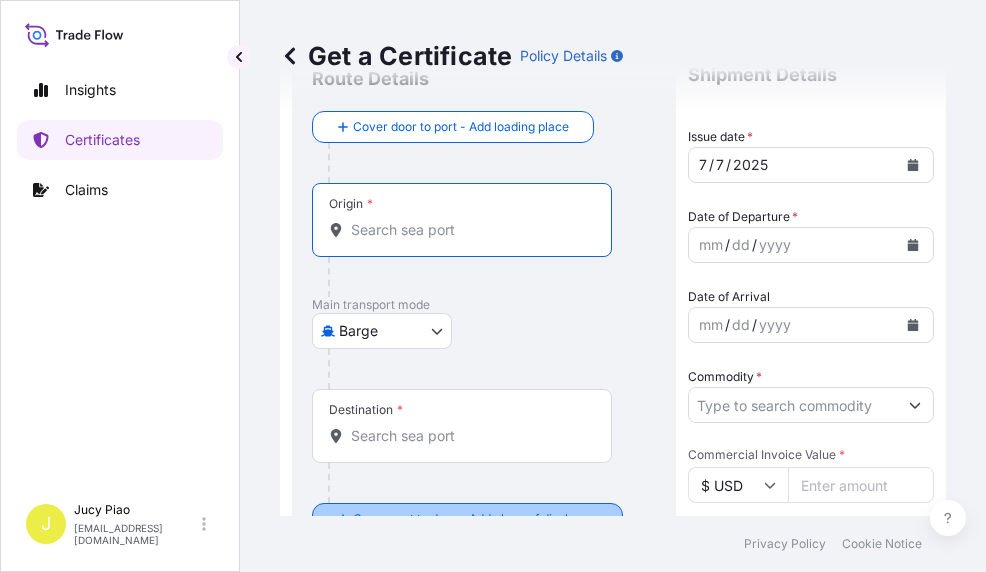 scroll, scrollTop: 155, scrollLeft: 0, axis: vertical 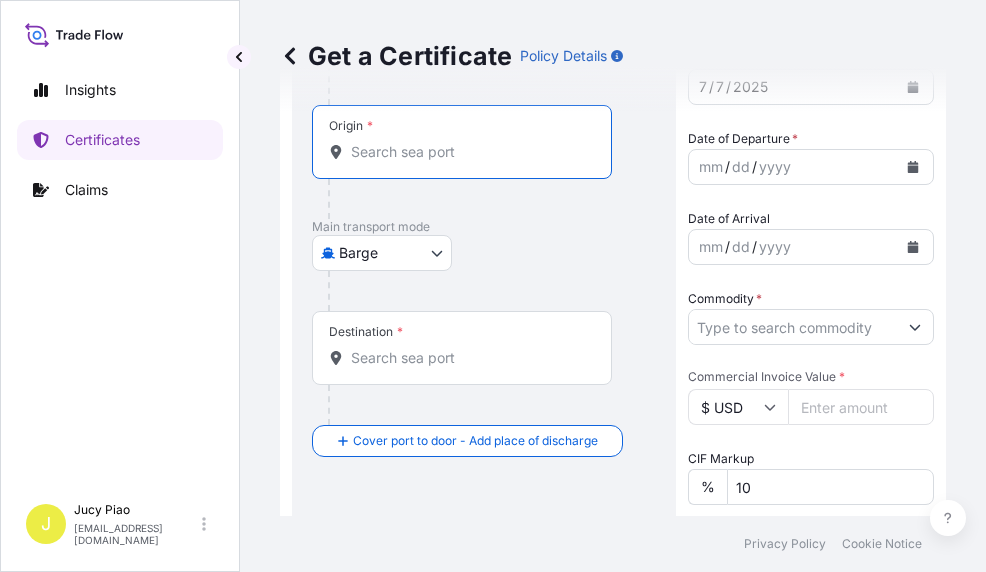 click on "Insights Certificates Claims J Jucy   Piao [EMAIL_ADDRESS][DOMAIN_NAME] Get a Certificate Policy Details Route Details   Cover door to port - Add loading place Place of loading Road / [GEOGRAPHIC_DATA] / Inland Origin * Main transport mode Barge Air Barge Road Ocean Vessel Rail Barge in Tow Destination * Cover port to door - Add place of discharge Road / Inland Road / Inland Place of Discharge Shipment Details Issue date * [DATE] Date of Departure * mm / dd / yyyy Date of Arrival mm / dd / yyyy Commodity * Packing Category Commercial Invoice Value    * $ USD CIF Markup % 10 Reference Description of Cargo * Vessel name Marks & Numbers Duty Cost   $ USD Letter of Credit This shipment has a letter of credit Letter of credit * Letter of credit may not exceed 12000 characters Assured Details Primary Assured * Select a primary assured The Lubrizol Corporation Named Assured Named Assured Address Create Certificate Privacy Policy Cookie Notice
0 Selected Date: [DATE]" at bounding box center [493, 286] 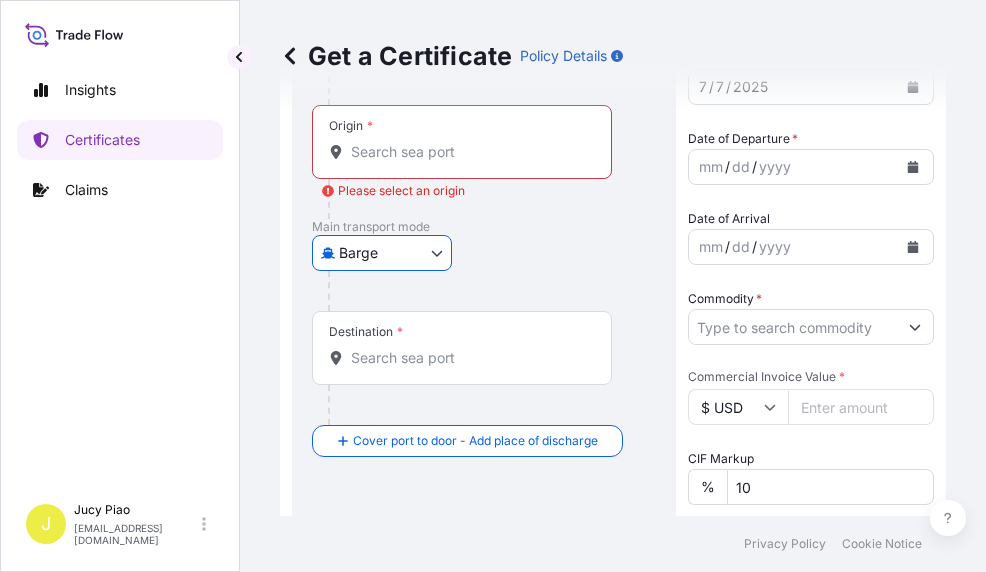 click on "Insights Certificates Claims J Jucy   Piao [EMAIL_ADDRESS][DOMAIN_NAME] Get a Certificate Policy Details Route Details   Cover door to port - Add loading place Place of loading Road / [GEOGRAPHIC_DATA] / Inland Origin * Please select an origin Main transport mode Barge Air Barge Road Ocean Vessel Rail Barge in Tow Destination * Cover port to door - Add place of discharge Road / Inland Road / Inland Place of Discharge Shipment Details Issue date * [DATE] Date of Departure * mm / dd / yyyy Date of Arrival mm / dd / yyyy Commodity * Packing Category Commercial Invoice Value    * $ USD CIF Markup % 10 Reference Description of Cargo * Vessel name Marks & Numbers Duty Cost   $ USD Letter of Credit This shipment has a letter of credit Letter of credit * Letter of credit may not exceed 12000 characters Assured Details Primary Assured * Select a primary assured The Lubrizol Corporation Named Assured Named Assured Address Create Certificate Privacy Policy Cookie Notice
0 Selected Date: [DATE]" at bounding box center [493, 286] 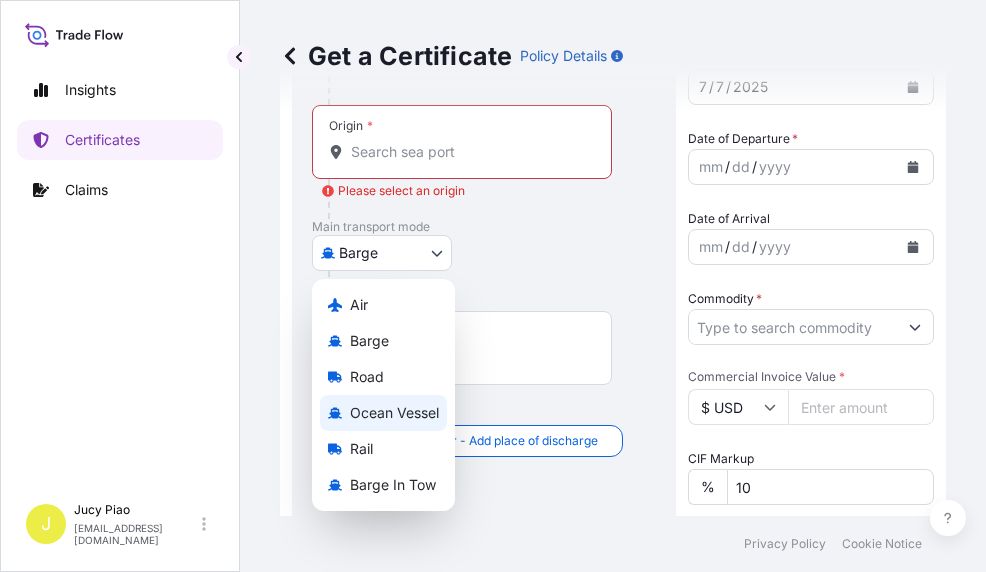 click on "Ocean Vessel" at bounding box center [394, 413] 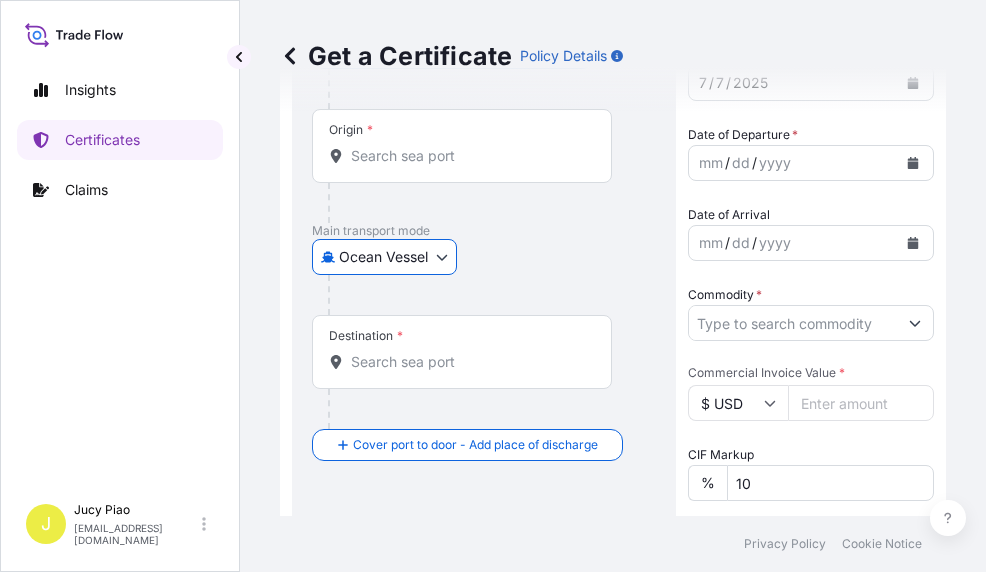 click on "Origin *" at bounding box center [469, 156] 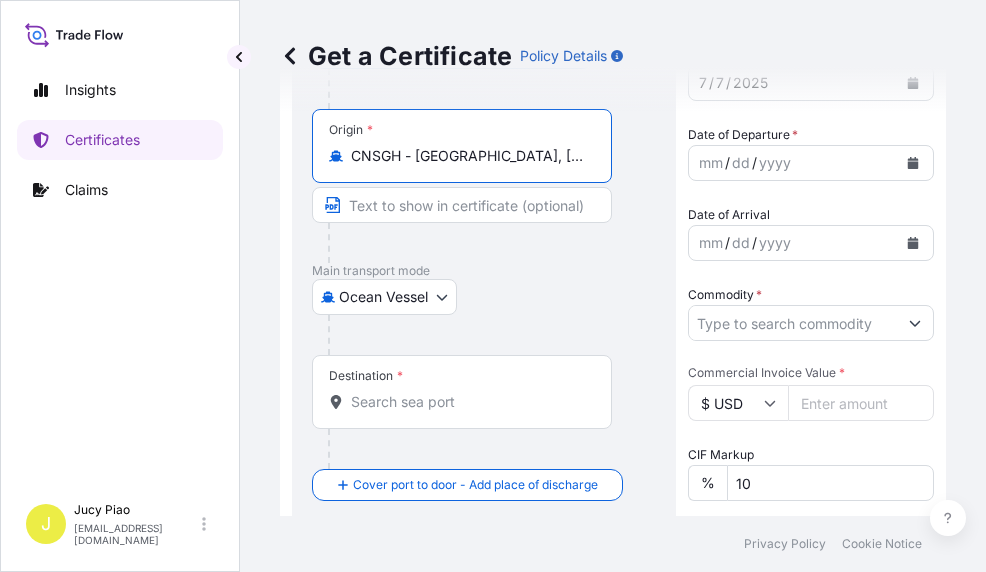 drag, startPoint x: 418, startPoint y: 158, endPoint x: 559, endPoint y: 157, distance: 141.00354 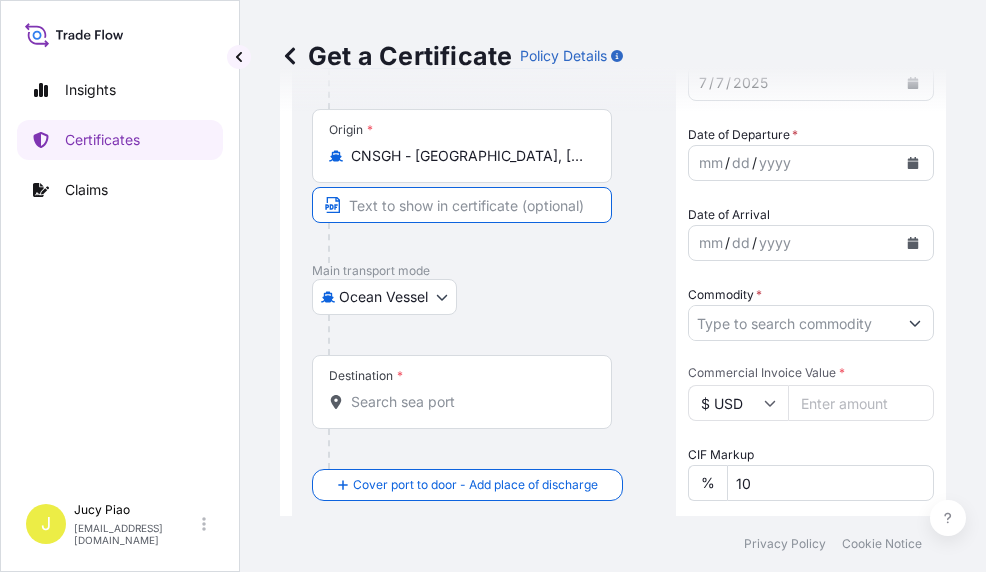 paste on "[GEOGRAPHIC_DATA], [GEOGRAPHIC_DATA]" 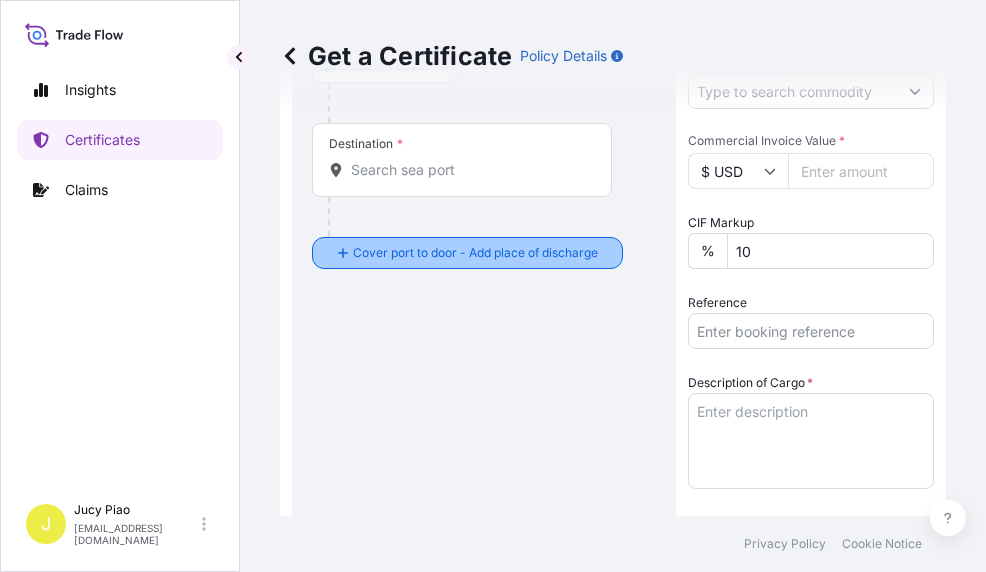 scroll, scrollTop: 314, scrollLeft: 0, axis: vertical 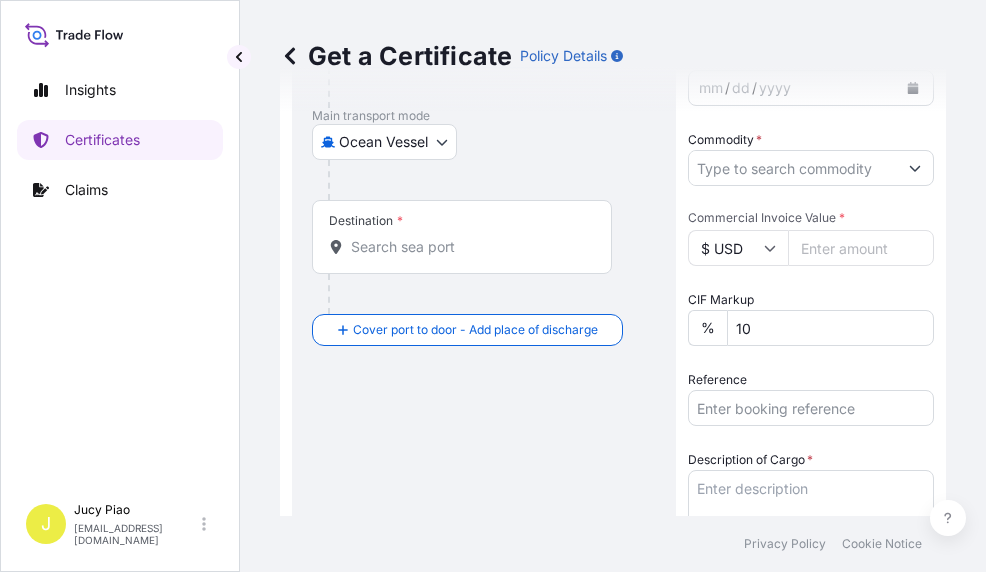 type on "[GEOGRAPHIC_DATA], [GEOGRAPHIC_DATA]" 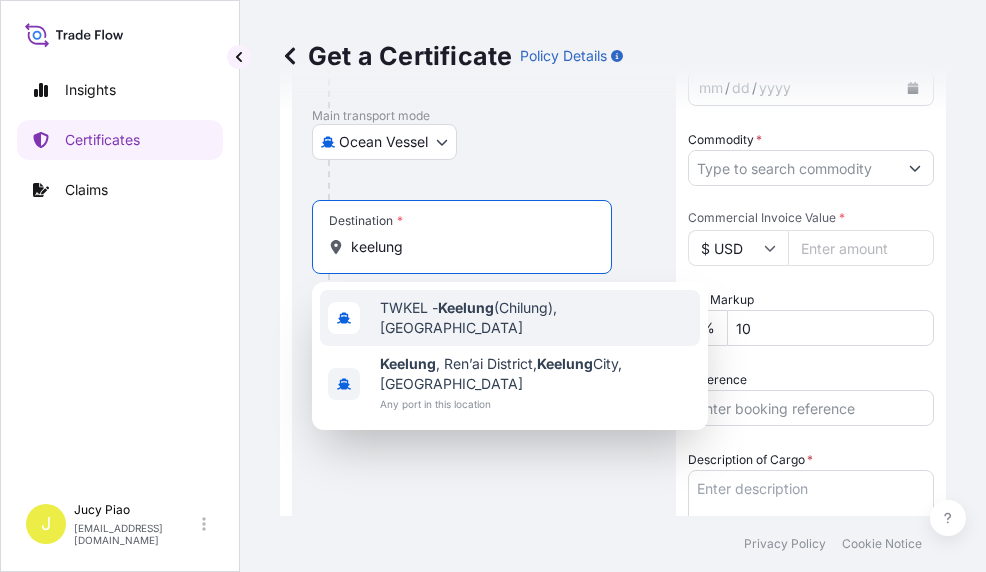 click on "TWKEL -  Keelung  (Chilung), [GEOGRAPHIC_DATA]" at bounding box center [510, 318] 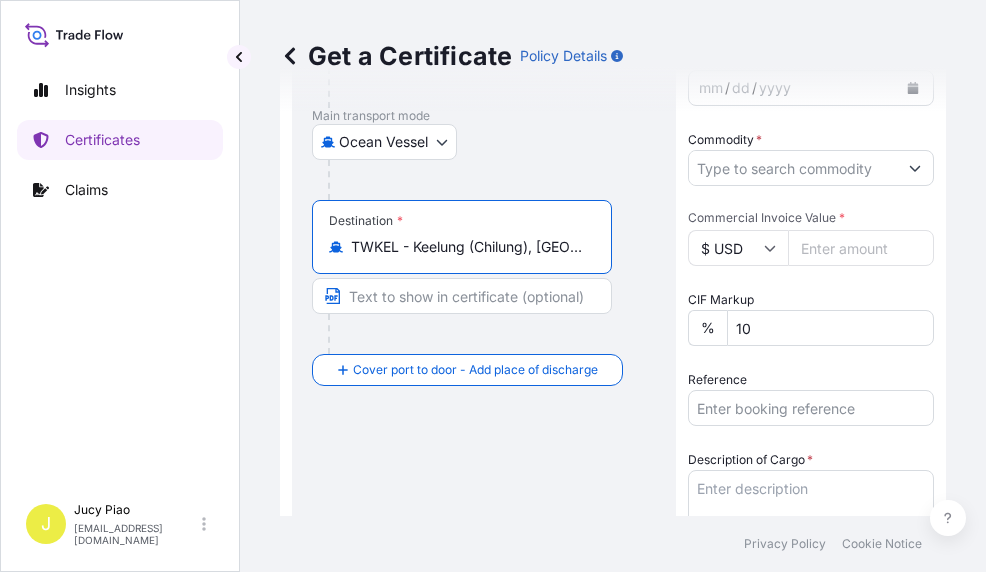 drag, startPoint x: 413, startPoint y: 248, endPoint x: 808, endPoint y: 248, distance: 395 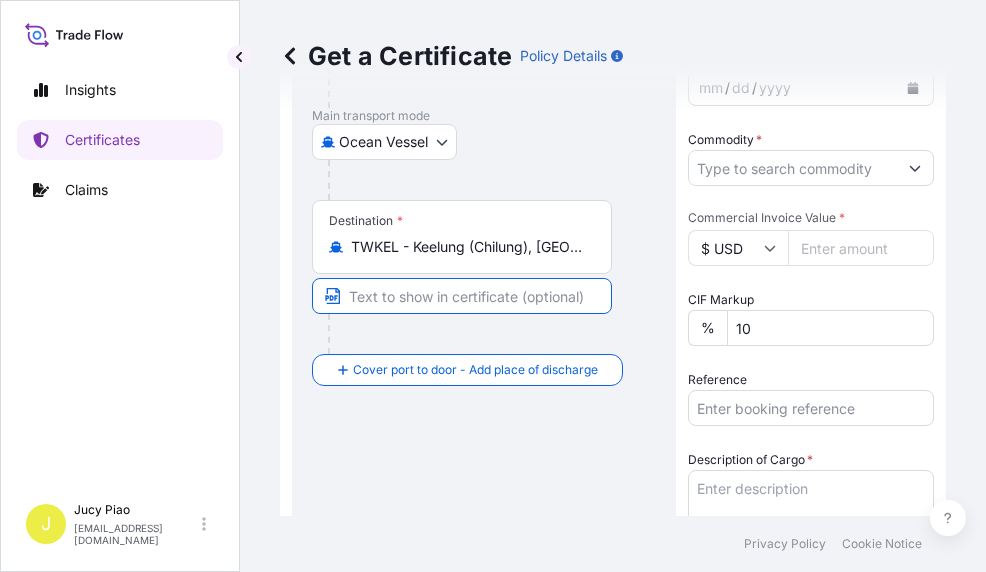 paste on "Keelung (Chilung), [GEOGRAPHIC_DATA]" 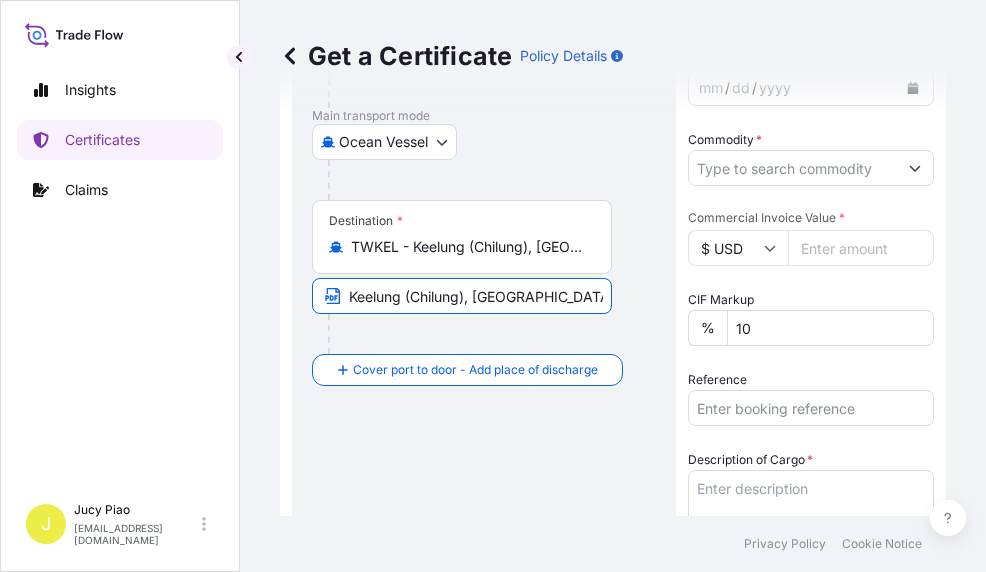 type on "Keelung (Chilung), [GEOGRAPHIC_DATA]" 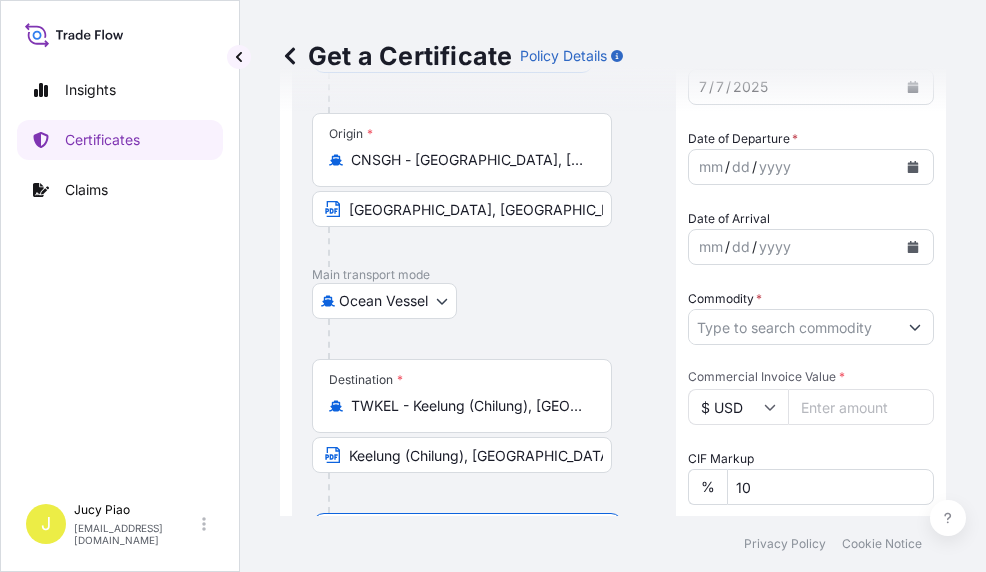 scroll, scrollTop: 77, scrollLeft: 0, axis: vertical 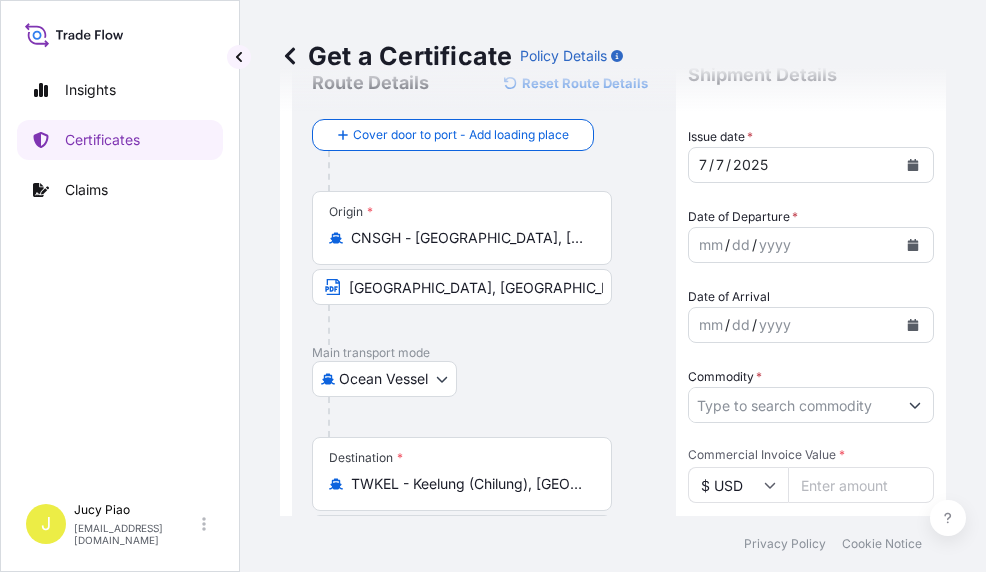 click on "mm" at bounding box center [711, 245] 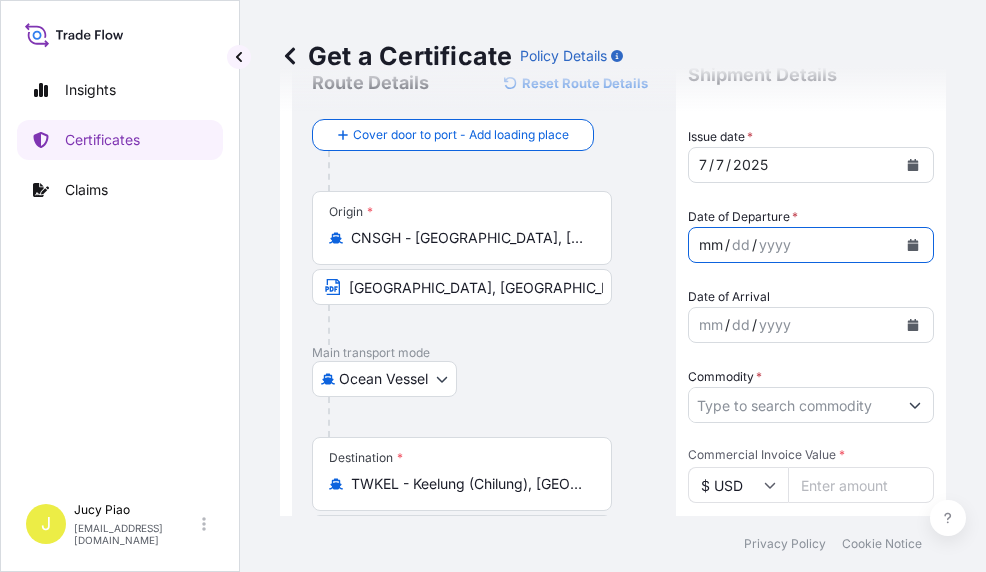 click on "mm" at bounding box center (711, 245) 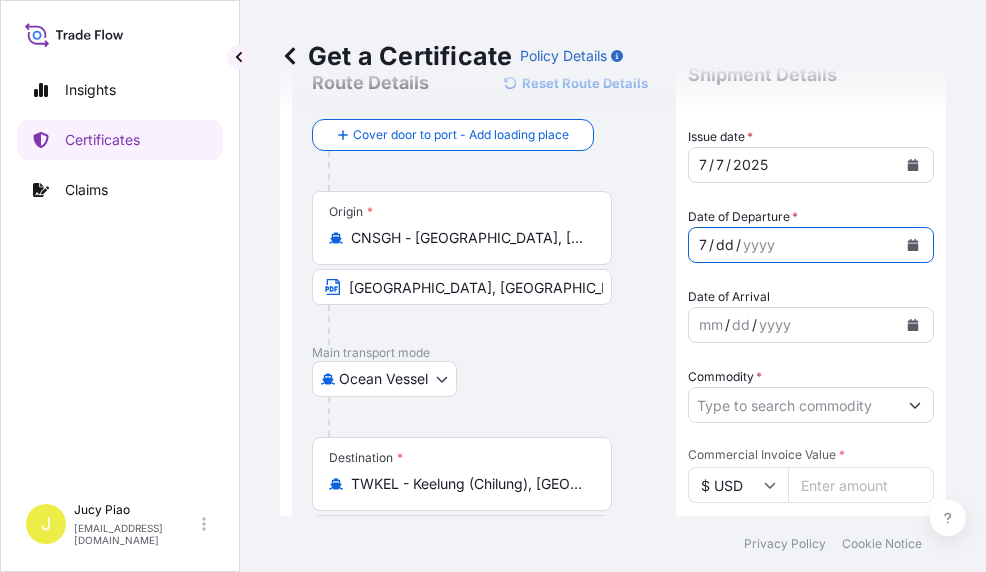 click on "dd" at bounding box center (725, 245) 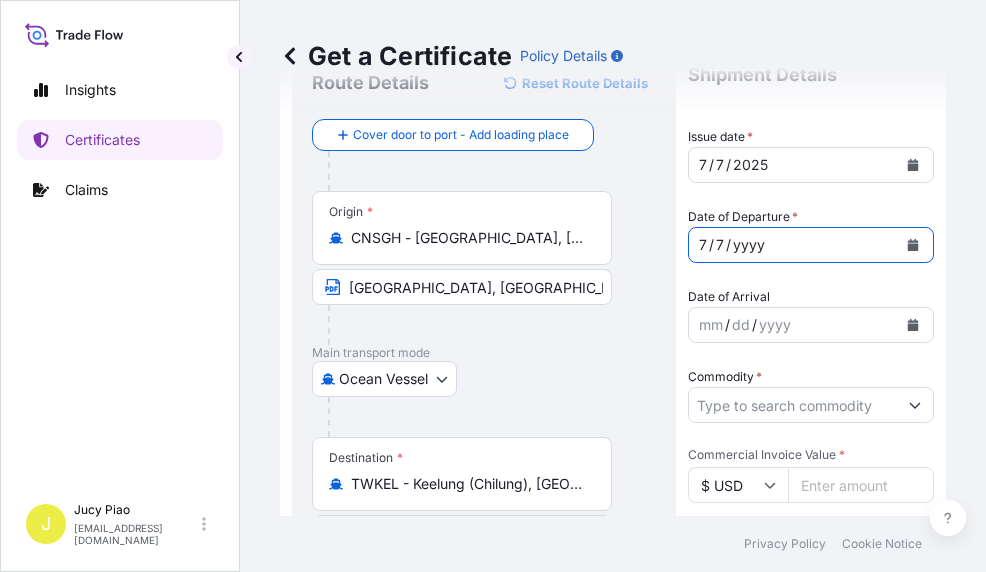 click on "yyyy" at bounding box center (749, 245) 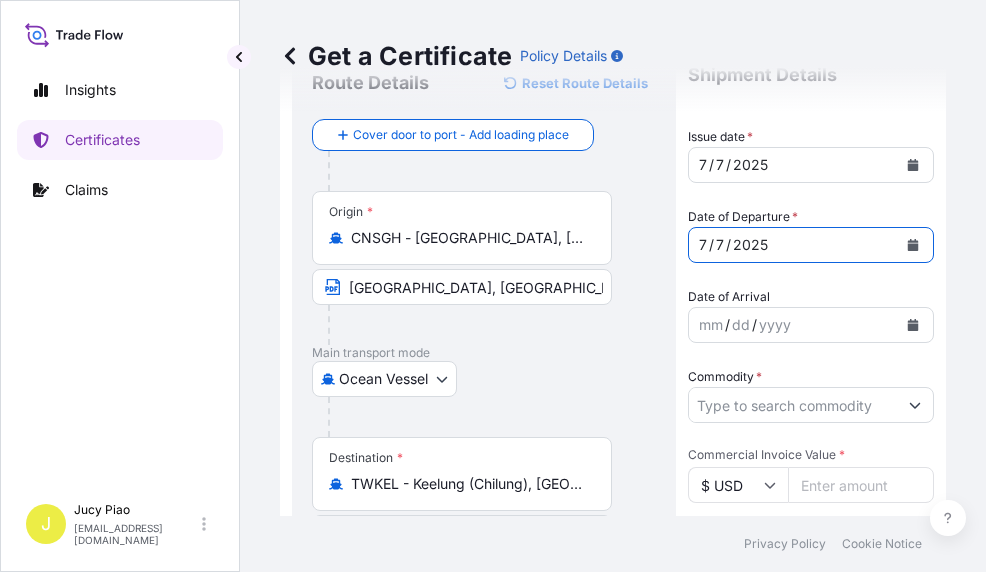 scroll, scrollTop: 155, scrollLeft: 0, axis: vertical 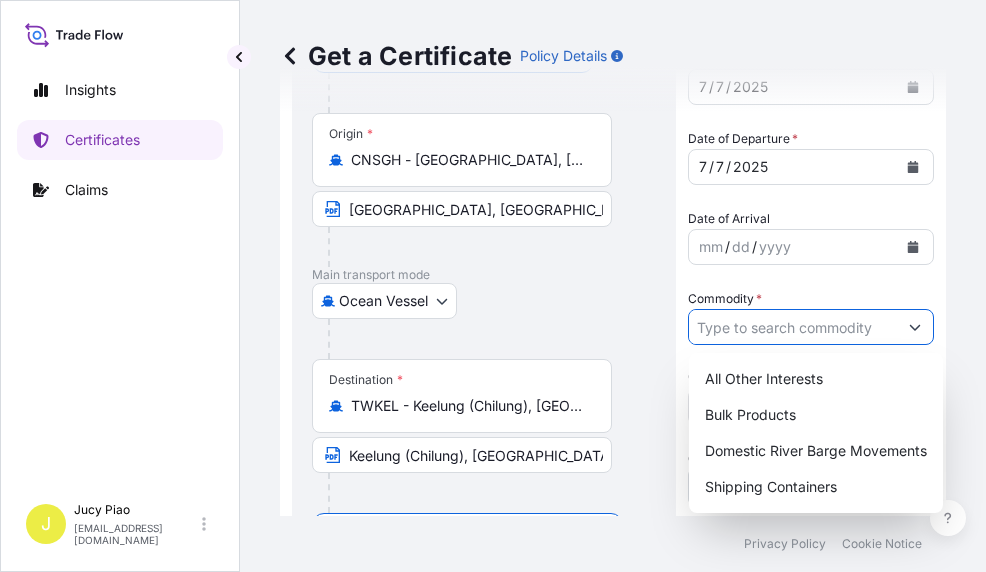 click on "Commodity *" at bounding box center [793, 327] 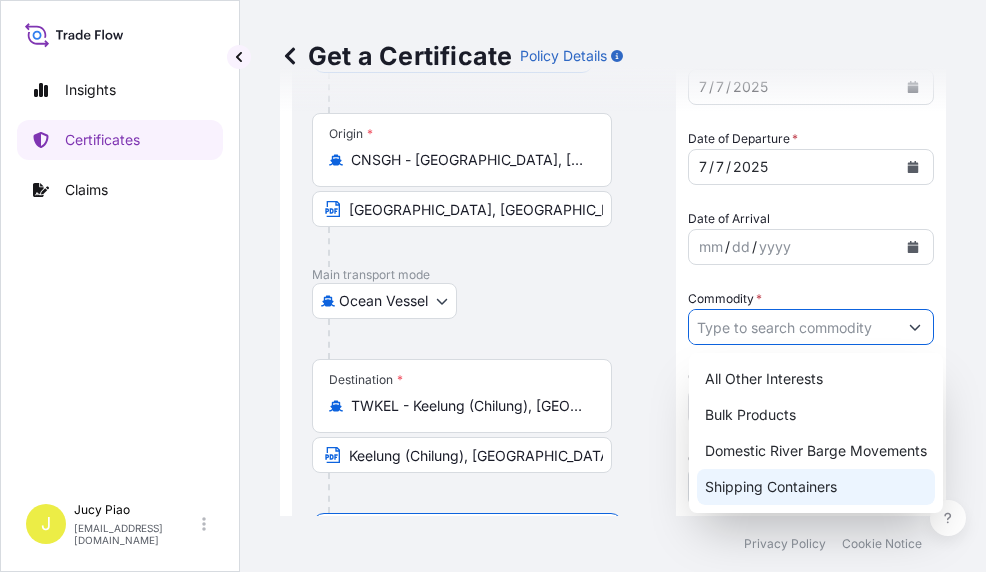 click on "Shipping Containers" at bounding box center (816, 487) 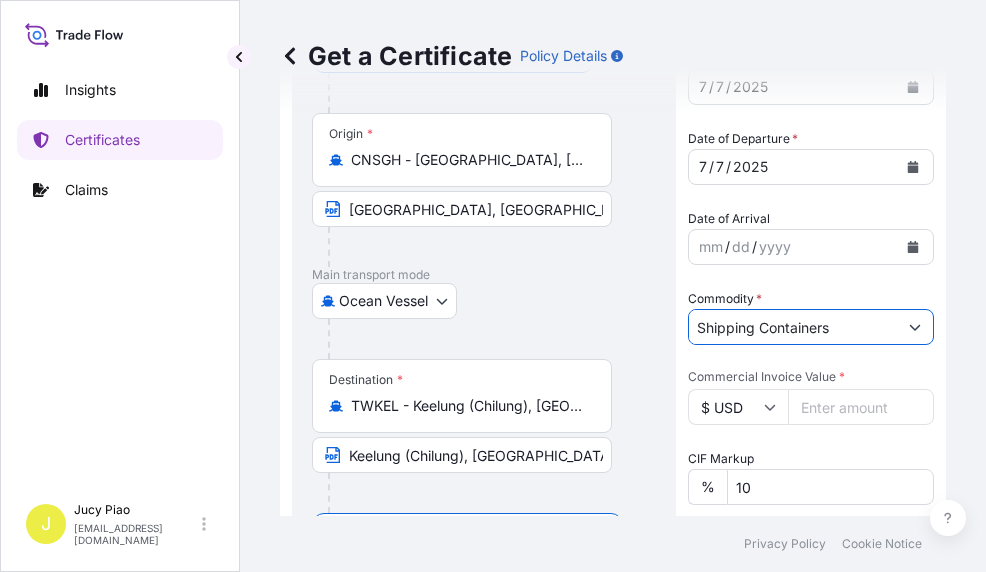 click on "Commercial Invoice Value    *" at bounding box center (861, 407) 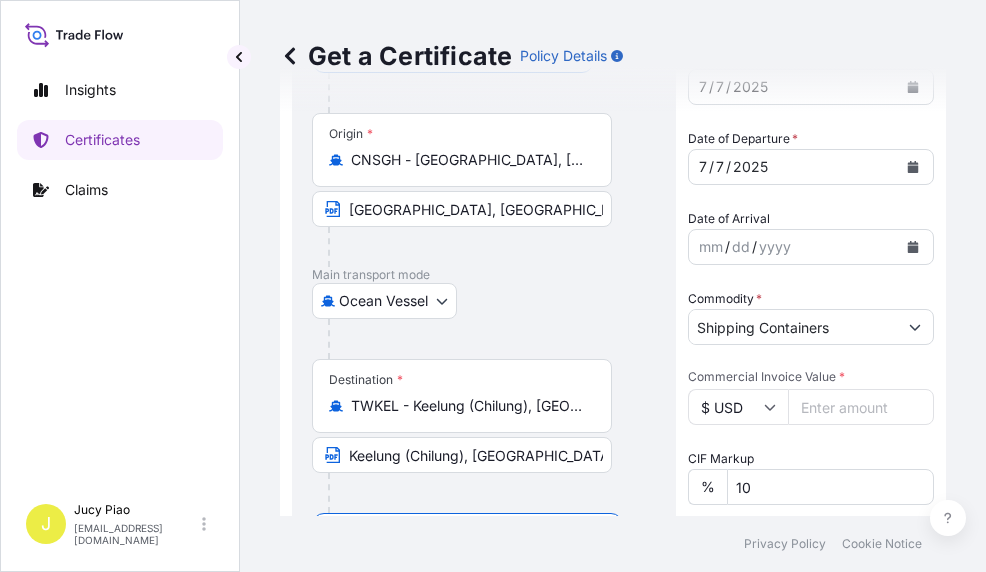 click on "Commercial Invoice Value    *" at bounding box center [861, 407] 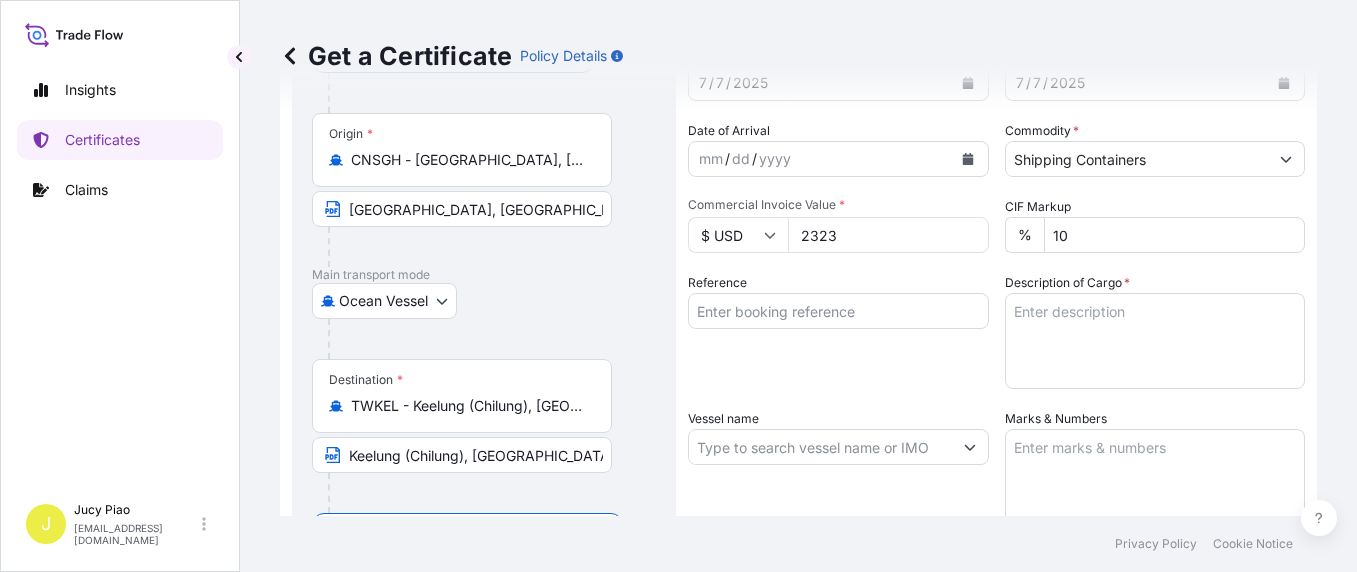 scroll, scrollTop: 232, scrollLeft: 0, axis: vertical 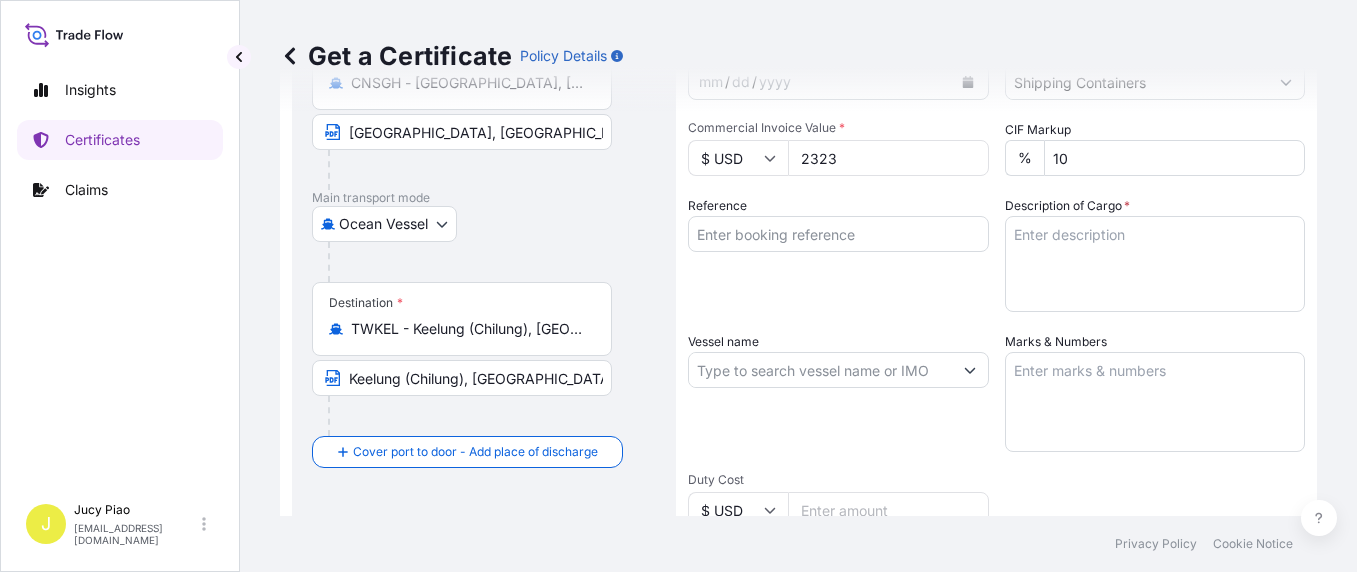 type on "2323" 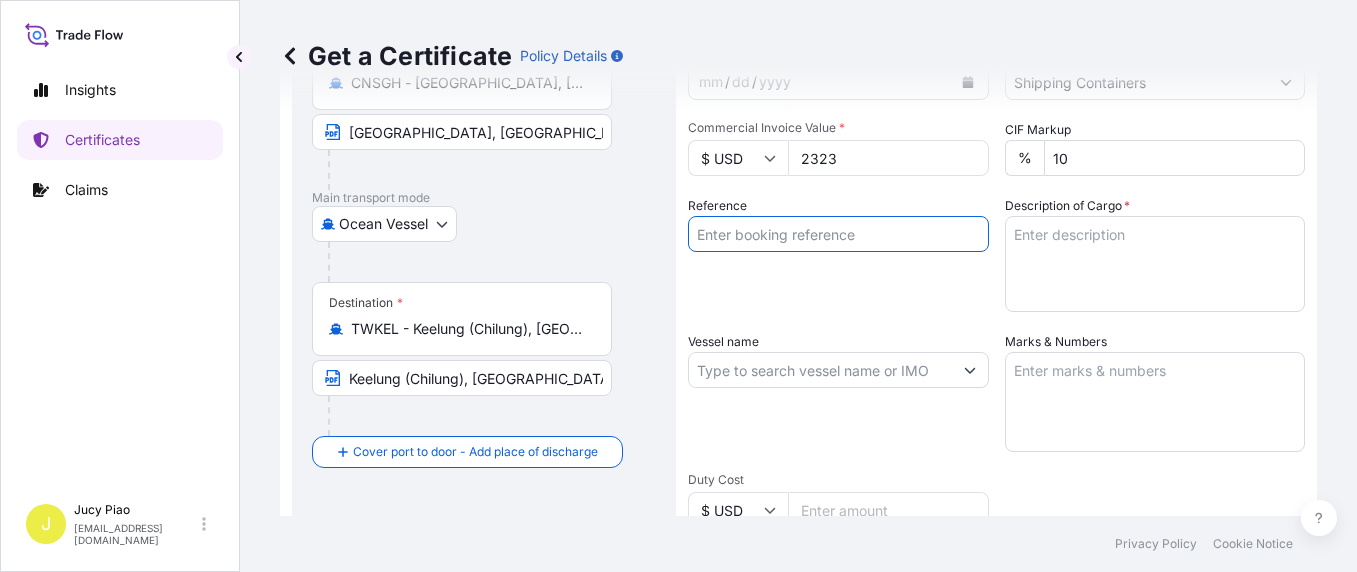 click on "Reference" at bounding box center [838, 234] 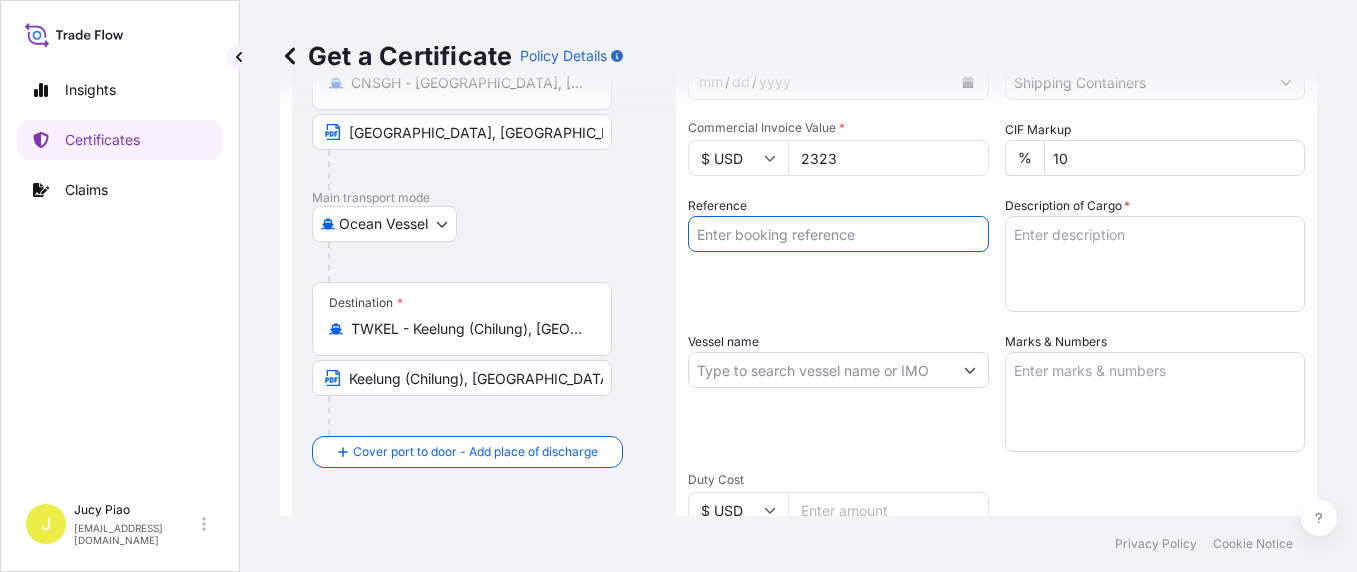 click on "Reference" at bounding box center (838, 234) 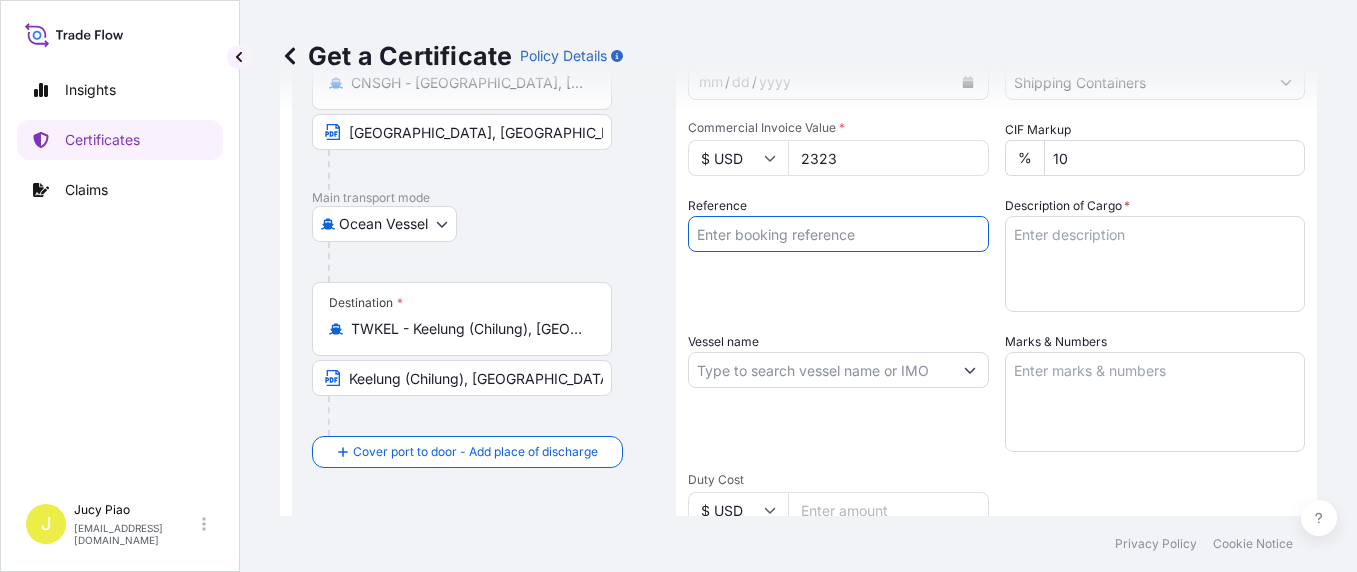 paste on "CSHSE0428027" 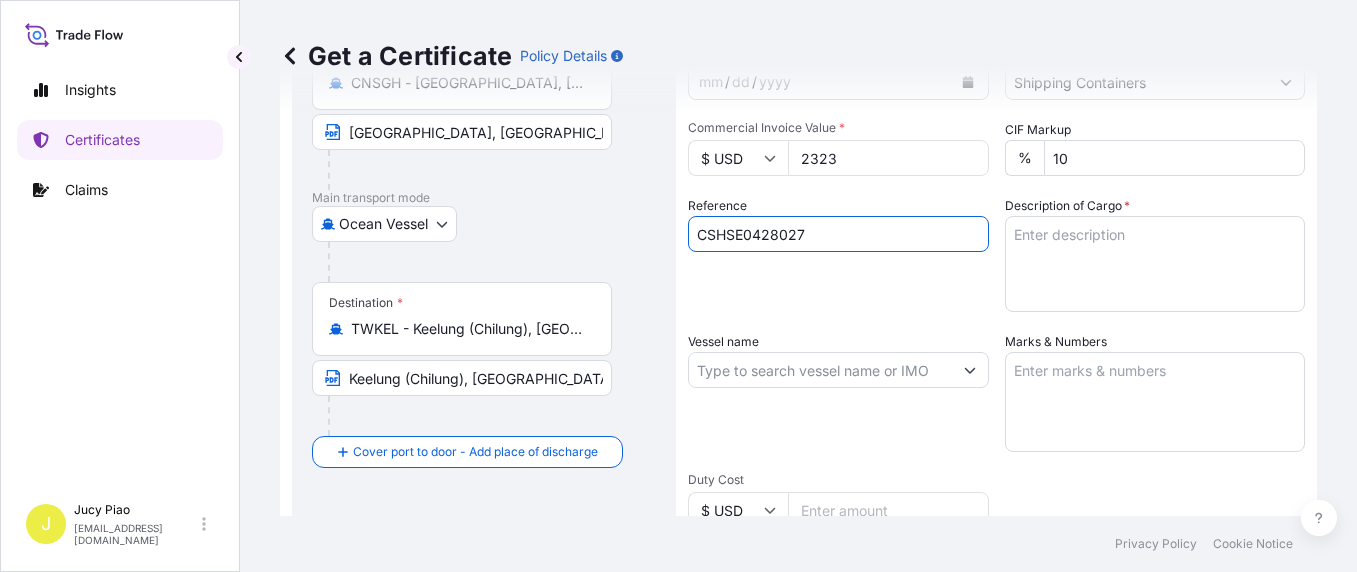 type on "CSHSE0428027" 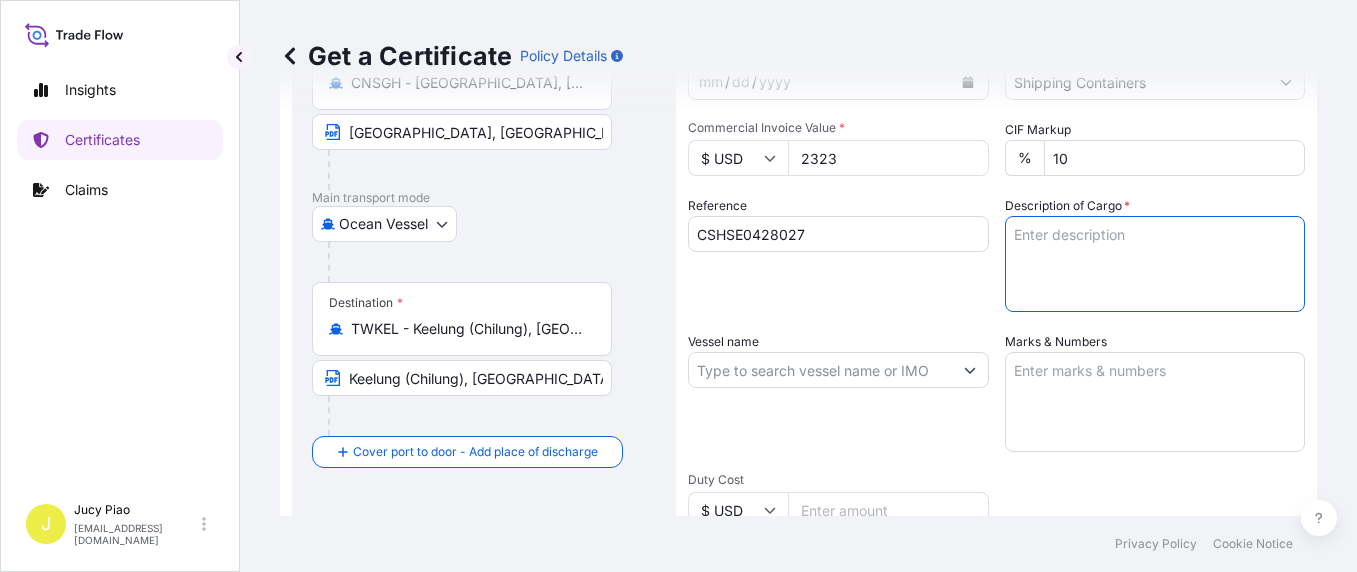 click on "Description of Cargo *" at bounding box center [1155, 264] 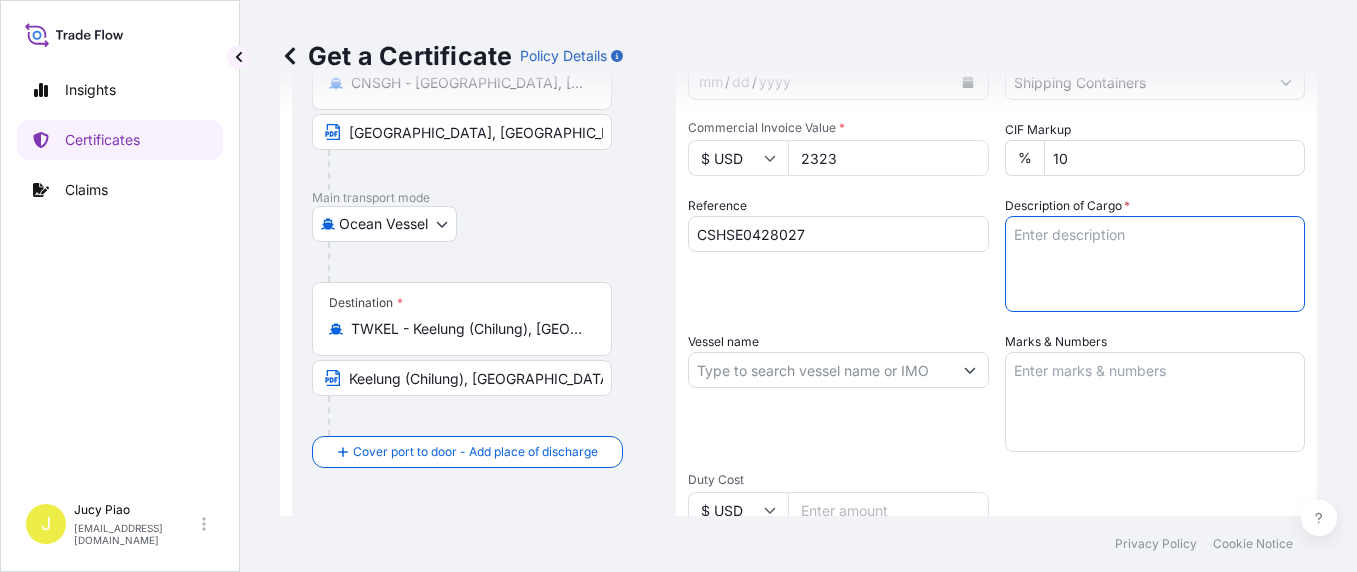 paste on "ESTANE(R) E883AT3 NAT 055, [PERSON_NAME]
ESTANE(R) E883AT3 NAT 055, [PERSON_NAME]
ESTANE(R) E883AT3 NAT 055, [PERSON_NAME]" 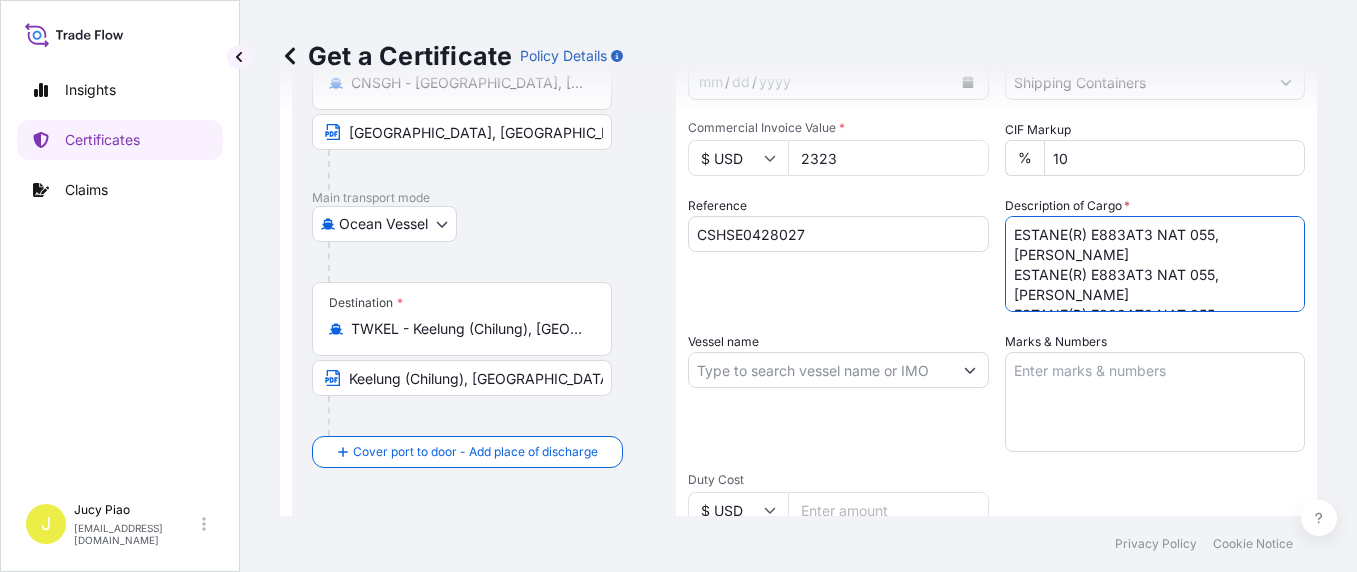 type on "ESTANE(R) E883AT3 NAT 055, [PERSON_NAME]
ESTANE(R) E883AT3 NAT 055, [PERSON_NAME]
ESTANE(R) E883AT3 NAT 055, [PERSON_NAME]" 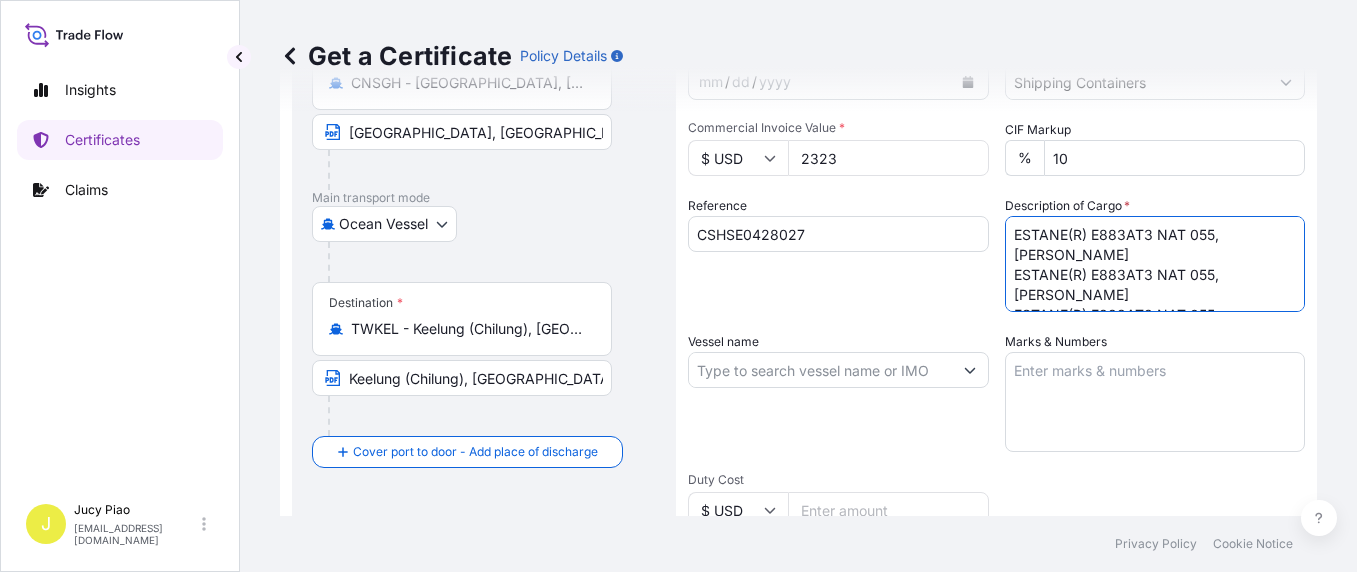click on "Reference CSHSE0428027" at bounding box center [838, 254] 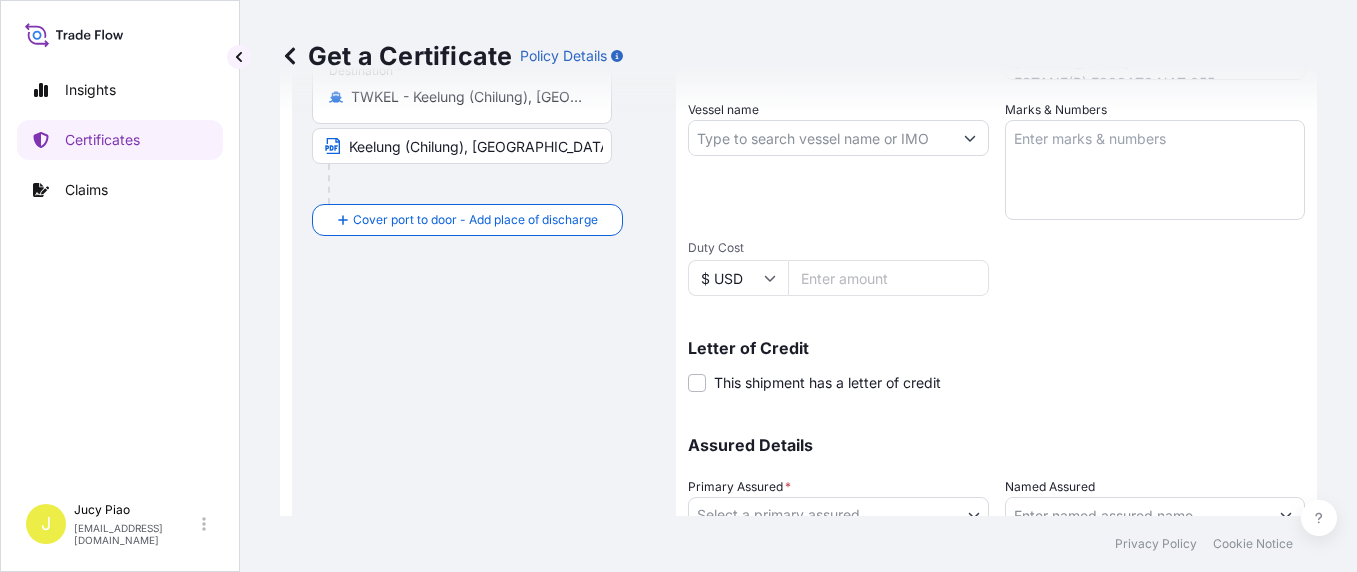 scroll, scrollTop: 387, scrollLeft: 0, axis: vertical 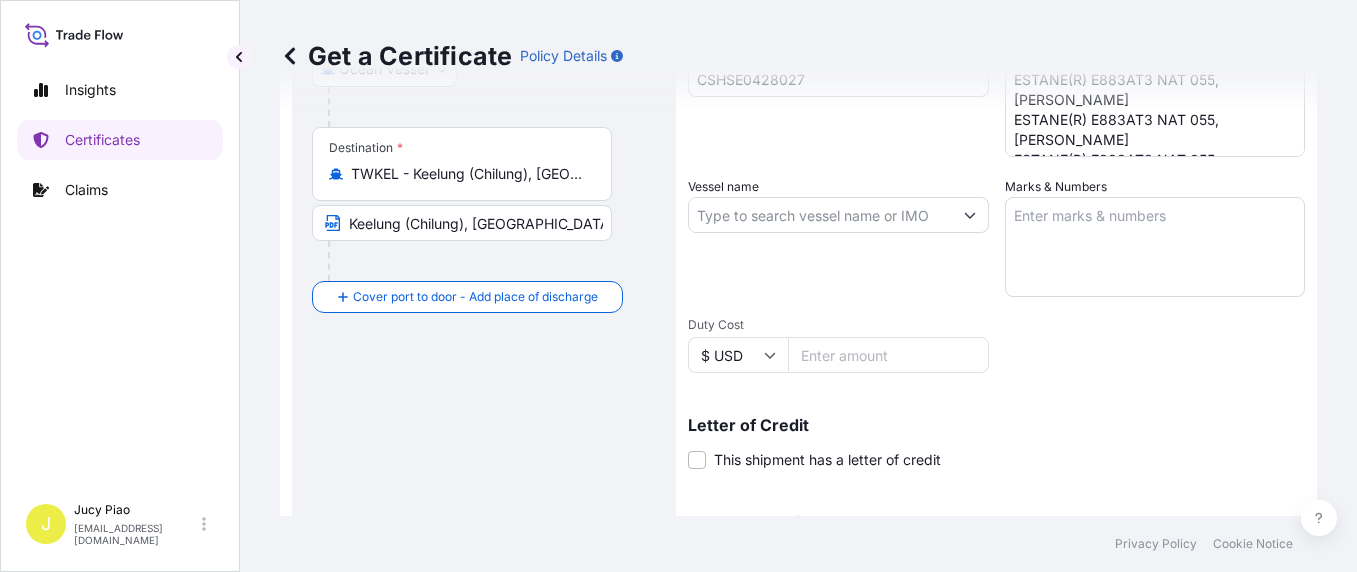 click on "Vessel name" at bounding box center (820, 215) 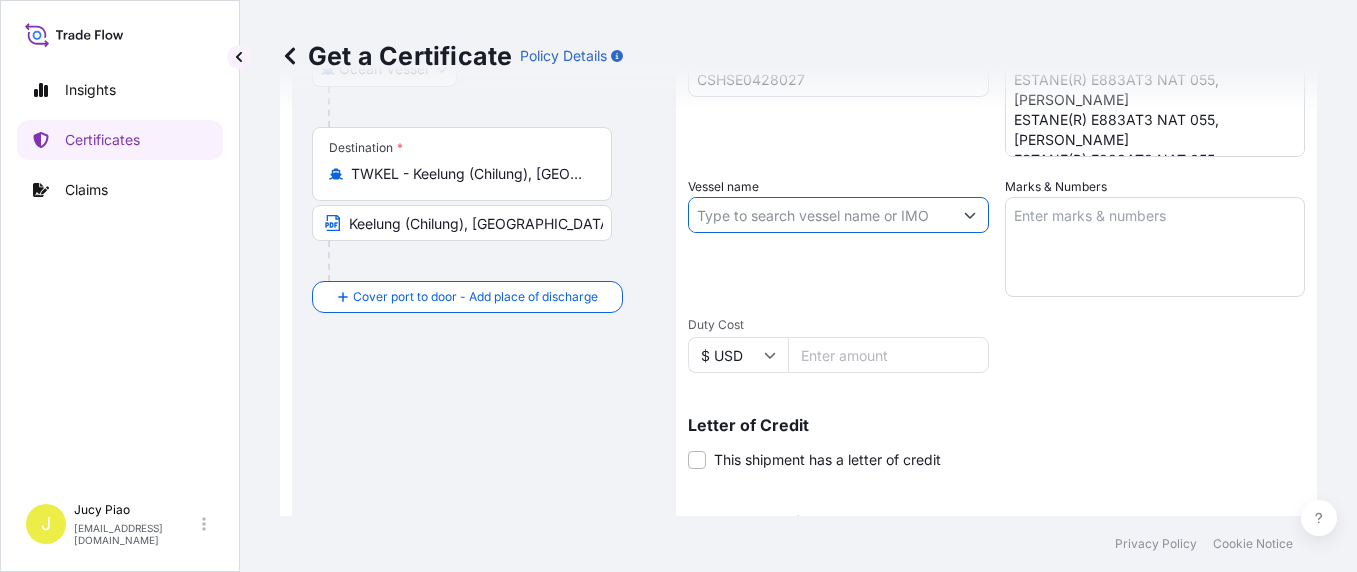 paste on "SNL NANTONG" 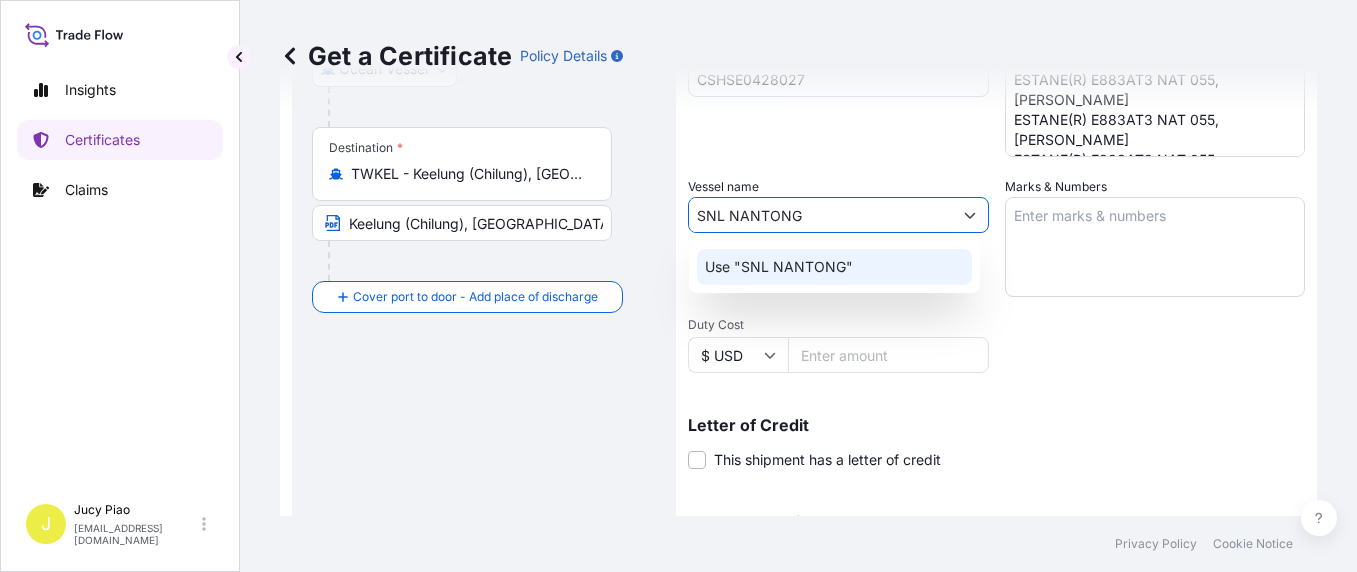 click on "Use "SNL NANTONG"" 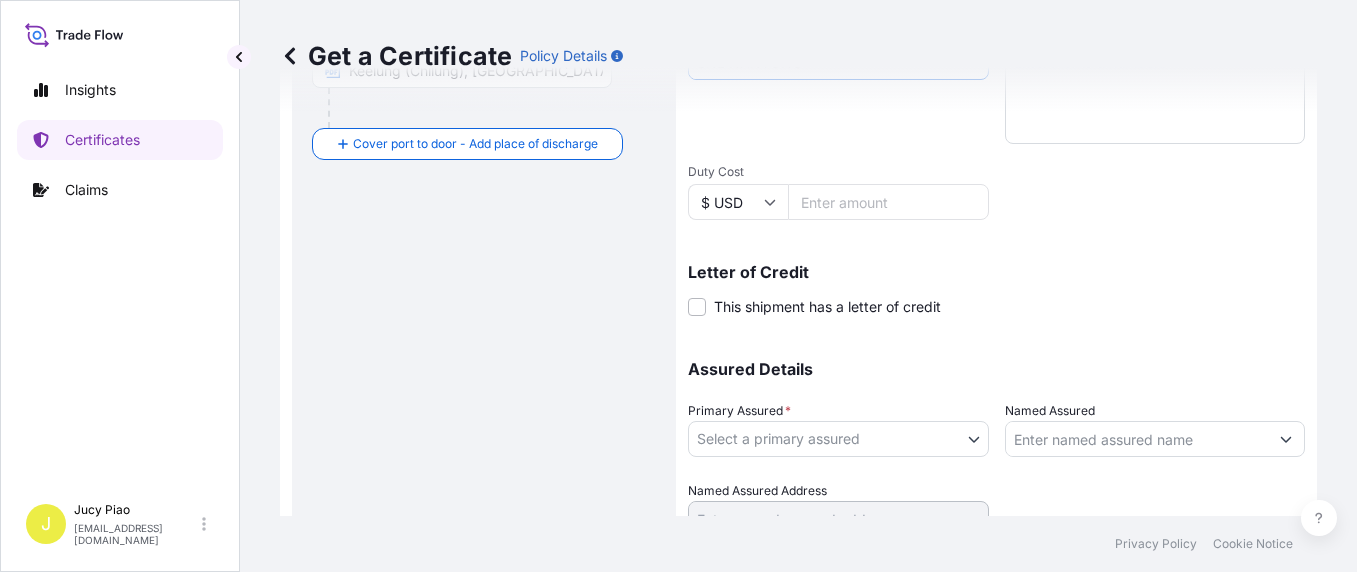 scroll, scrollTop: 617, scrollLeft: 0, axis: vertical 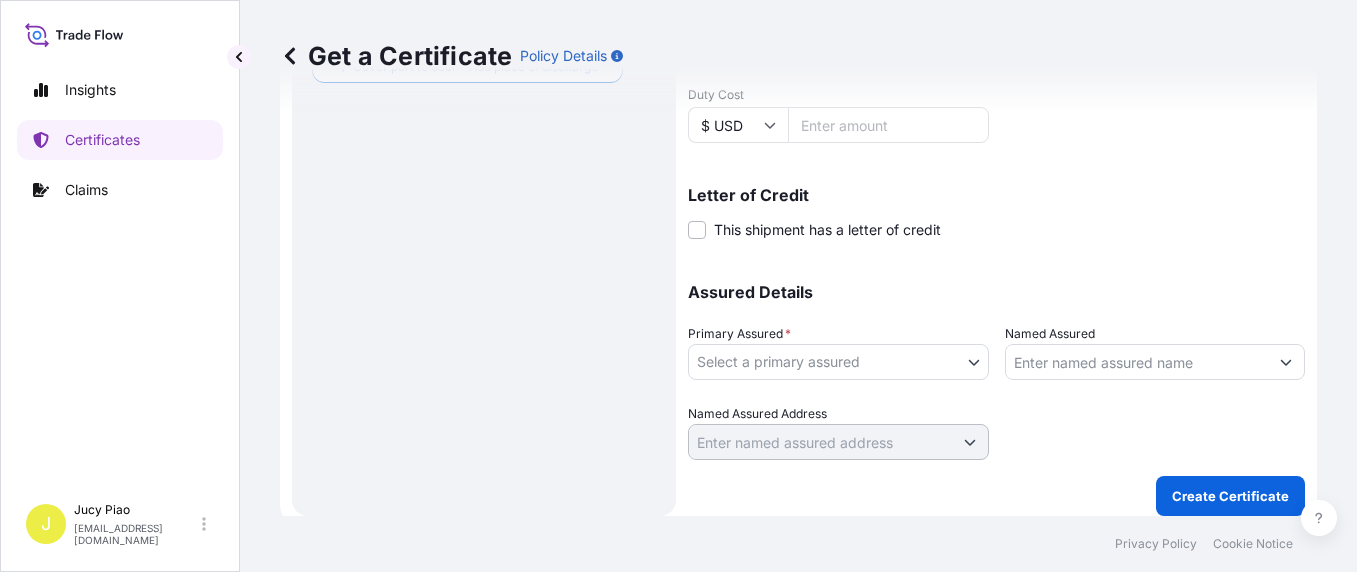 type on "SNL NANTONG" 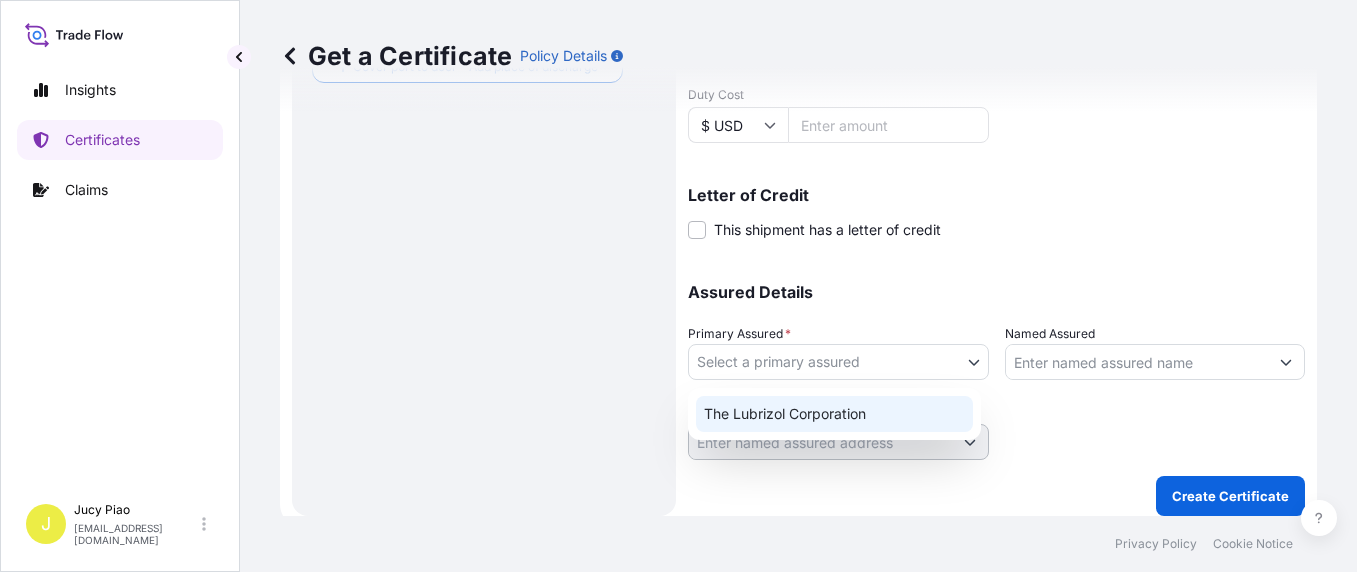 click on "The Lubrizol Corporation" at bounding box center [834, 414] 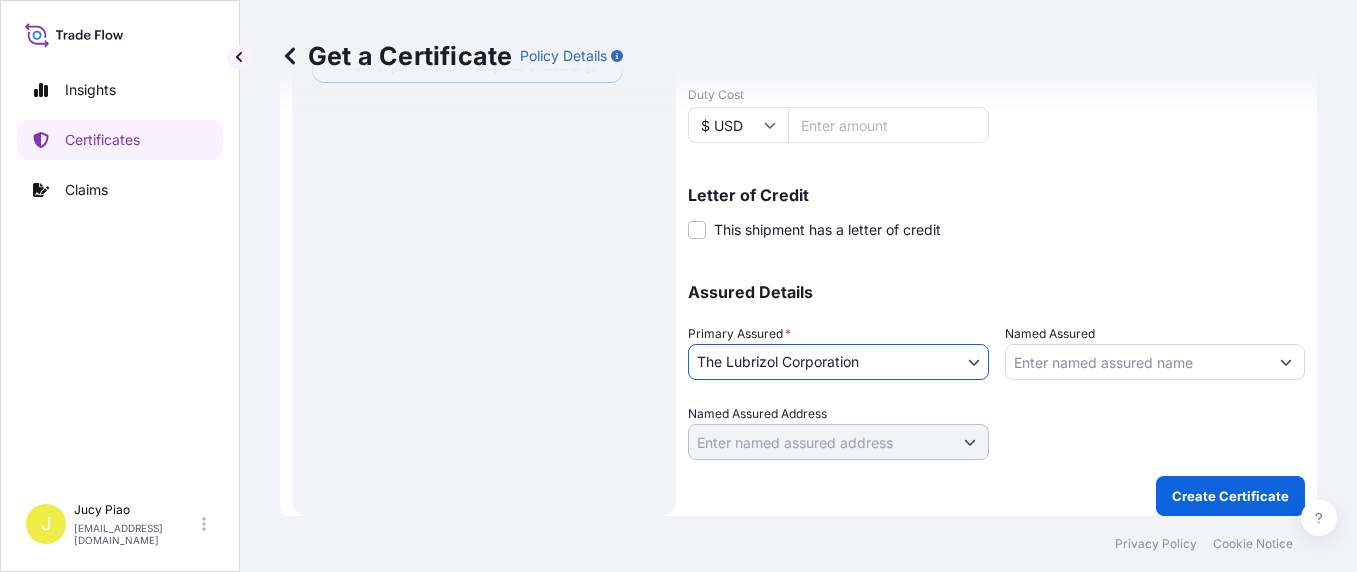 click on "Named Assured" at bounding box center (1137, 362) 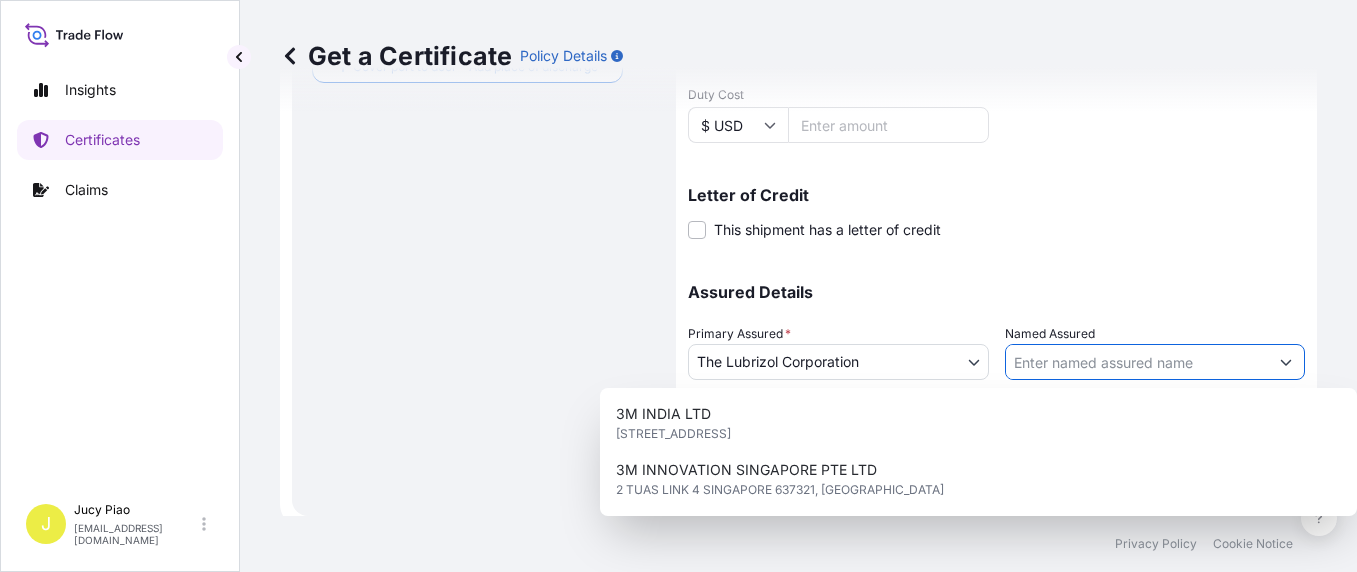 paste on "CATHAY CONSOLIDATED INC" 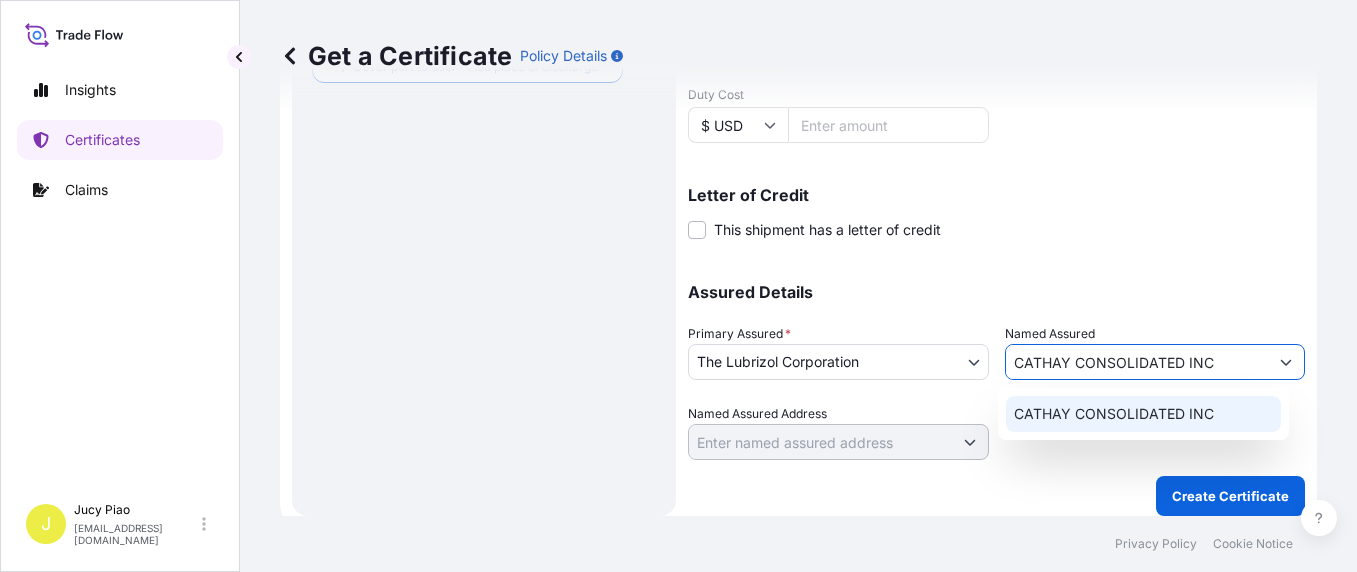 click on "CATHAY CONSOLIDATED INC" at bounding box center (1114, 414) 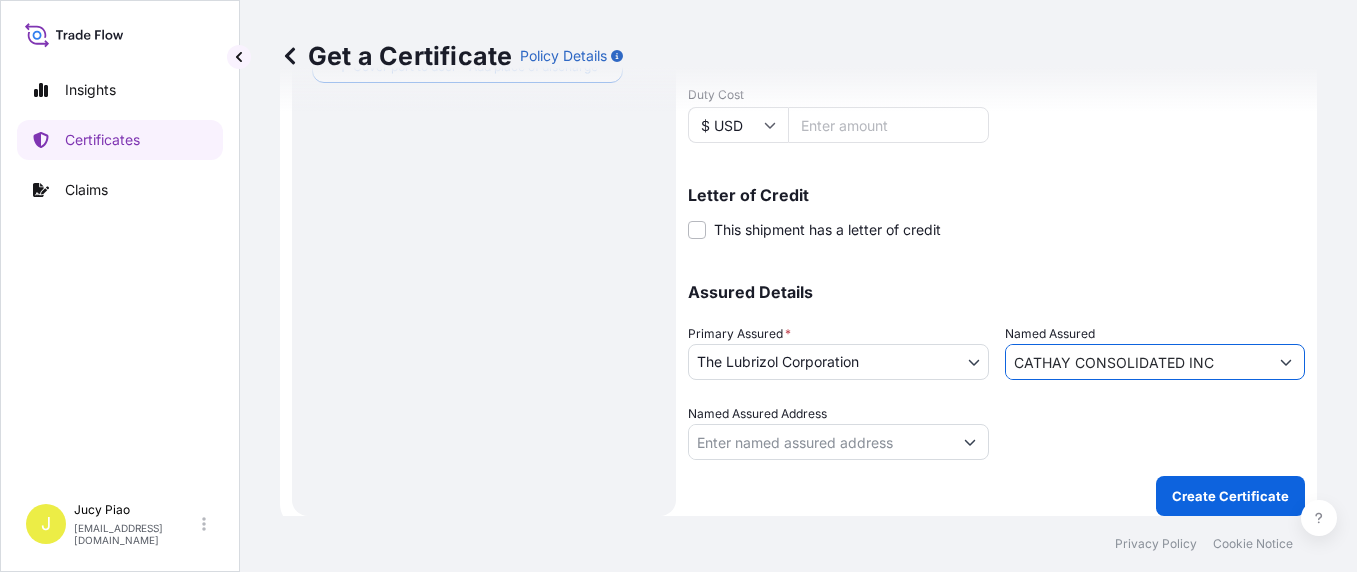 type on "CATHAY CONSOLIDATED INC" 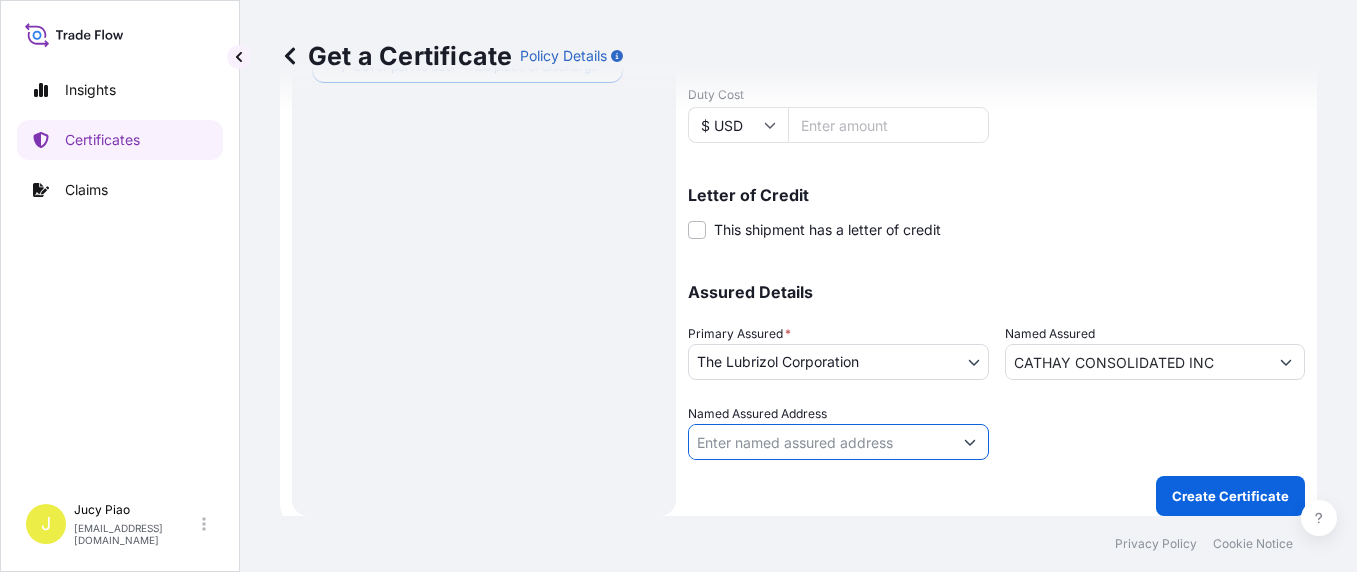 click on "Named Assured Address" at bounding box center (820, 442) 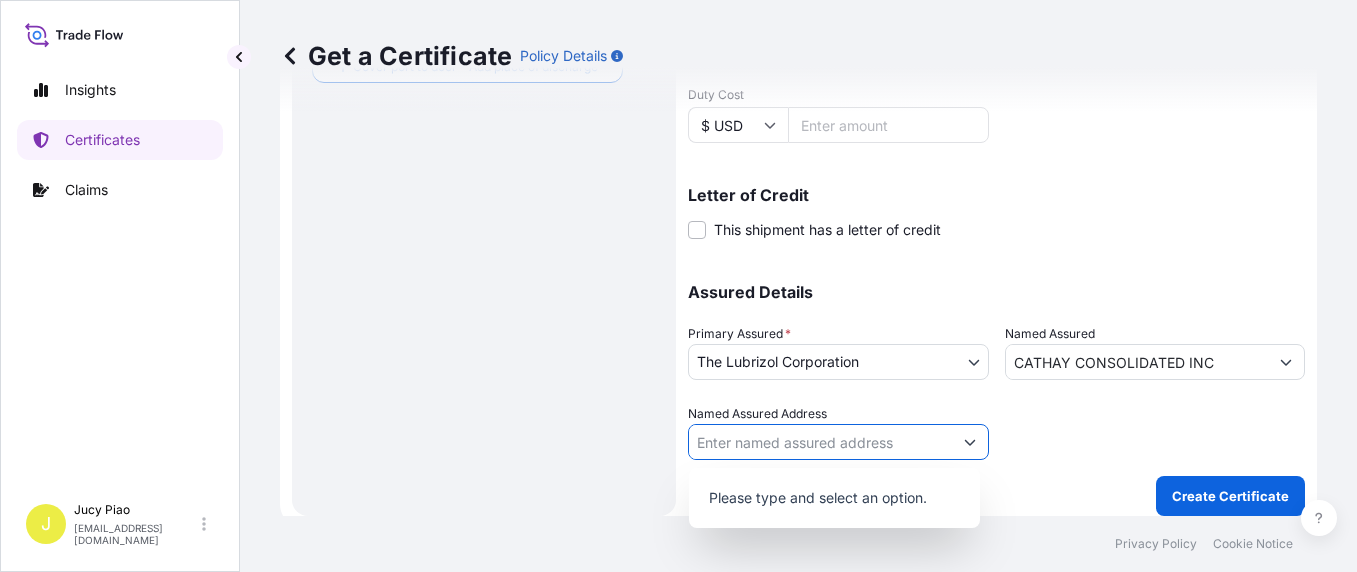 click at bounding box center (970, 442) 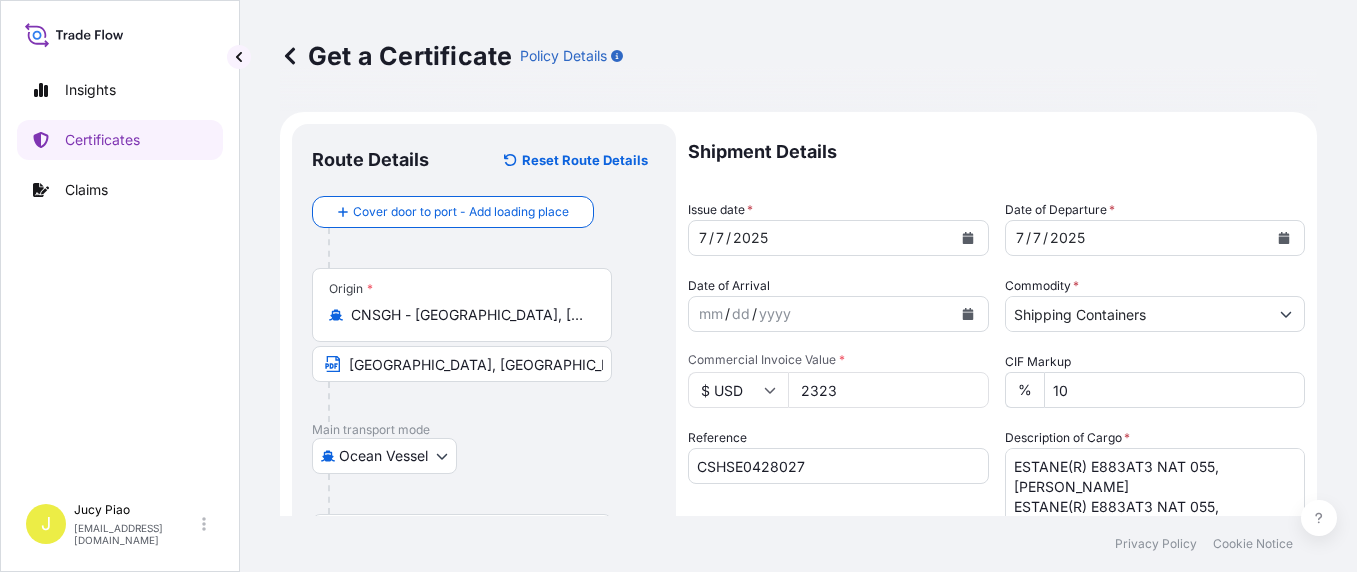 scroll, scrollTop: 77, scrollLeft: 0, axis: vertical 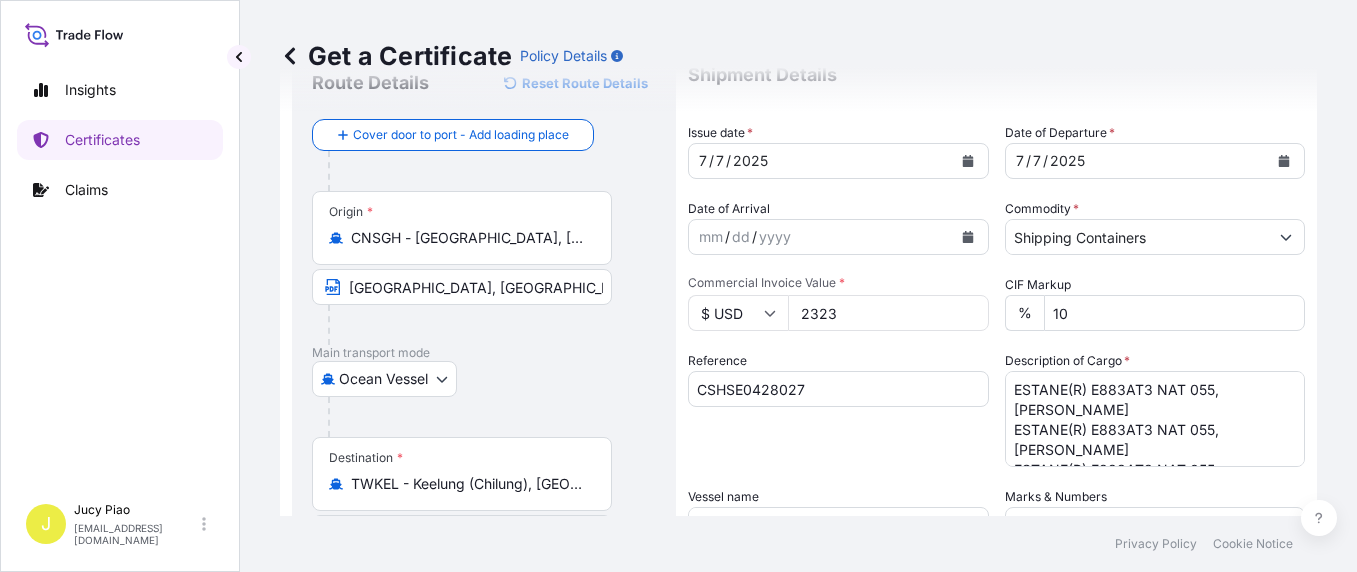 click on "/" at bounding box center (728, 161) 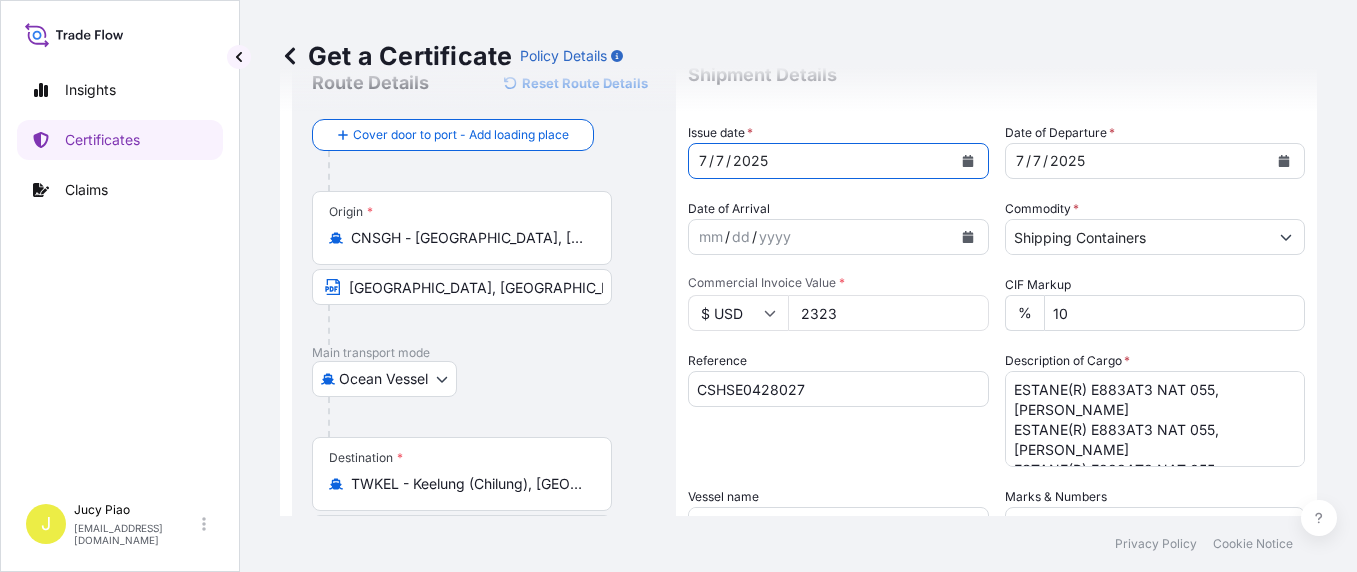 click on "7" at bounding box center [720, 161] 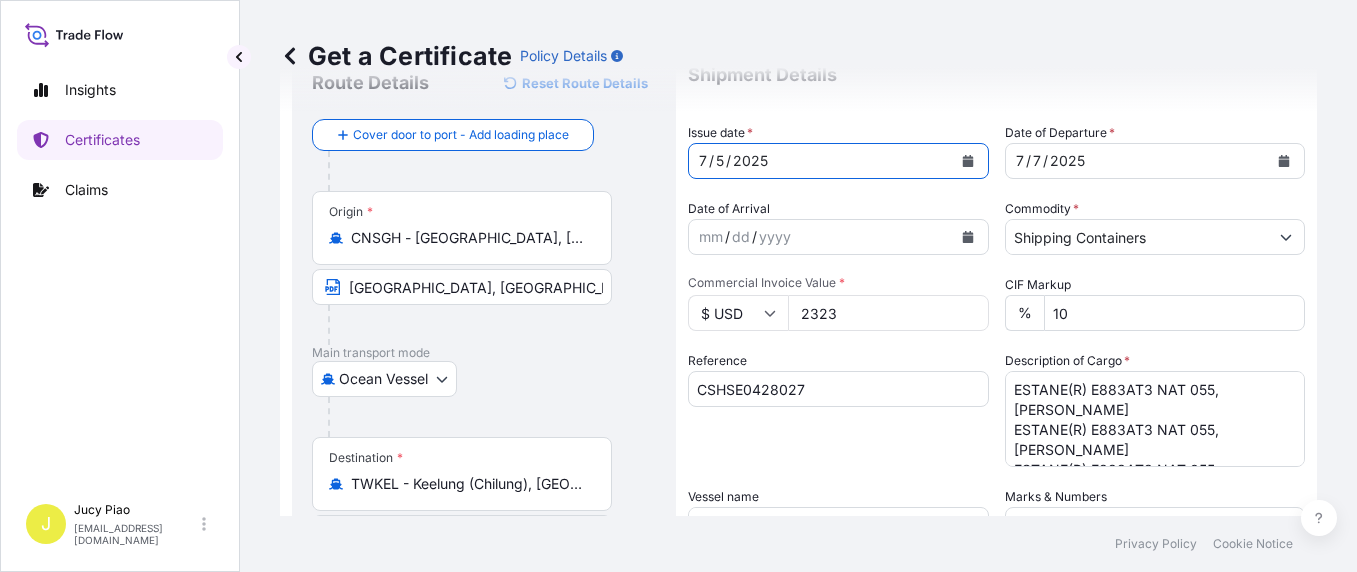 click on "7" at bounding box center (1037, 161) 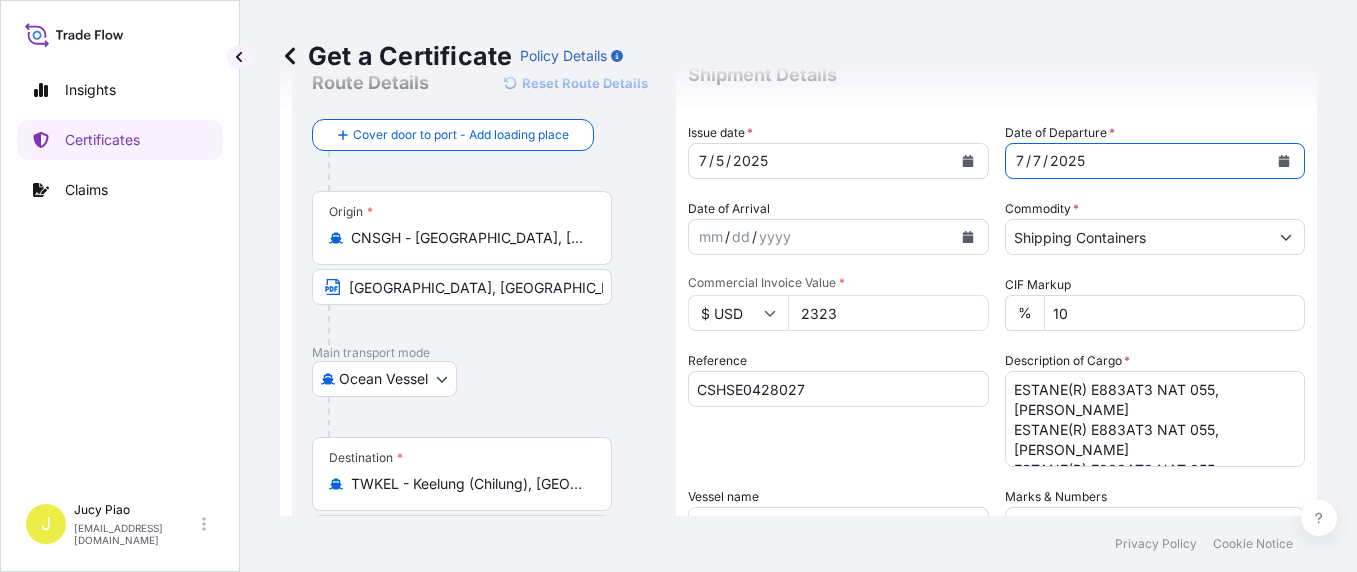 click on "7" at bounding box center [1037, 161] 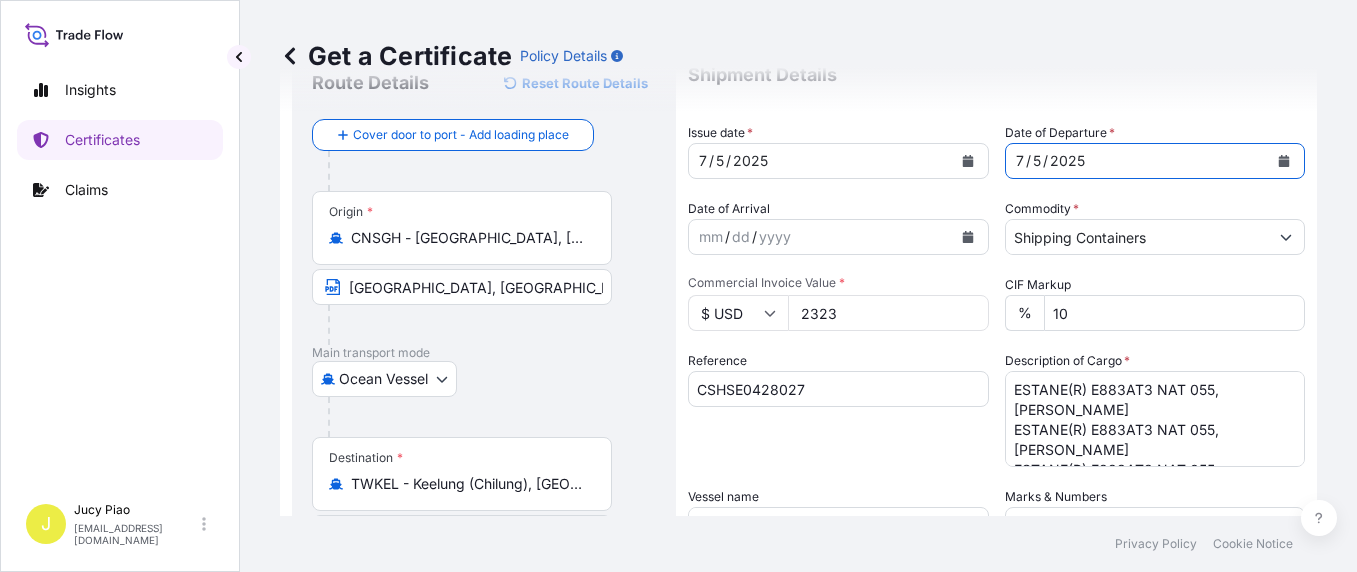 click on "2323" at bounding box center [888, 313] 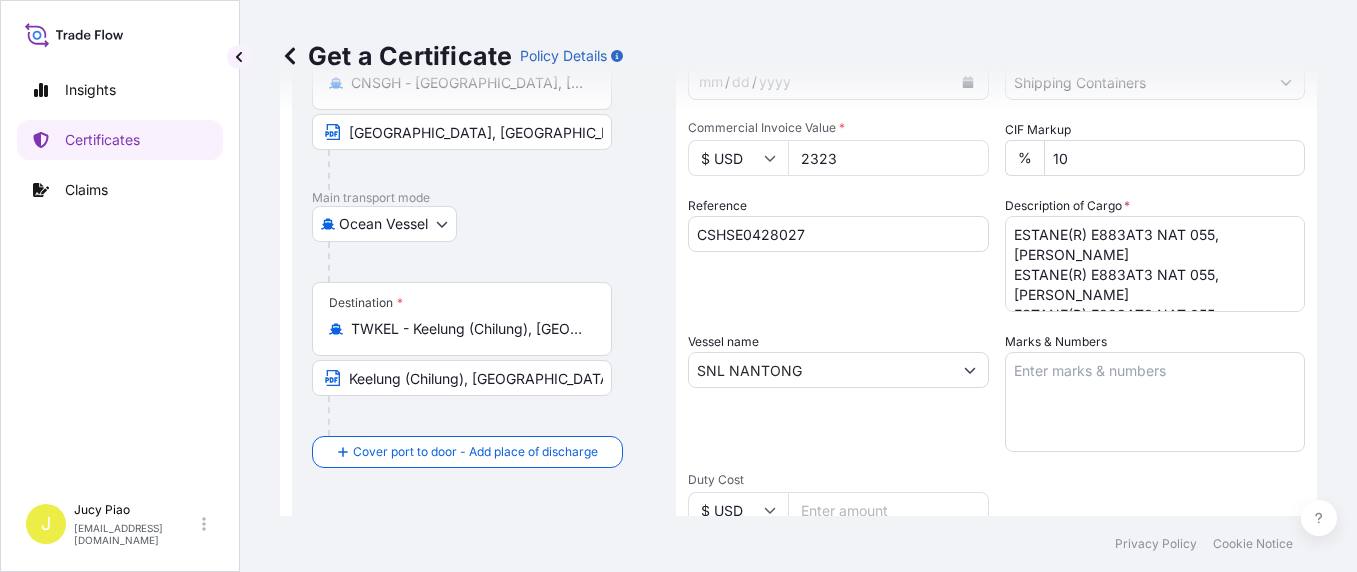 scroll, scrollTop: 310, scrollLeft: 0, axis: vertical 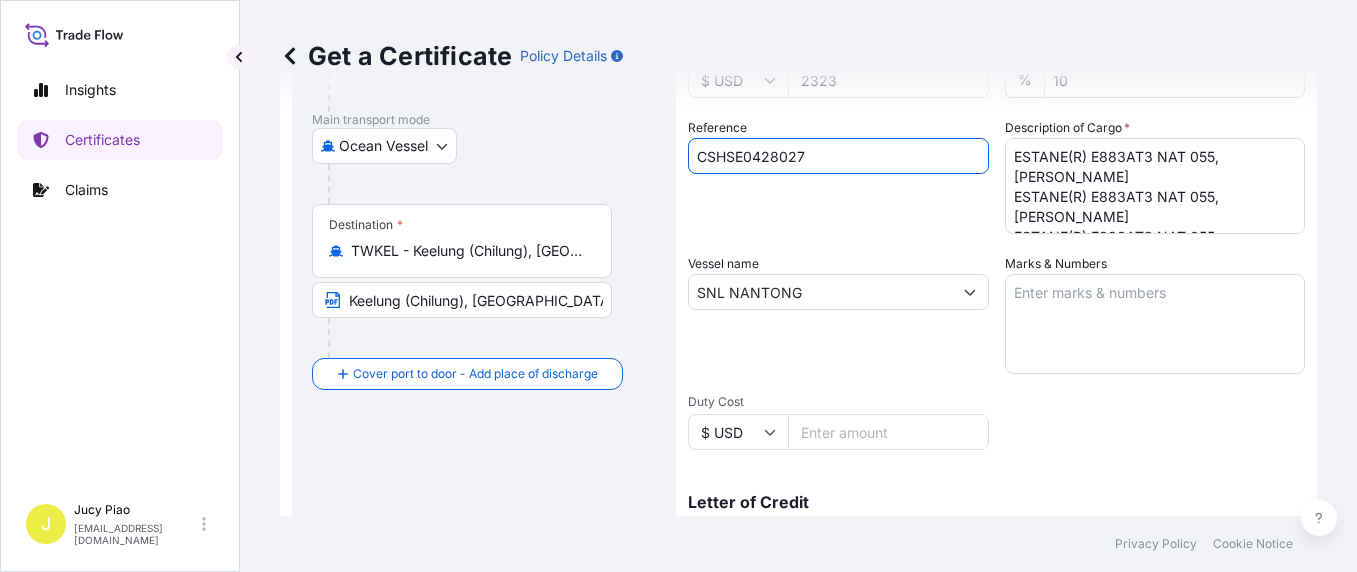 drag, startPoint x: 817, startPoint y: 145, endPoint x: 576, endPoint y: 180, distance: 243.52823 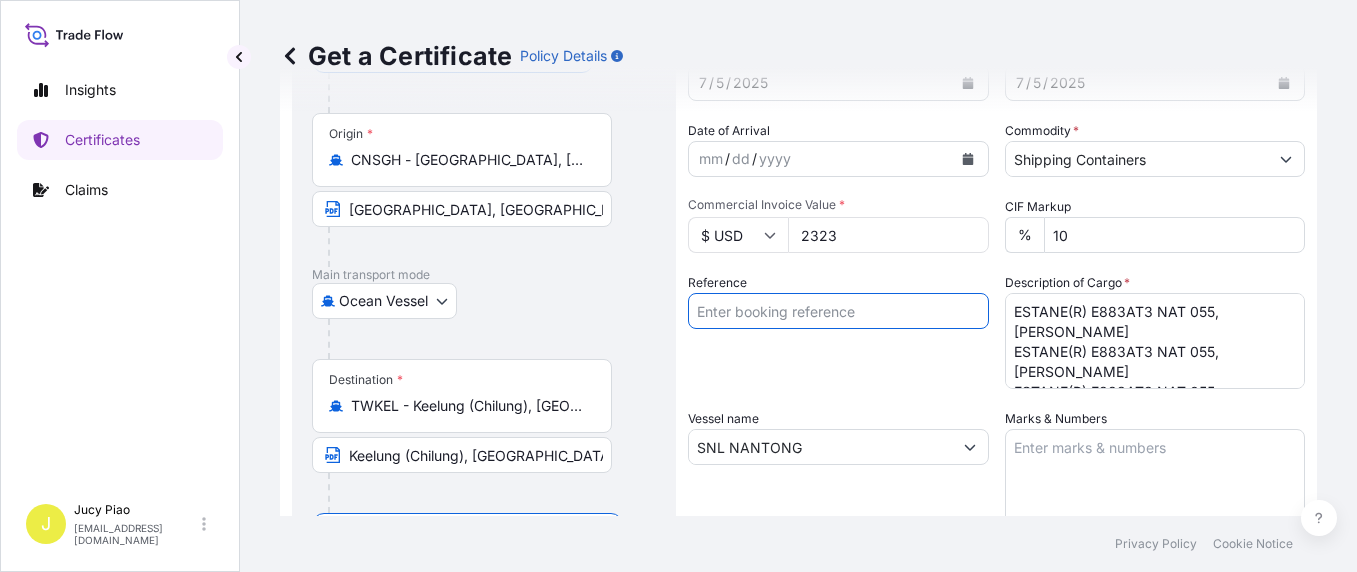scroll, scrollTop: 232, scrollLeft: 0, axis: vertical 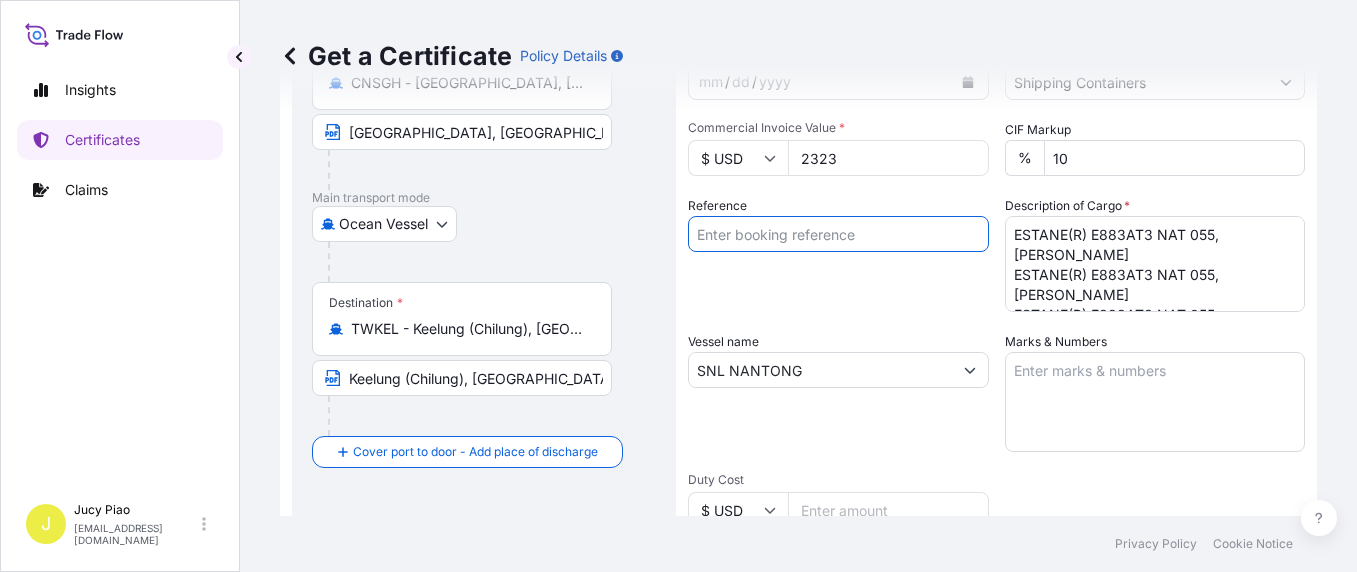 paste on "SNLFSHTL0200741" 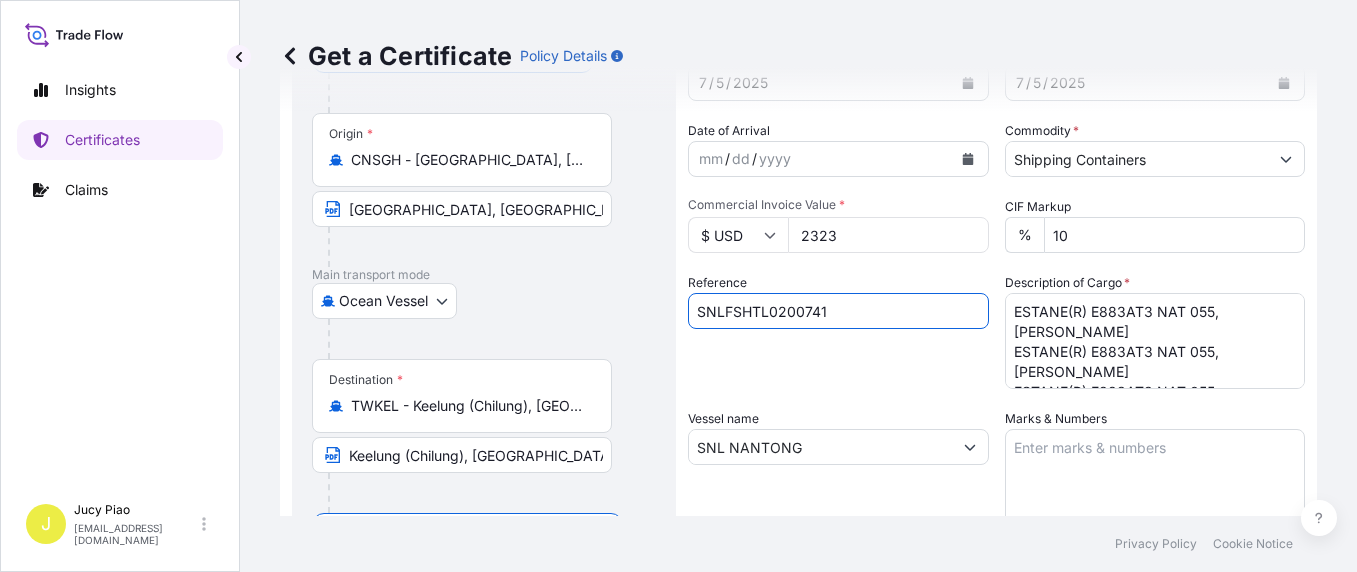 scroll, scrollTop: 232, scrollLeft: 0, axis: vertical 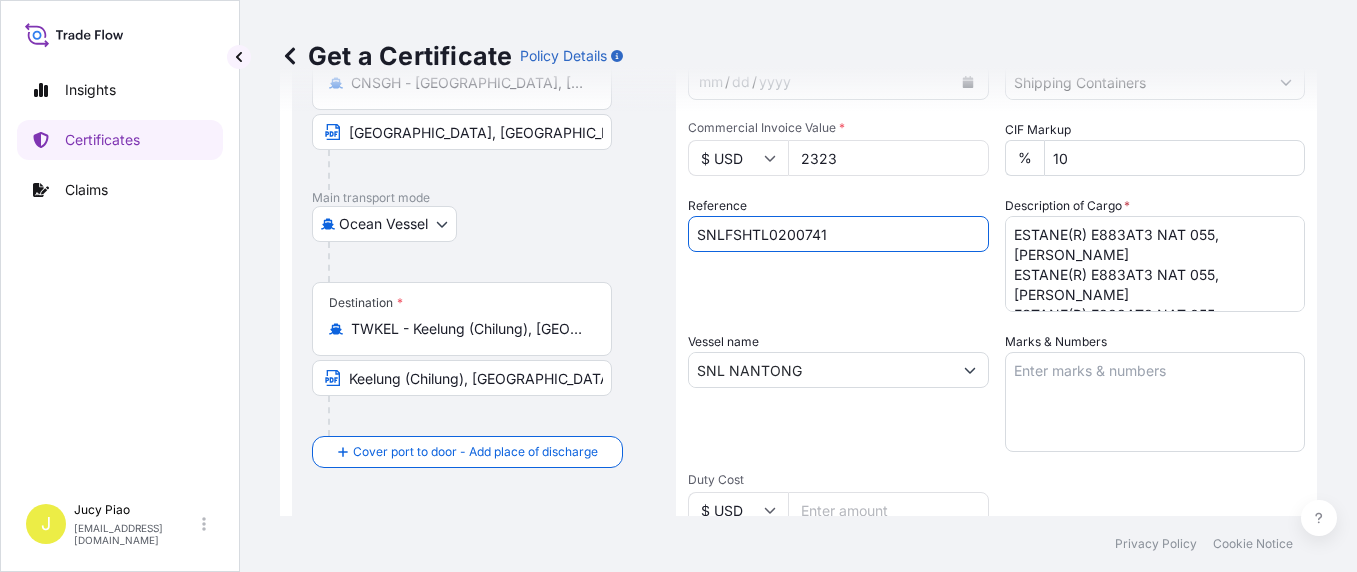 type on "SNLFSHTL0200741" 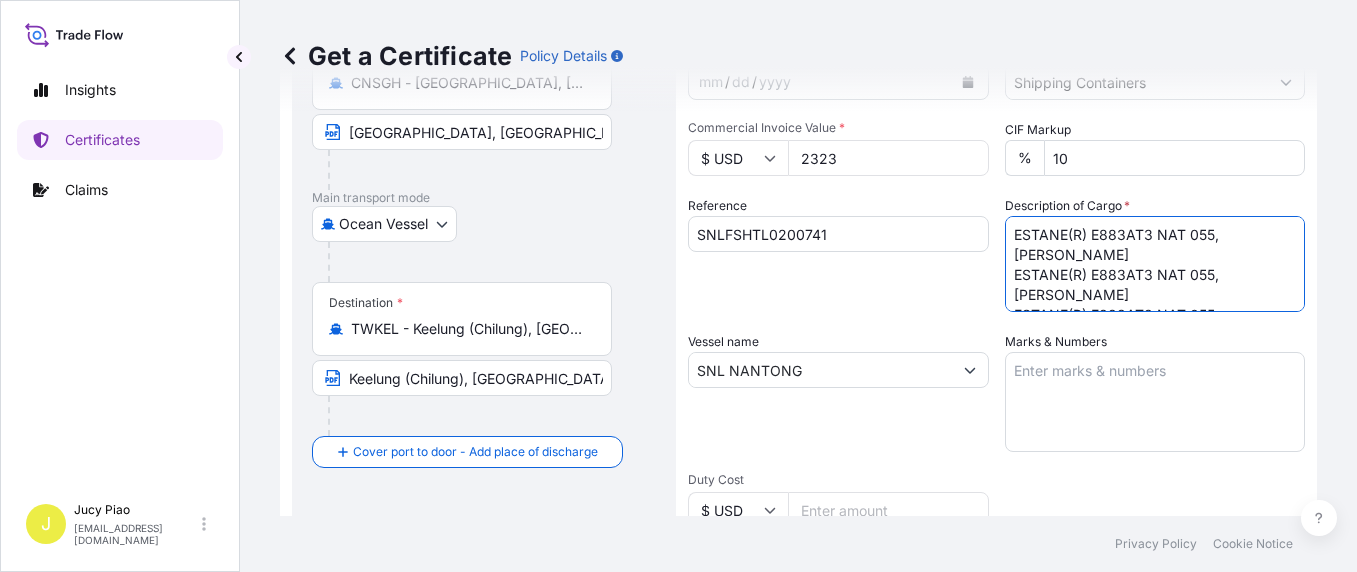 drag, startPoint x: 1003, startPoint y: 231, endPoint x: 1330, endPoint y: 298, distance: 333.79333 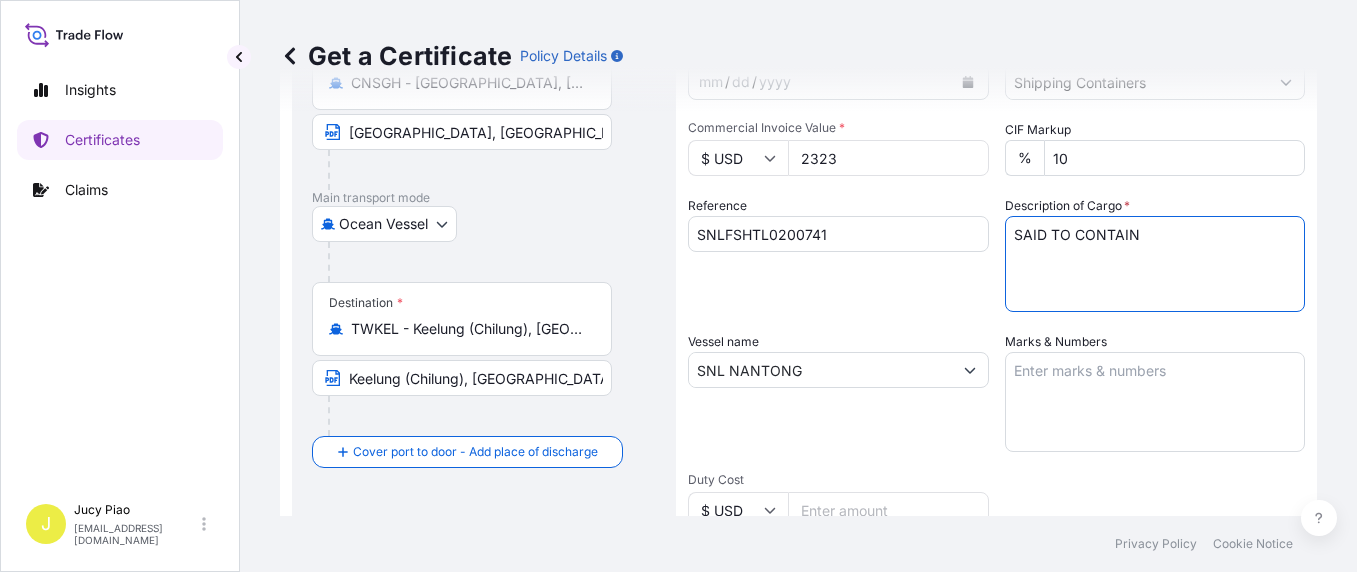 type on "SAID TO CONTAIN" 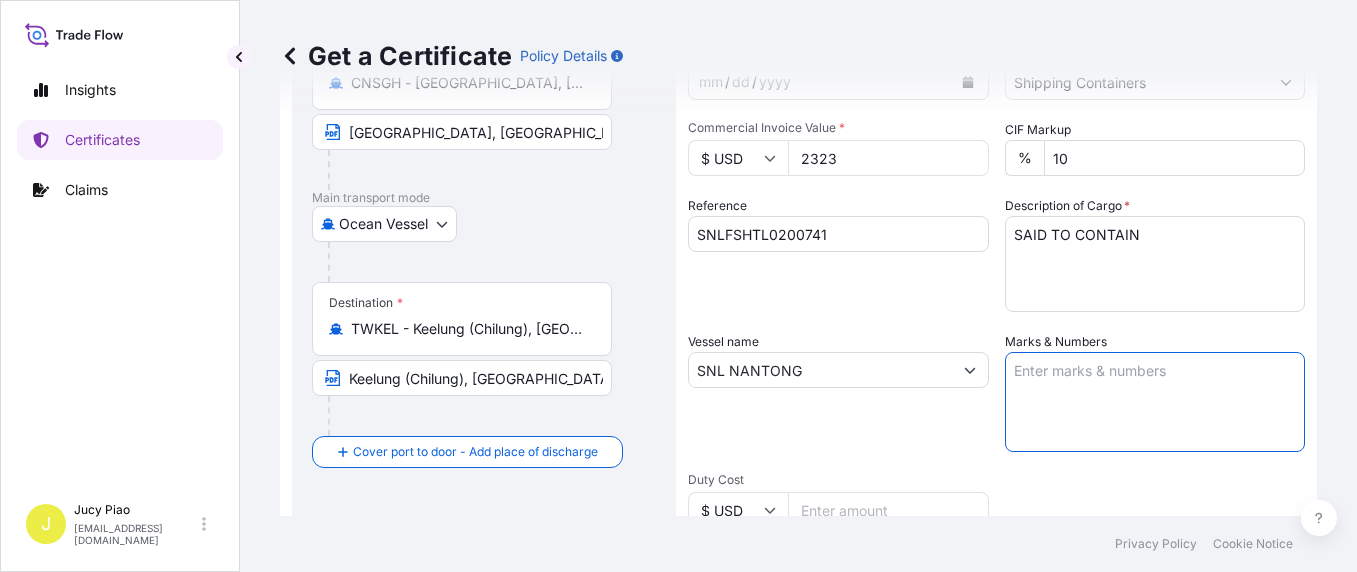 paste on "CATHAY/ PO2025051505
CUSTOMER MATERIAL CODE:
TPTDE048 V1" 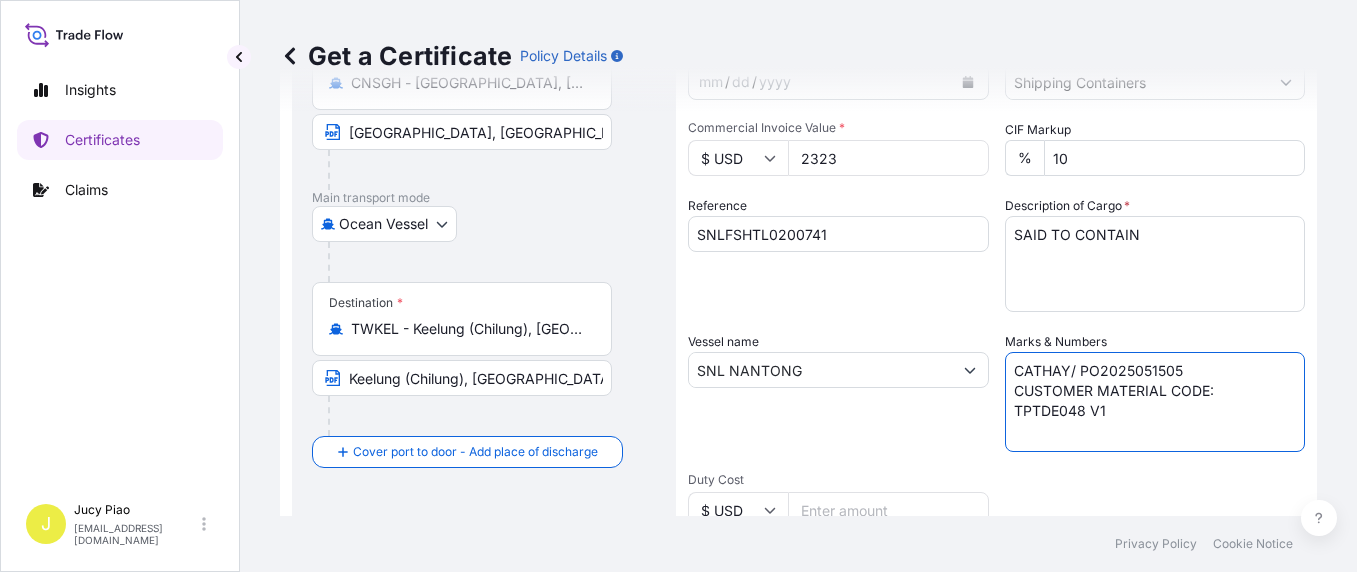 type on "CATHAY/ PO2025051505
CUSTOMER MATERIAL CODE:
TPTDE048 V1" 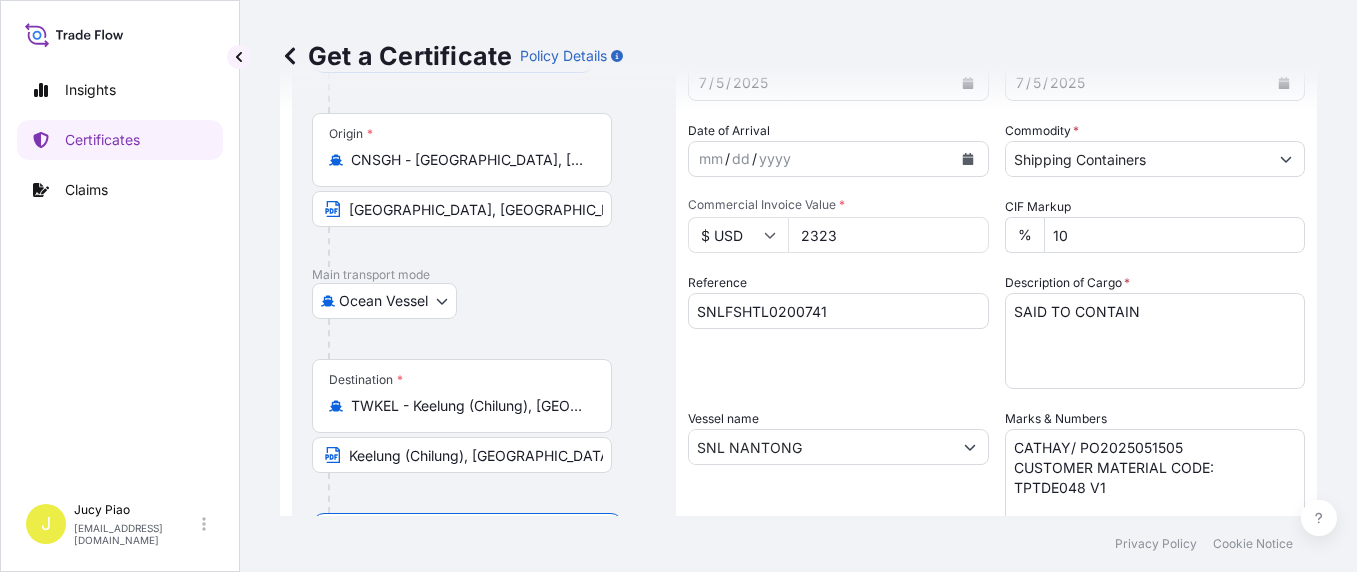scroll, scrollTop: 0, scrollLeft: 0, axis: both 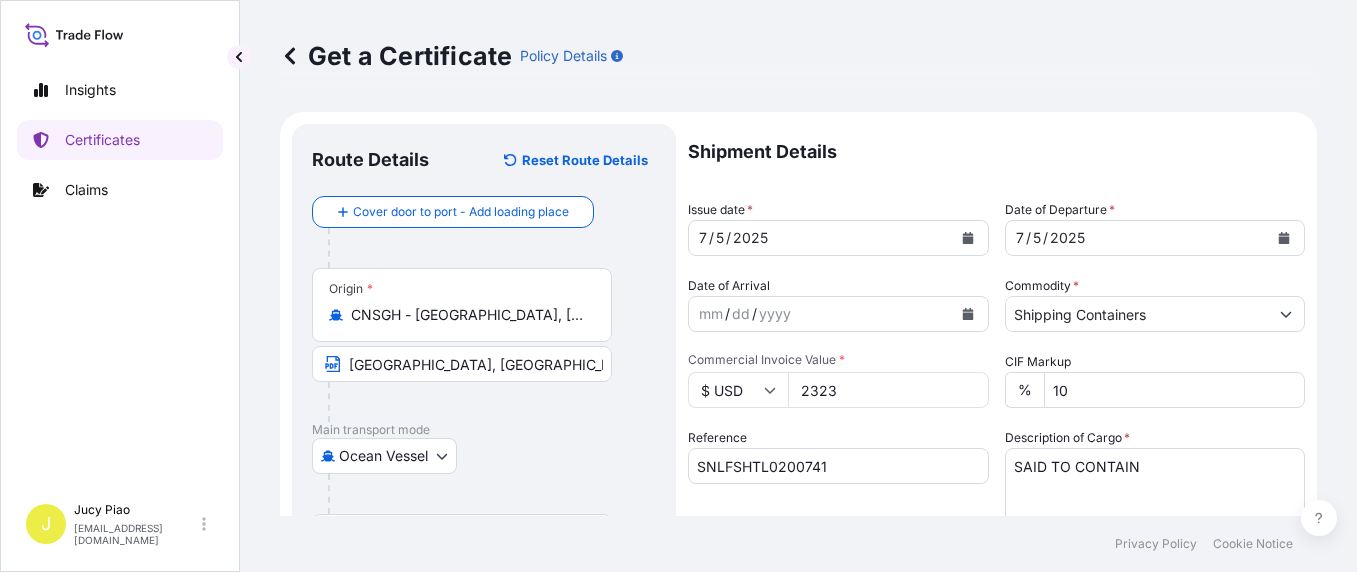 drag, startPoint x: 845, startPoint y: 378, endPoint x: 781, endPoint y: 400, distance: 67.6757 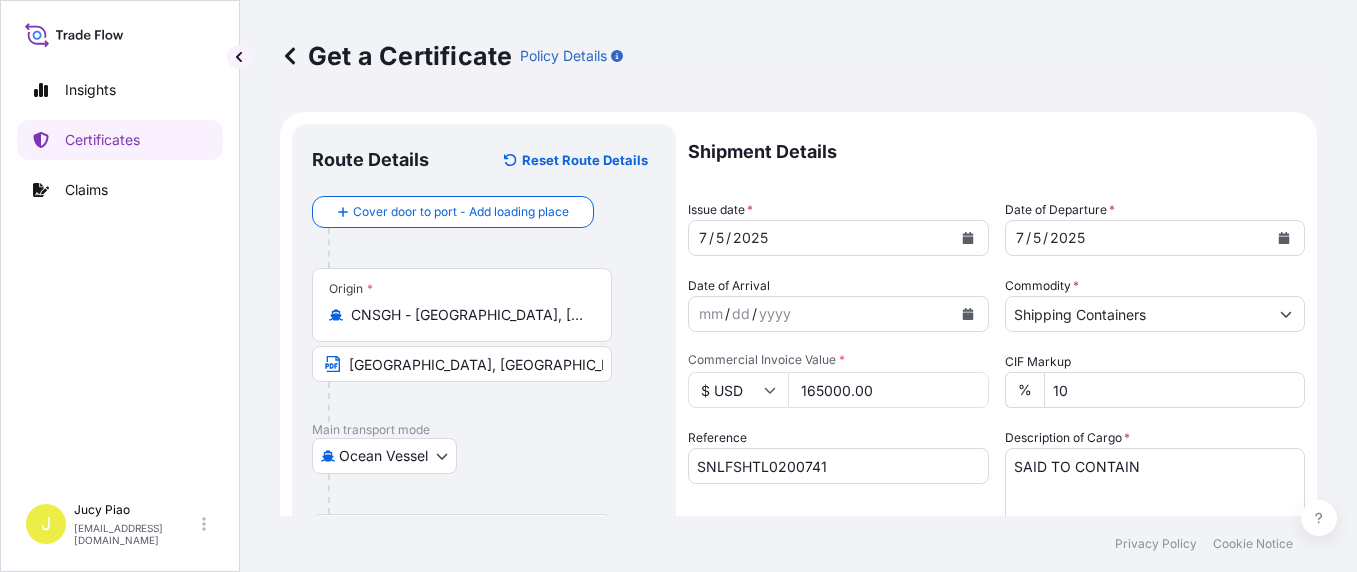type on "165000.00" 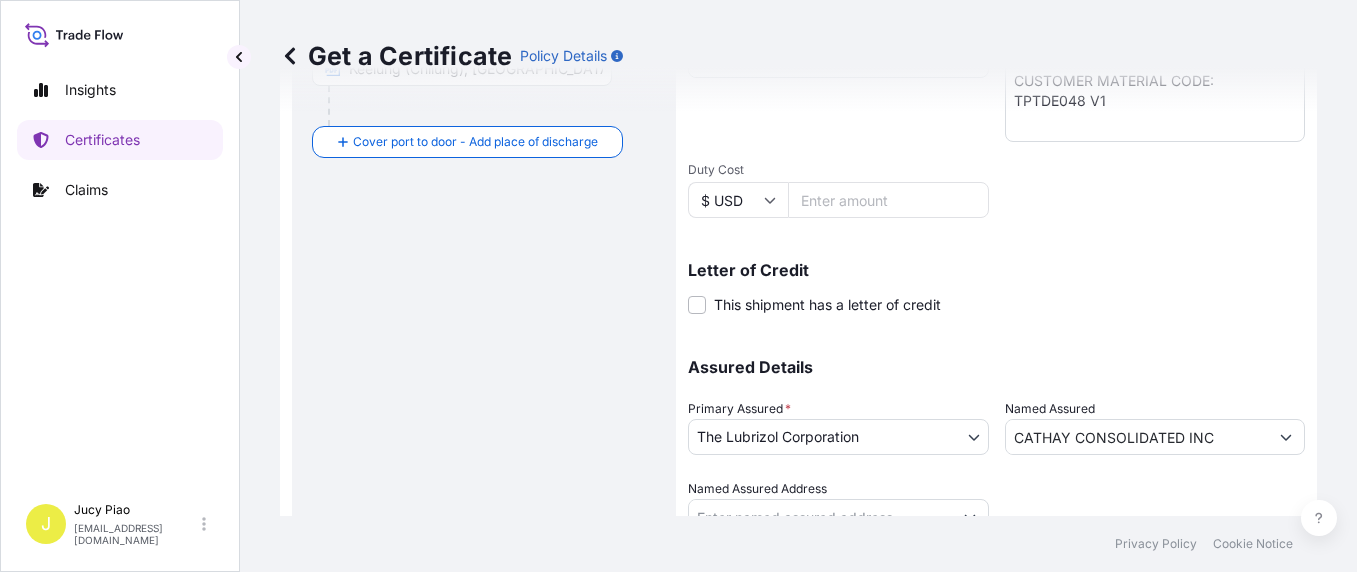 scroll, scrollTop: 617, scrollLeft: 0, axis: vertical 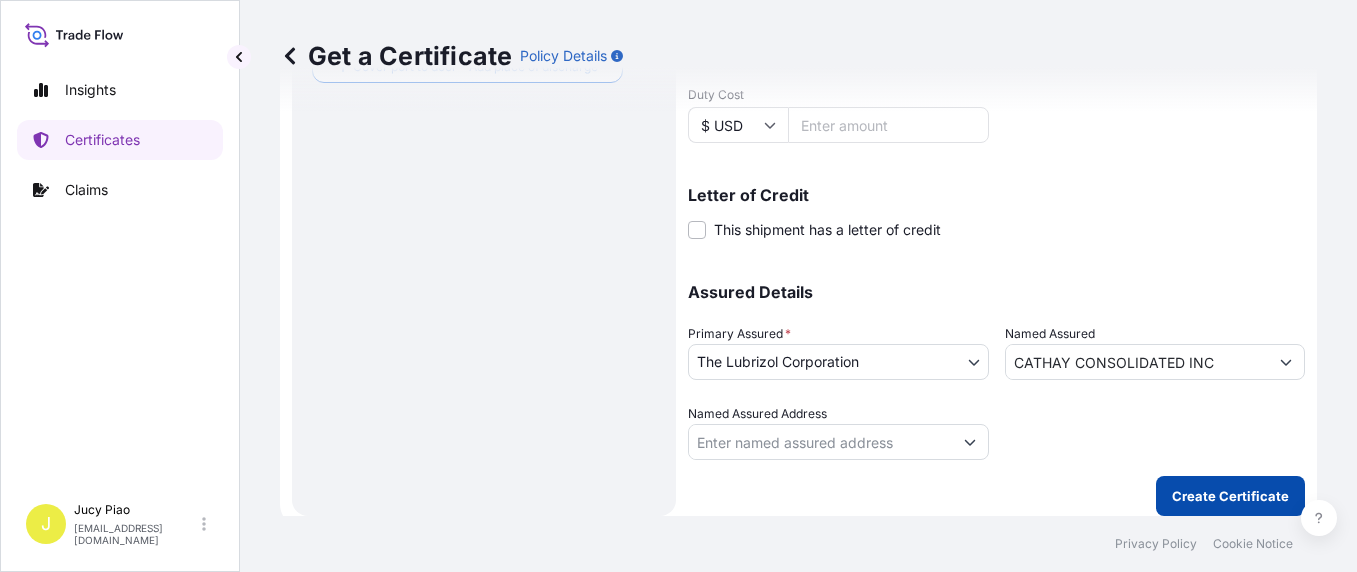 click on "Create Certificate" at bounding box center [1230, 496] 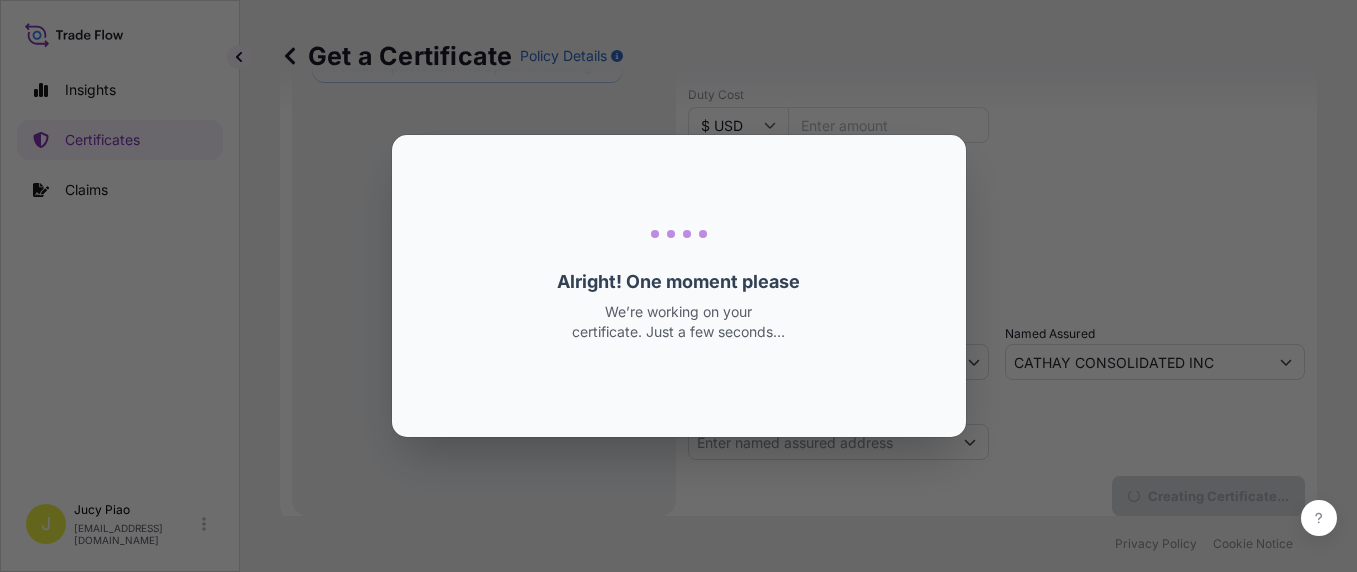 scroll, scrollTop: 0, scrollLeft: 0, axis: both 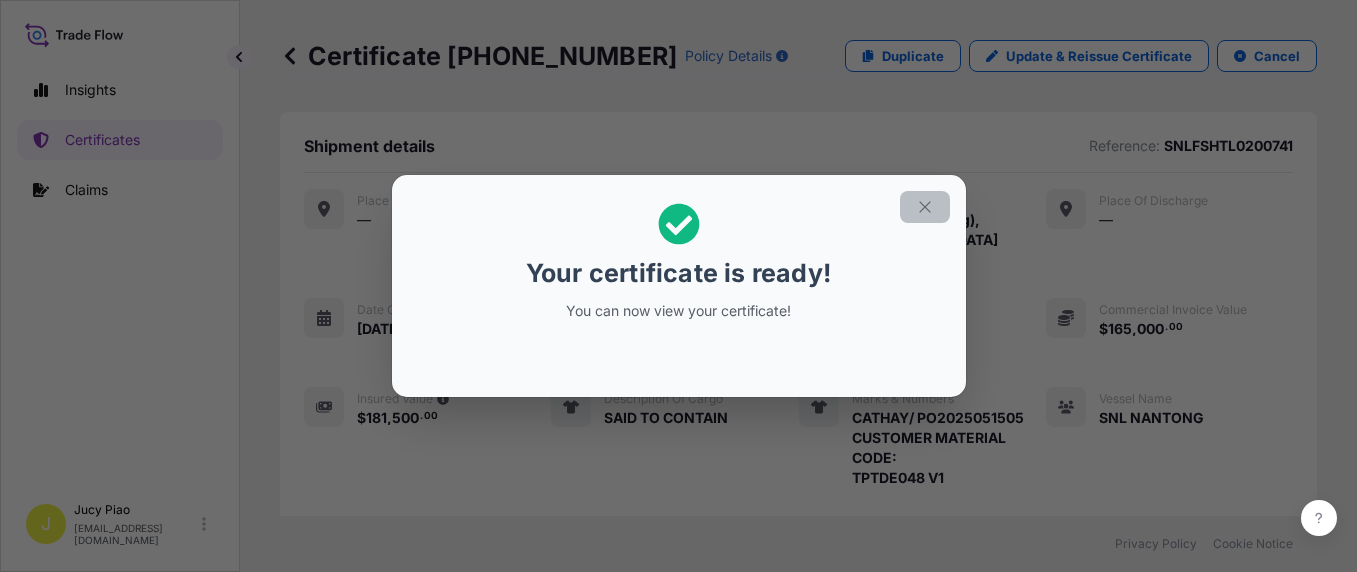 click at bounding box center (925, 207) 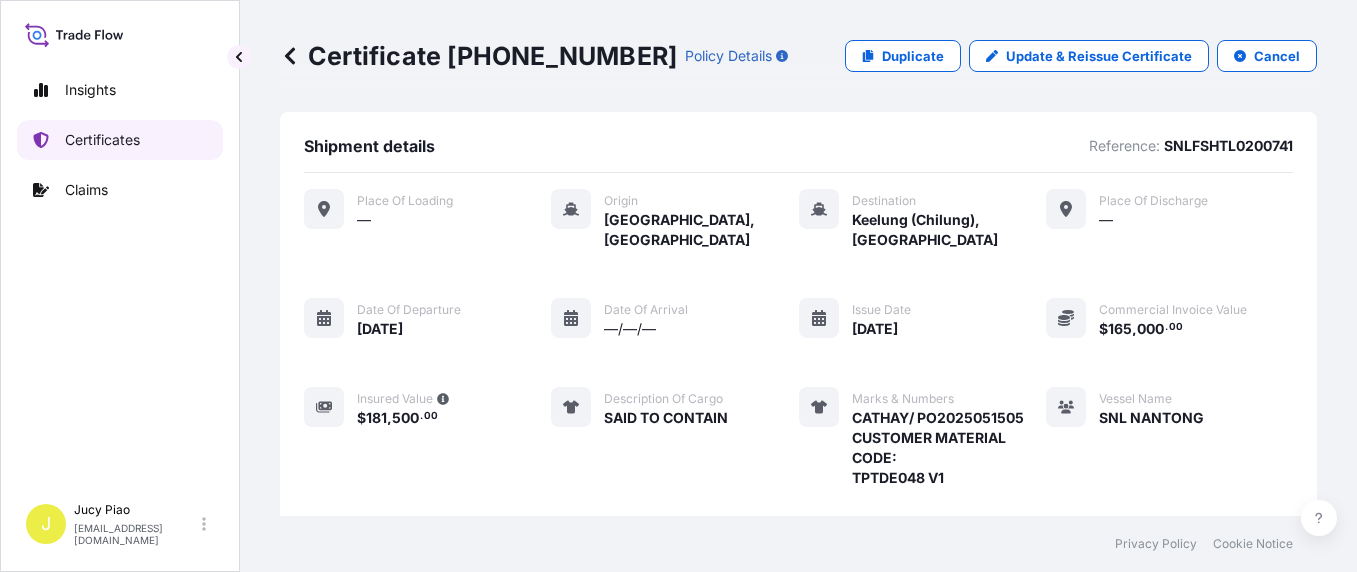 click on "Certificates" at bounding box center (102, 140) 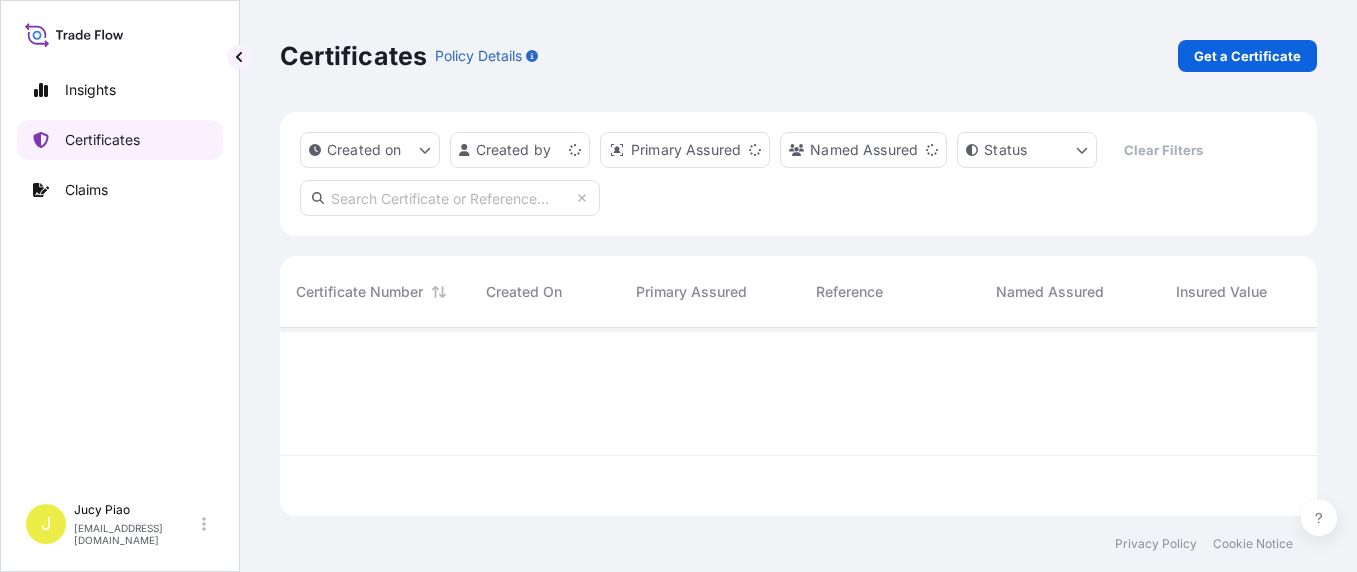 scroll, scrollTop: 16, scrollLeft: 16, axis: both 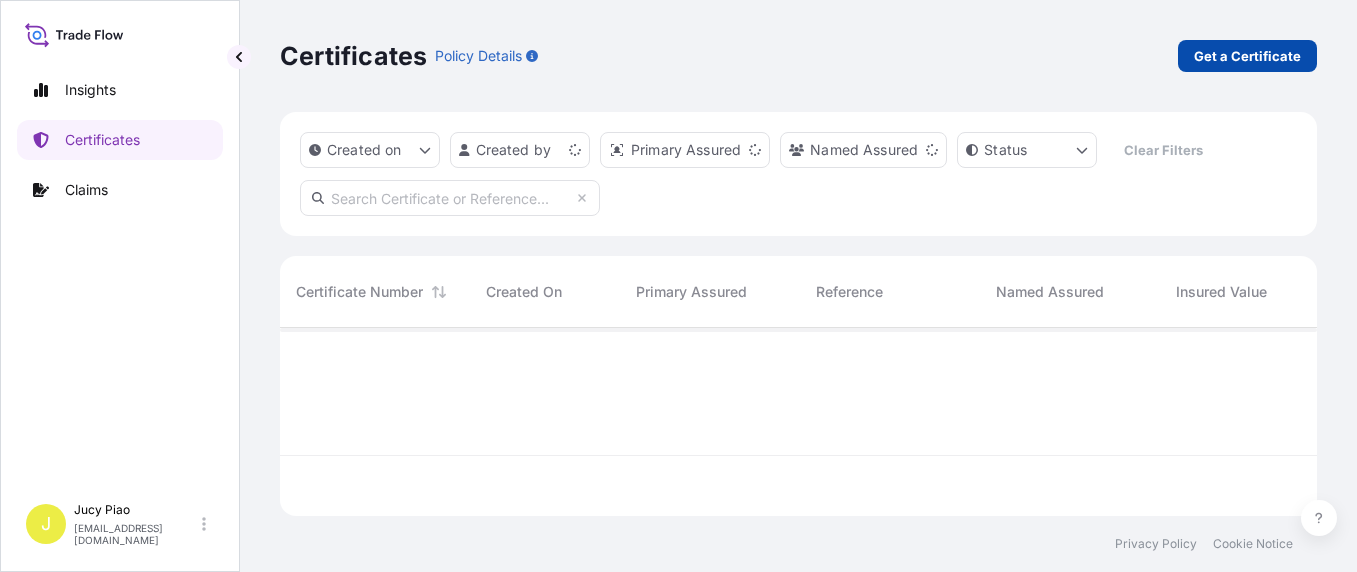 click on "Get a Certificate" at bounding box center [1247, 56] 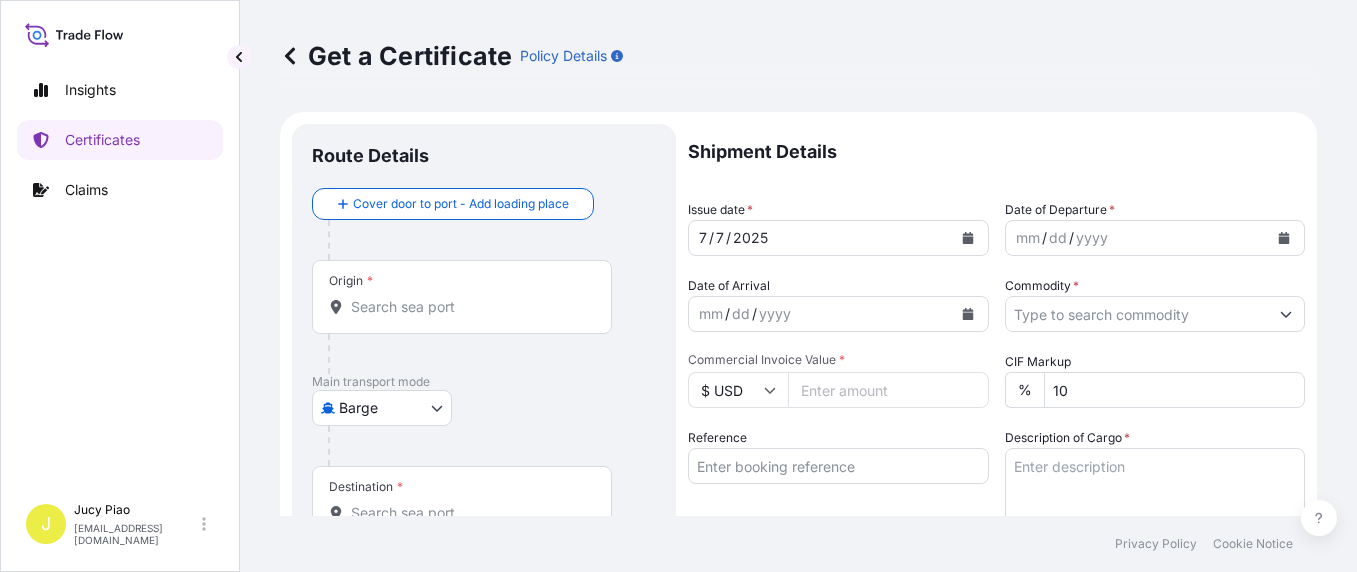 click on "Insights Certificates Claims J Jucy   Piao [EMAIL_ADDRESS][DOMAIN_NAME] Get a Certificate Policy Details Route Details   Cover door to port - Add loading place Place of loading Road / [GEOGRAPHIC_DATA] / Inland Origin * Main transport mode Barge Air Barge Road Ocean Vessel Rail Barge in Tow Destination * Cover port to door - Add place of discharge Road / Inland Road / Inland Place of Discharge Shipment Details Issue date * [DATE] Date of Departure * mm / dd / yyyy Date of Arrival mm / dd / yyyy Commodity * Packing Category Commercial Invoice Value    * $ USD CIF Markup % 10 Reference Description of Cargo * Vessel name Marks & Numbers Duty Cost   $ USD Letter of Credit This shipment has a letter of credit Letter of credit * Letter of credit may not exceed 12000 characters Assured Details Primary Assured * Select a primary assured The Lubrizol Corporation Named Assured Named Assured Address Create Certificate Privacy Policy Cookie Notice
0 Selected Date: [DATE]" at bounding box center [678, 286] 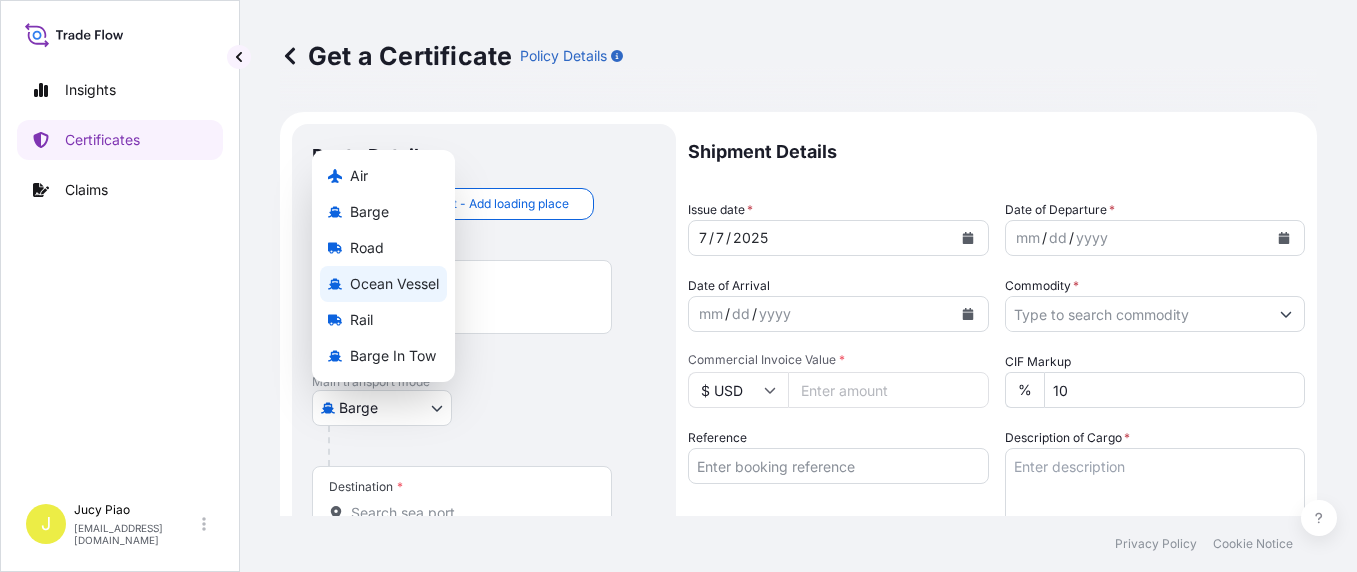 click on "Ocean Vessel" at bounding box center (394, 284) 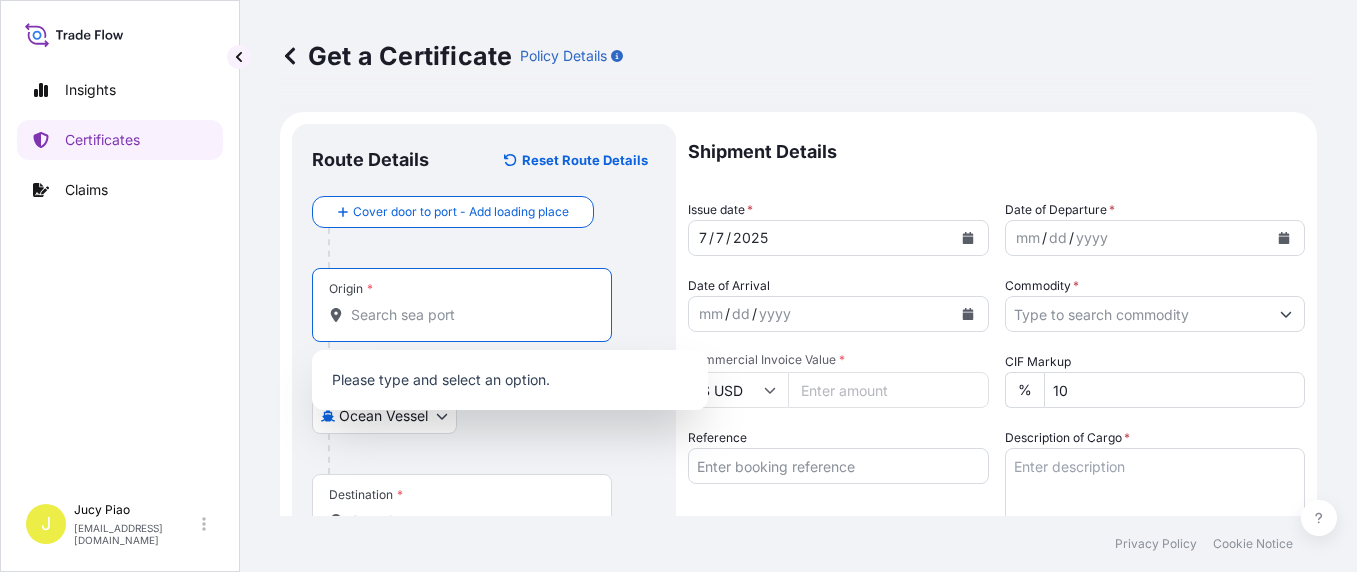 click on "Origin *" at bounding box center [469, 315] 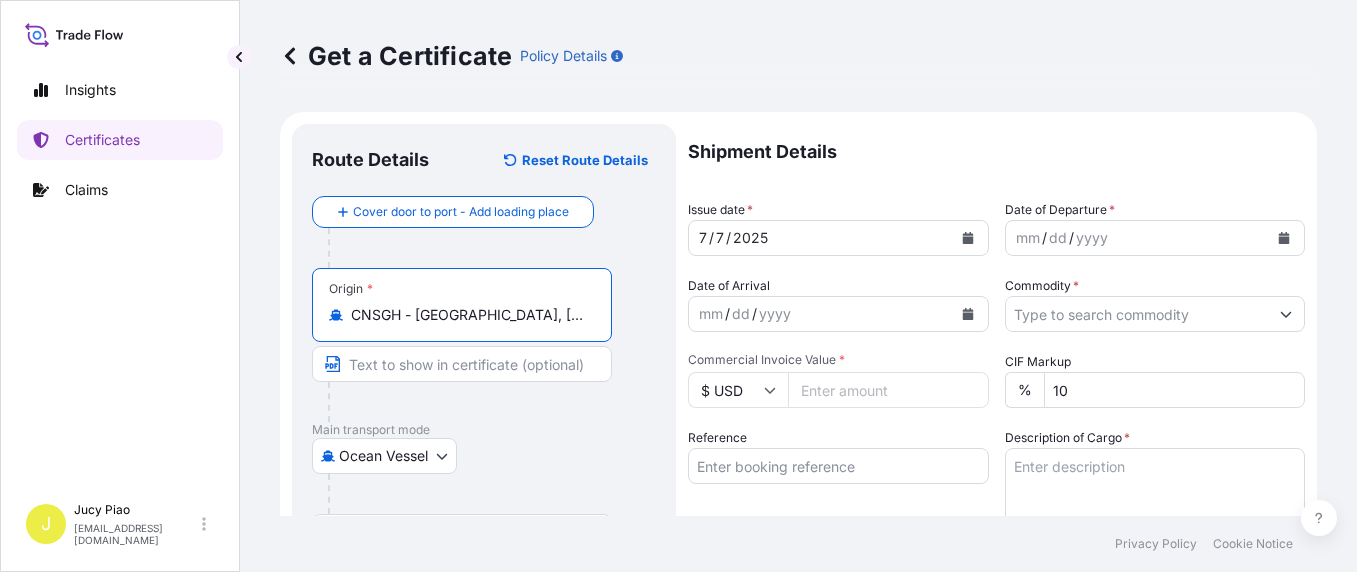 drag, startPoint x: 418, startPoint y: 320, endPoint x: 577, endPoint y: 328, distance: 159.20113 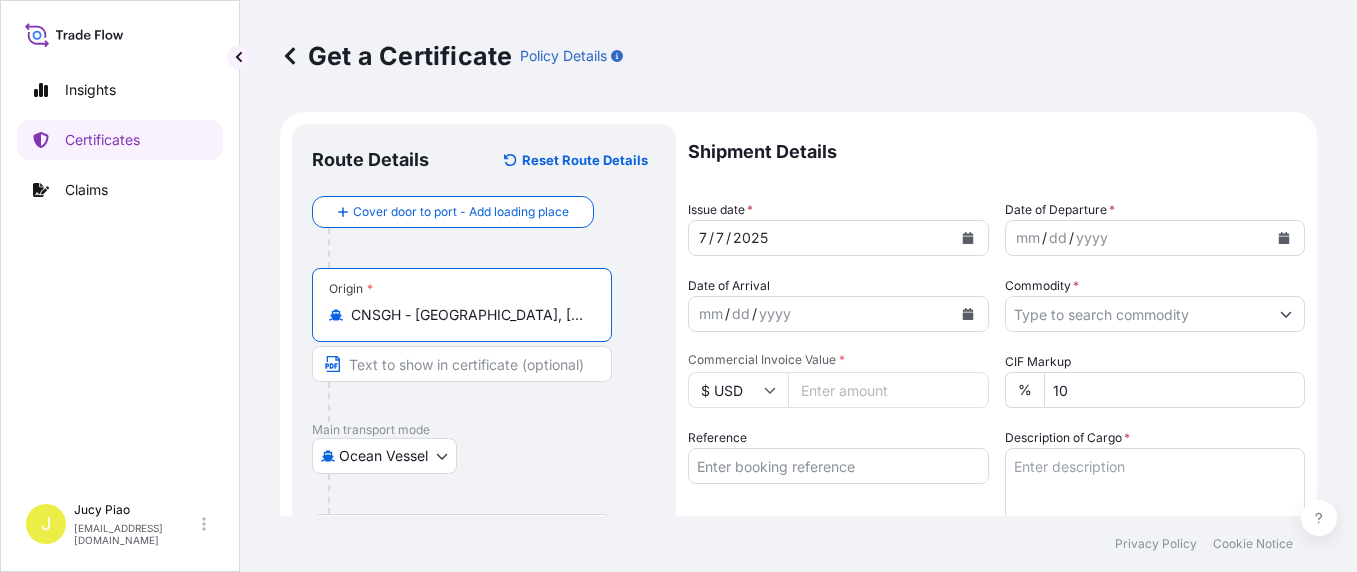 type on "CNSGH - [GEOGRAPHIC_DATA], [GEOGRAPHIC_DATA]" 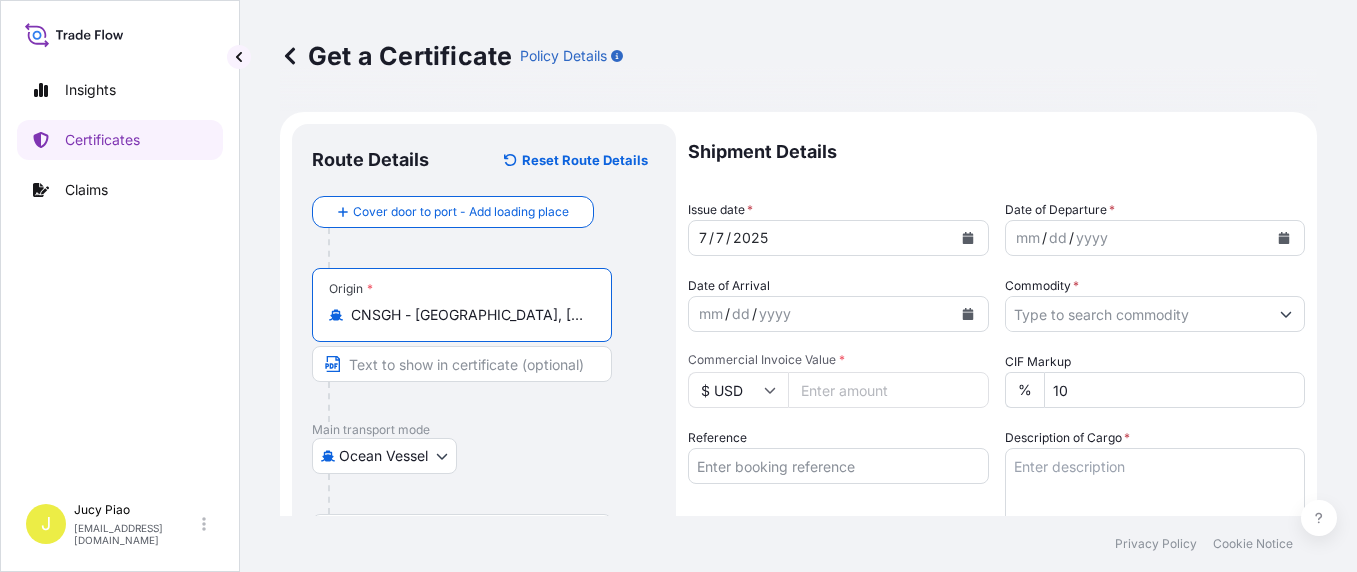 click at bounding box center [462, 364] 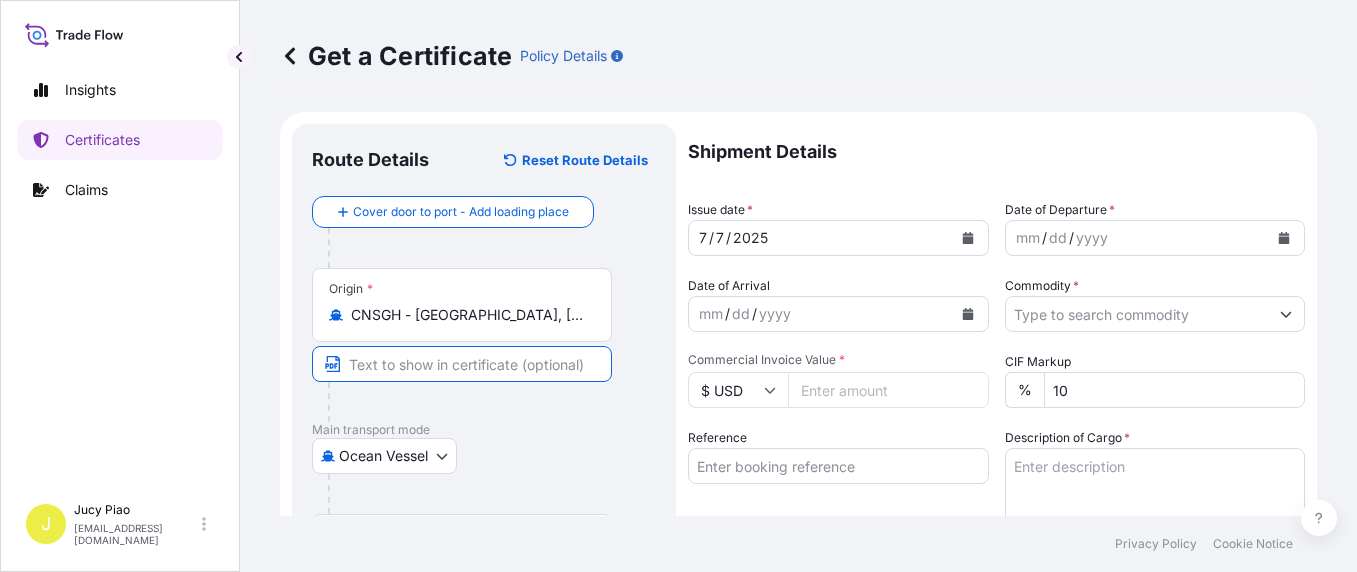 paste on "[GEOGRAPHIC_DATA], [GEOGRAPHIC_DATA]" 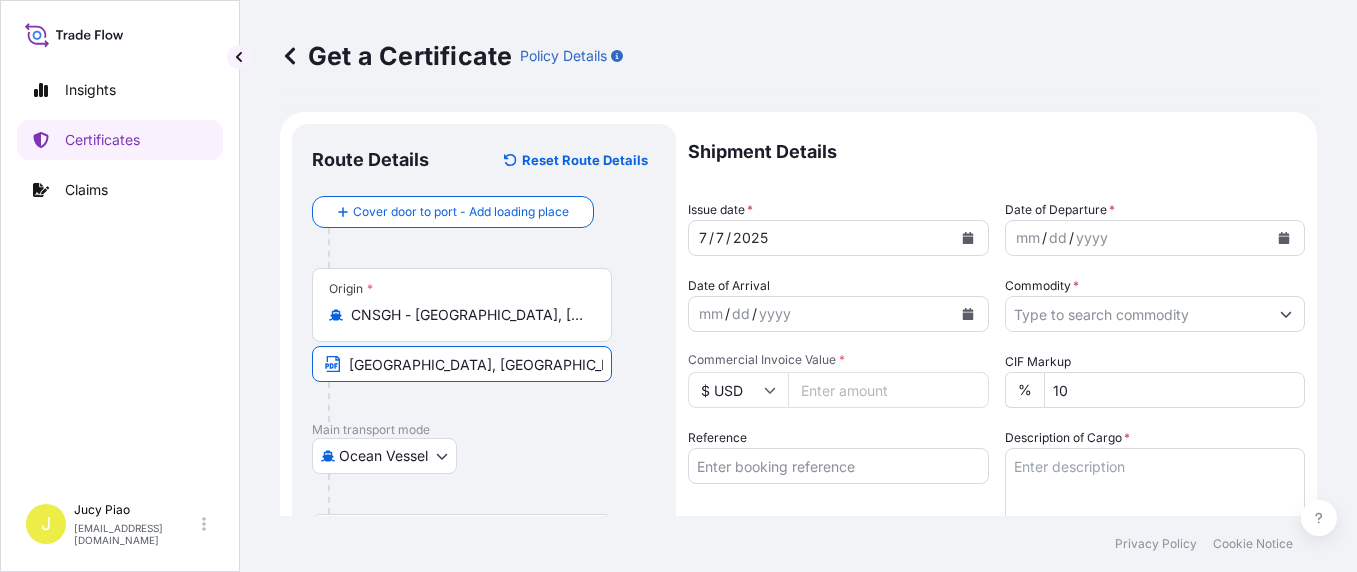 type on "[GEOGRAPHIC_DATA], [GEOGRAPHIC_DATA]" 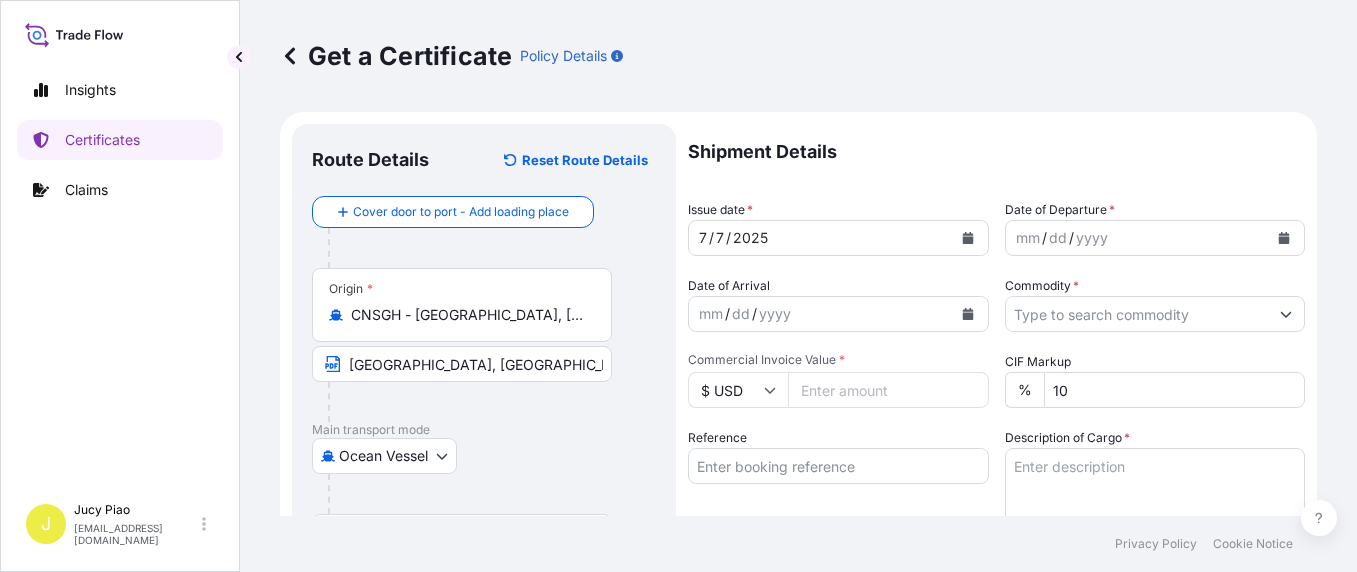 click on "Main transport mode" at bounding box center [484, 430] 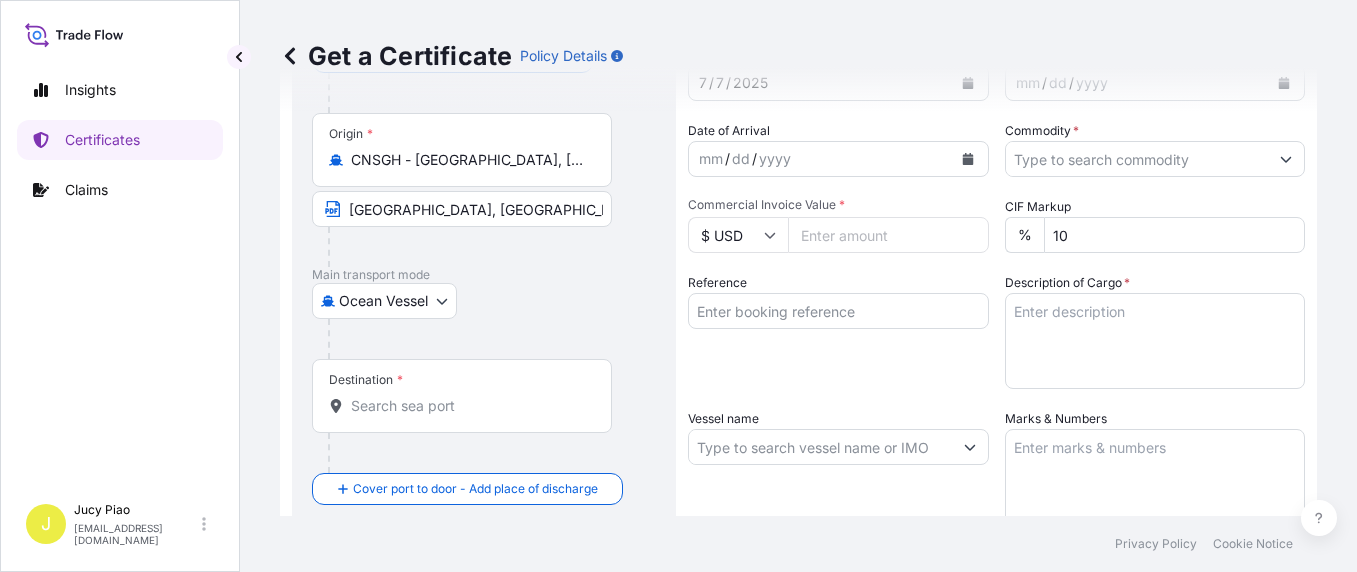 scroll, scrollTop: 232, scrollLeft: 0, axis: vertical 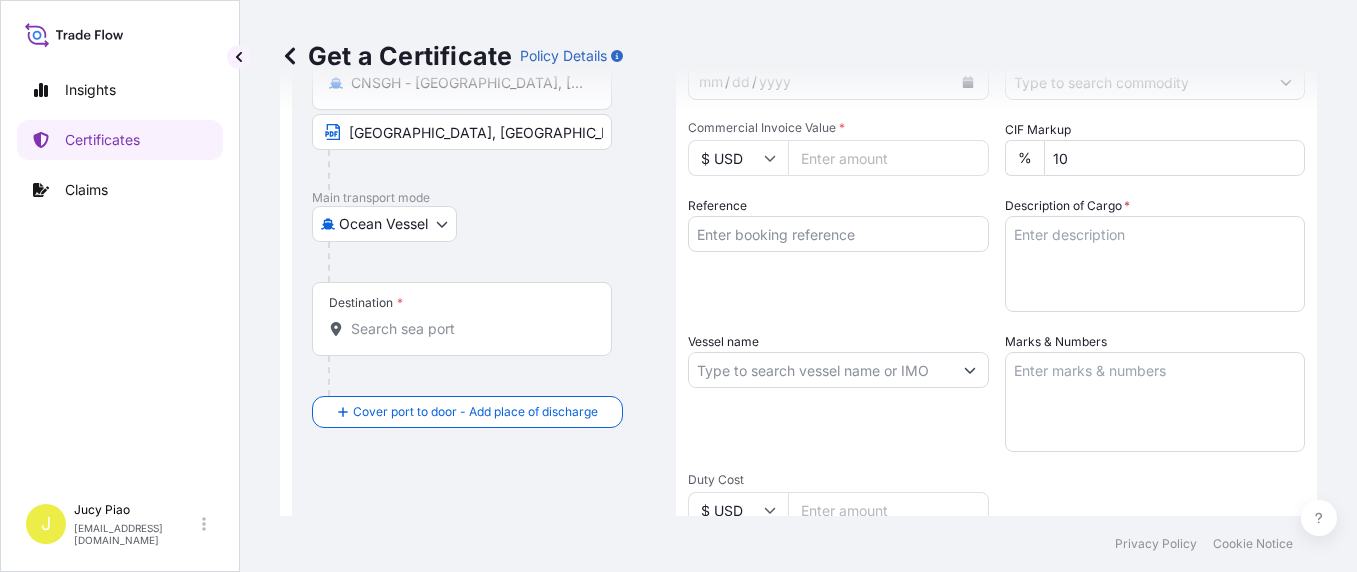 click on "Destination *" at bounding box center [469, 329] 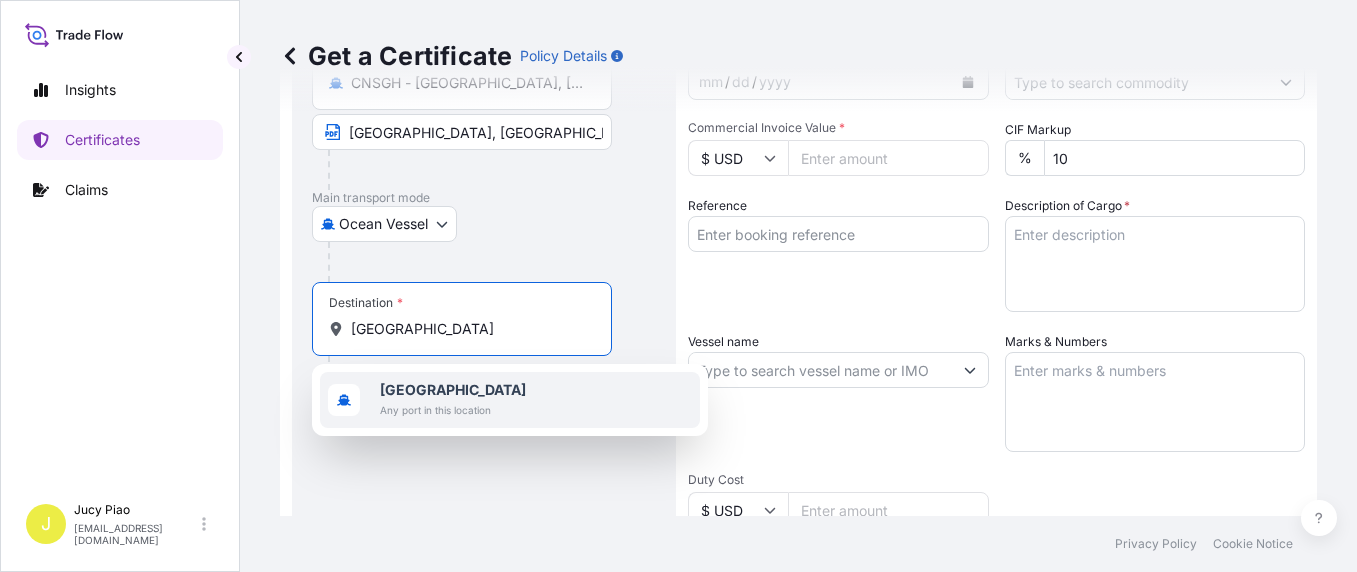 click on "[GEOGRAPHIC_DATA]" at bounding box center [453, 390] 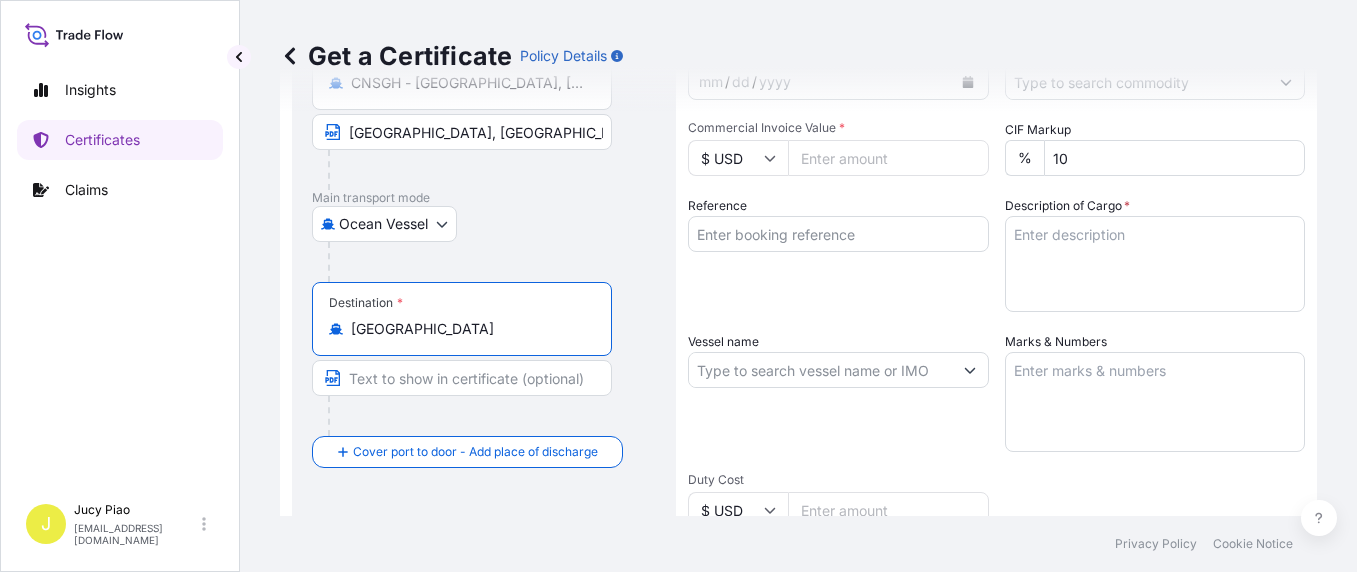 type on "[GEOGRAPHIC_DATA]" 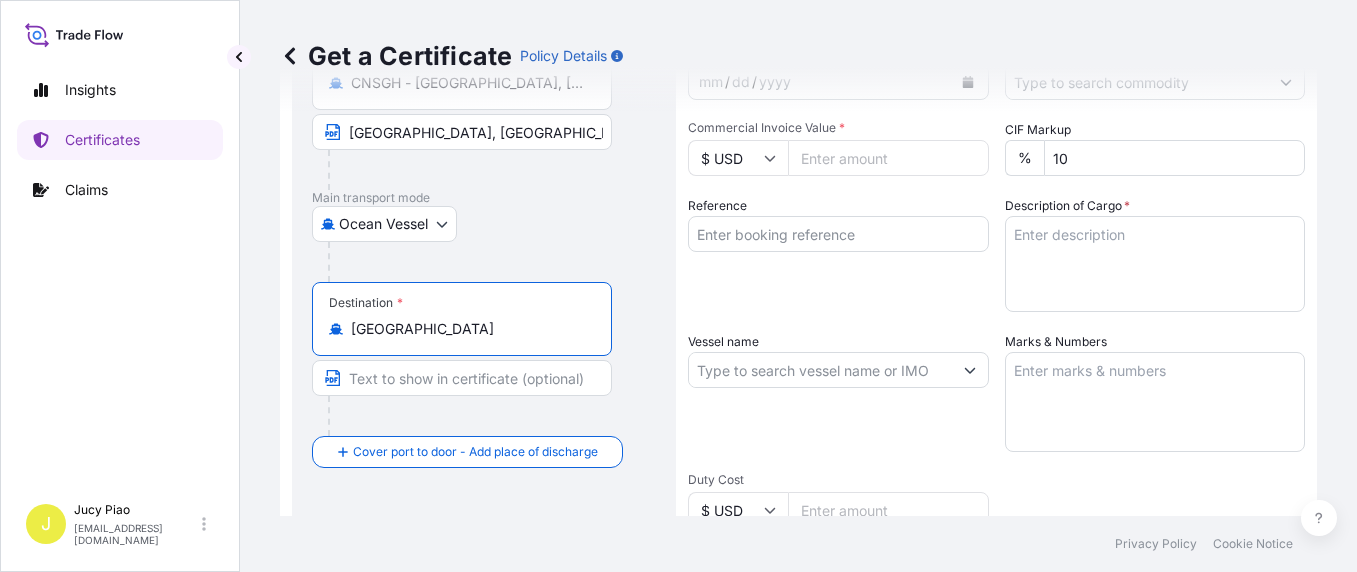 click at bounding box center (462, 378) 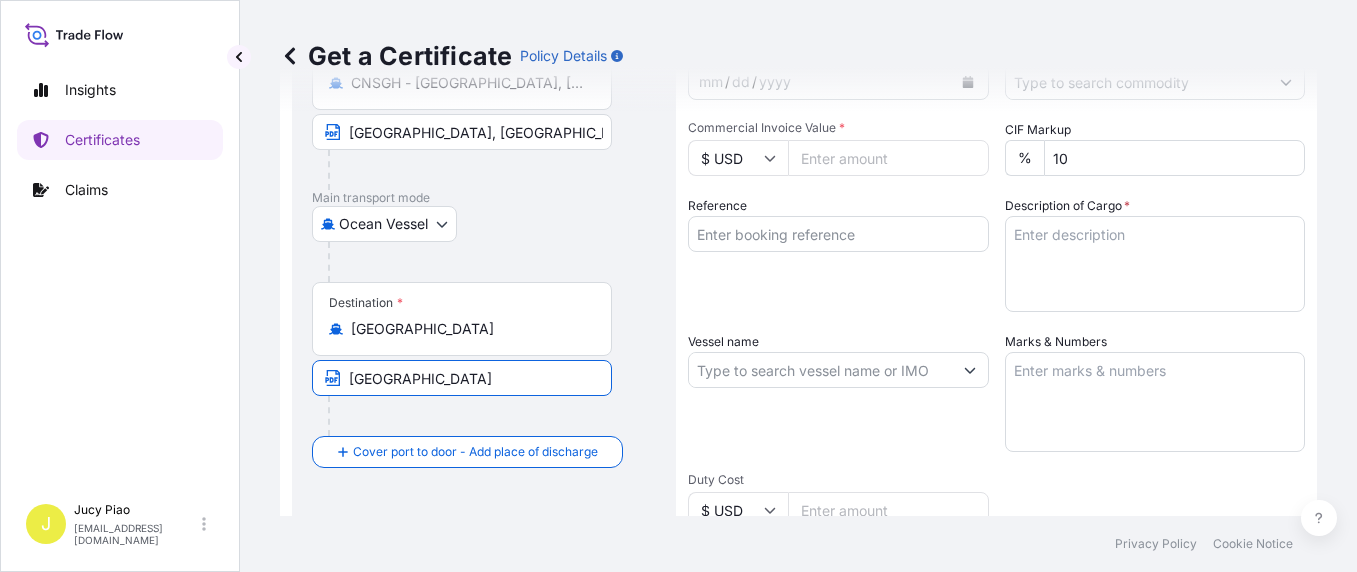type on "[GEOGRAPHIC_DATA]" 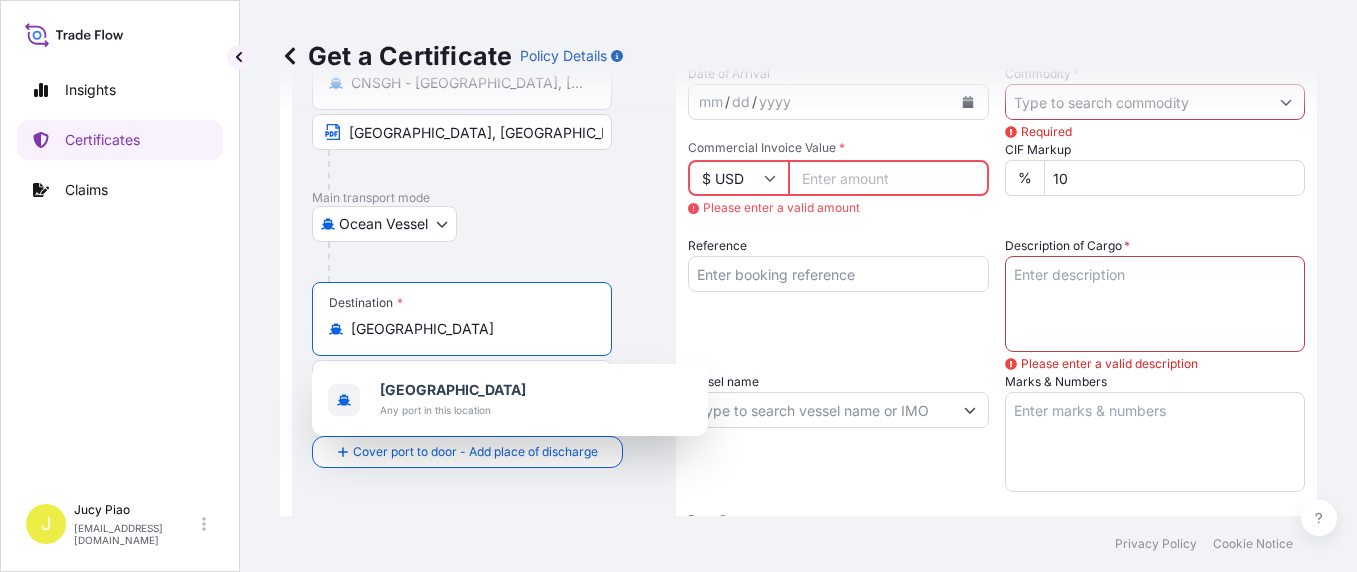 click on "[GEOGRAPHIC_DATA]" at bounding box center [469, 329] 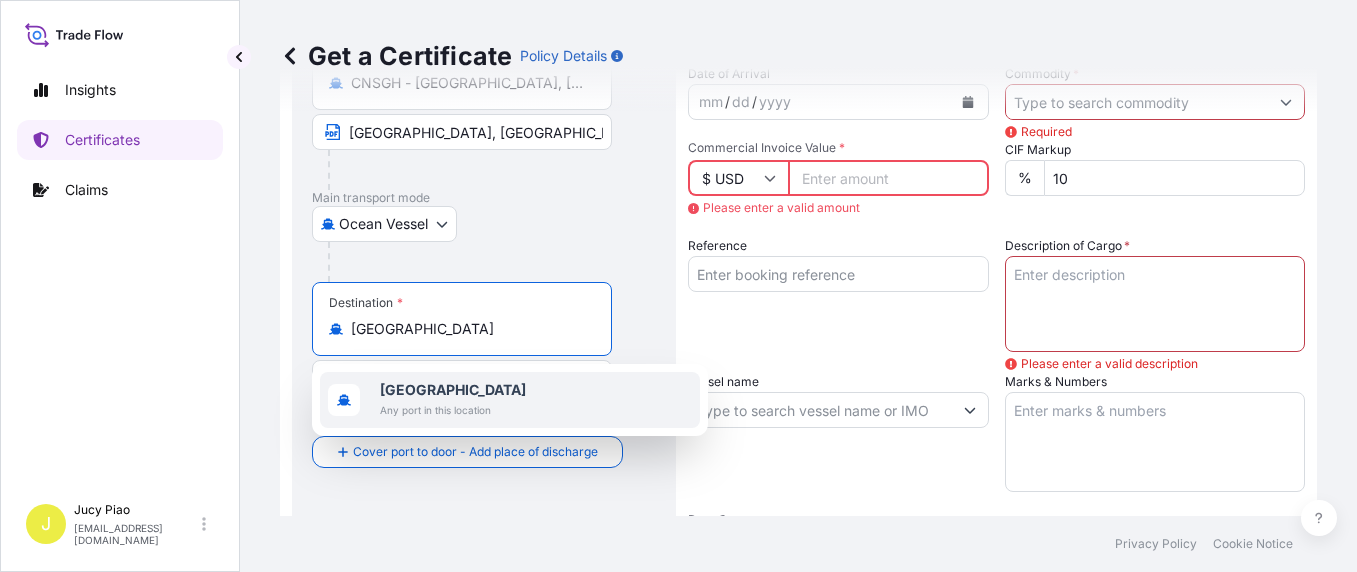 drag, startPoint x: 433, startPoint y: 325, endPoint x: 307, endPoint y: 333, distance: 126.253716 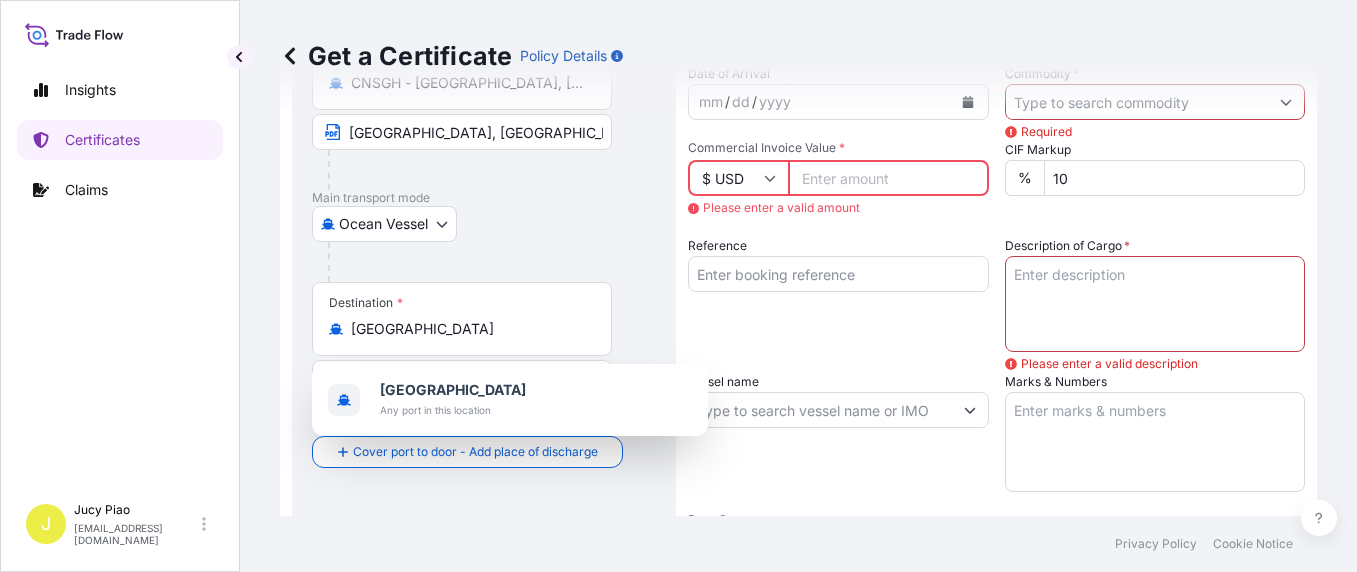 click on "Destination * [GEOGRAPHIC_DATA]" at bounding box center (462, 319) 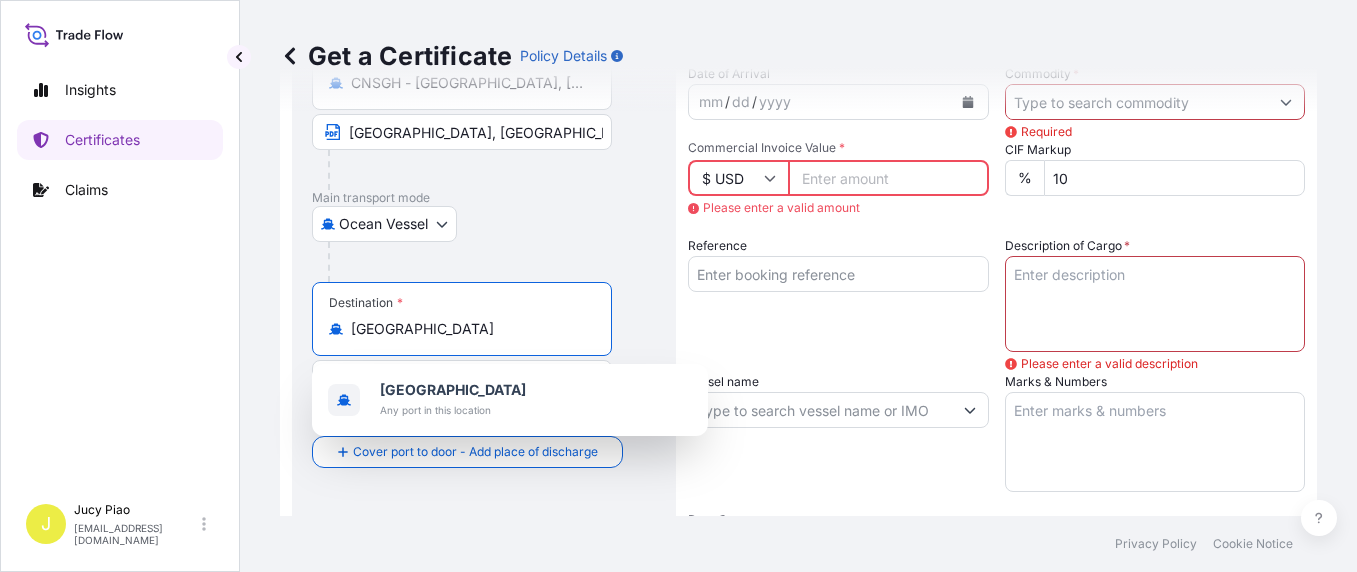 click on "[GEOGRAPHIC_DATA]" at bounding box center (469, 329) 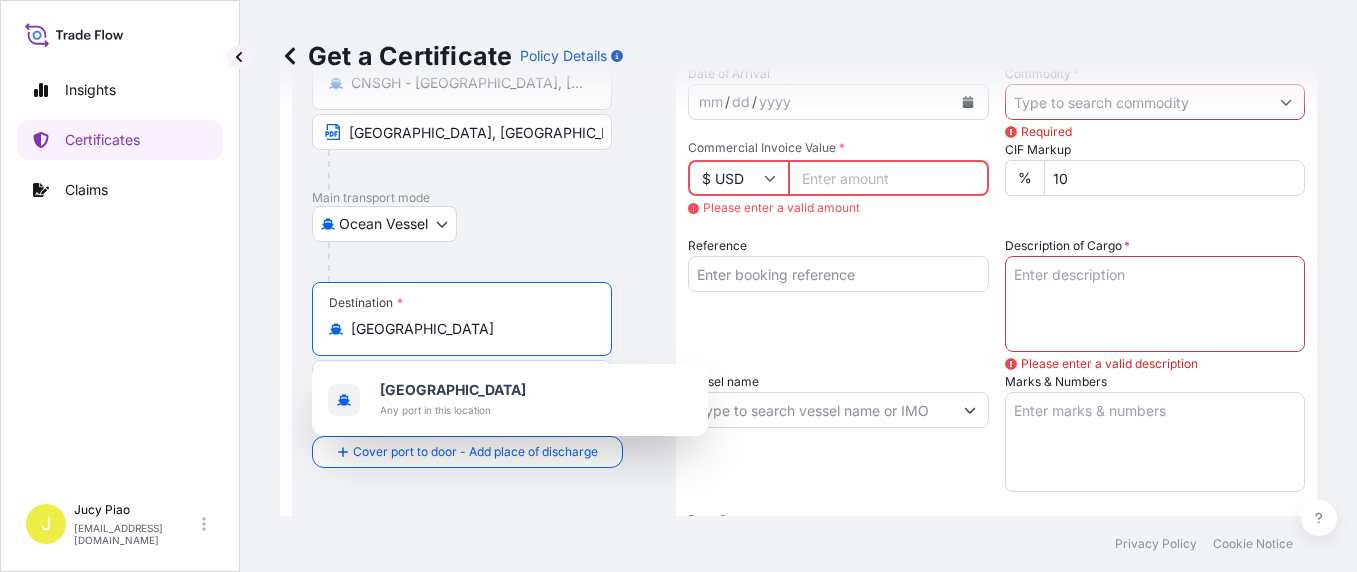 click on "[GEOGRAPHIC_DATA]" at bounding box center (469, 329) 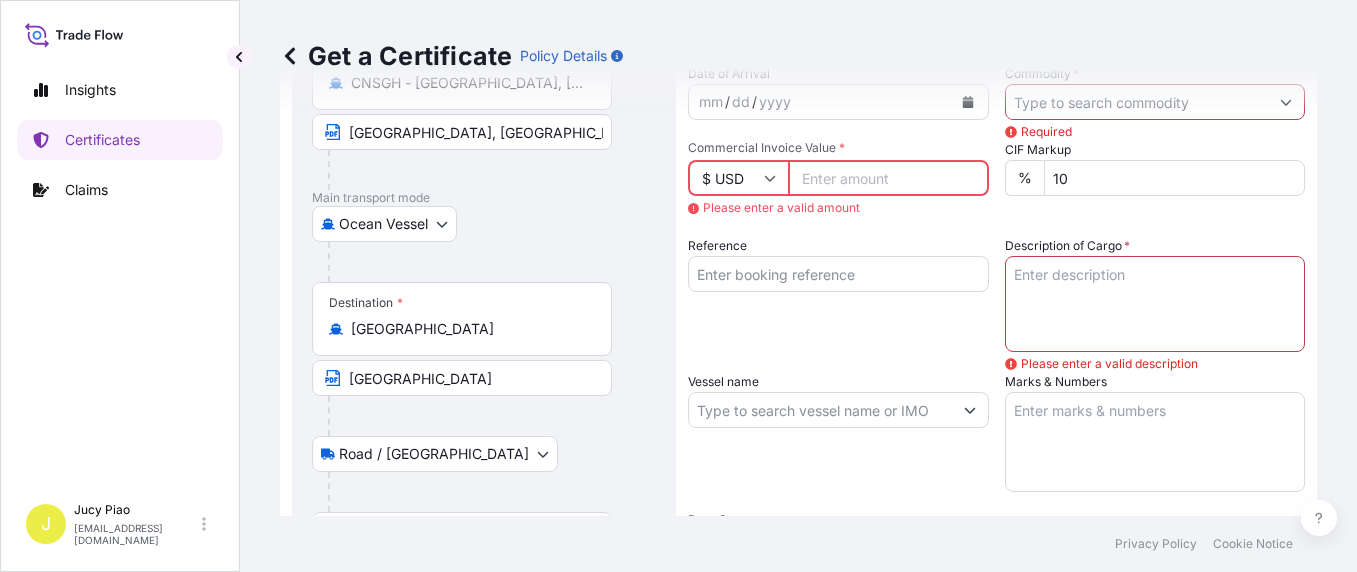 scroll, scrollTop: 310, scrollLeft: 0, axis: vertical 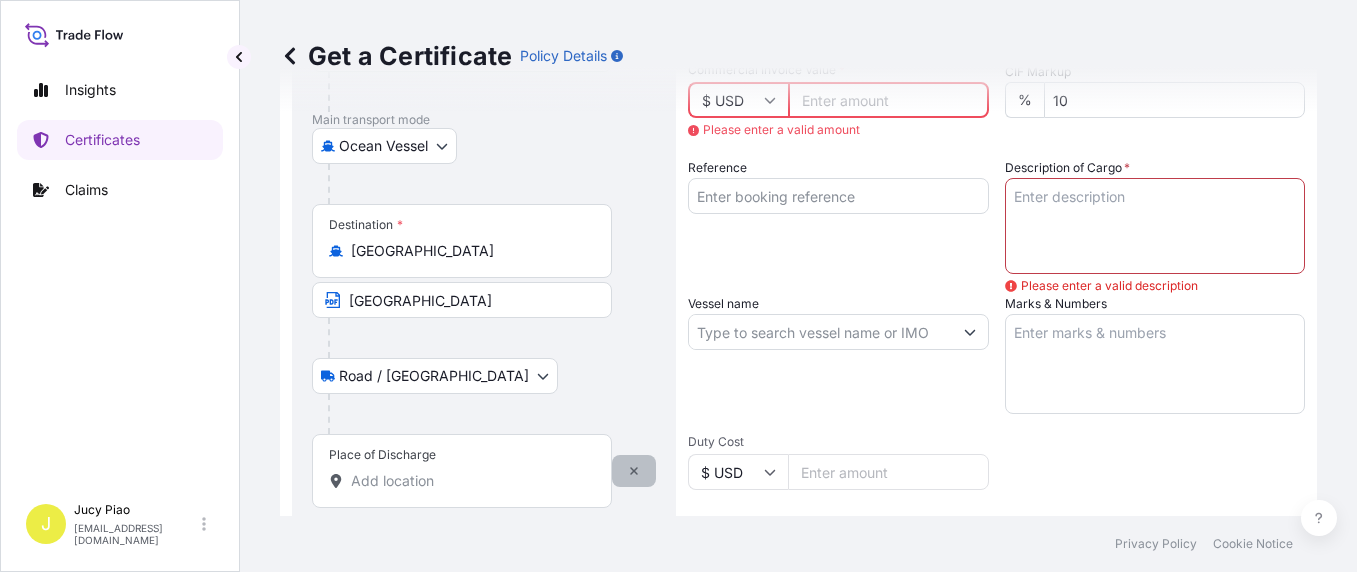 click 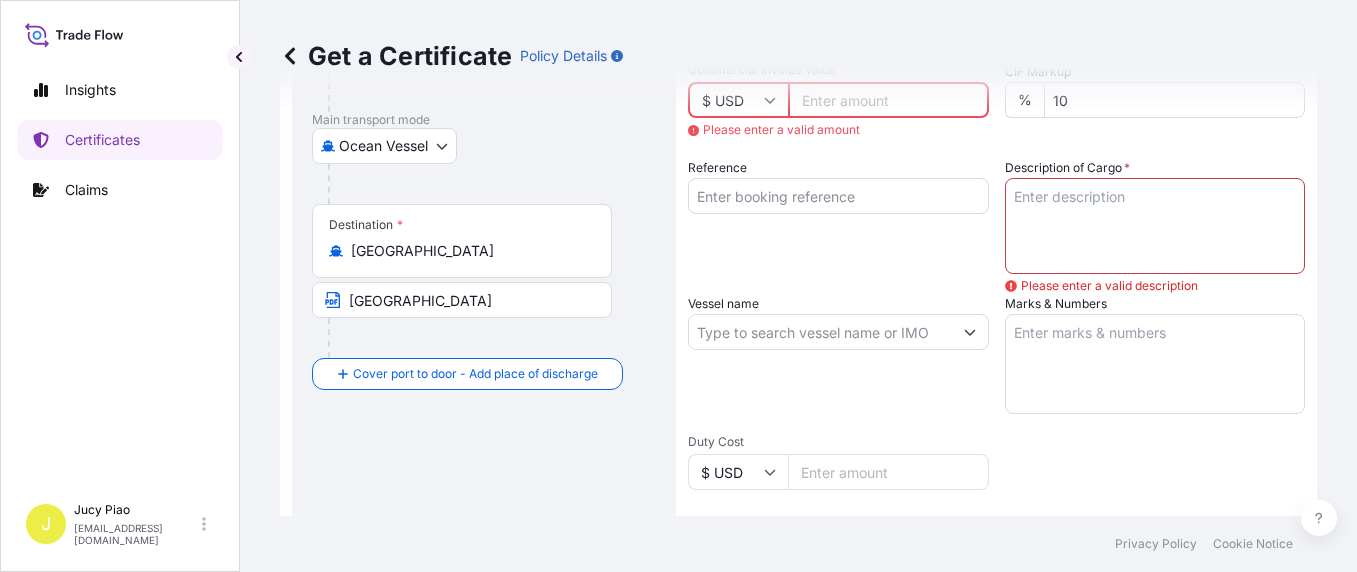 click on "[GEOGRAPHIC_DATA]" at bounding box center (469, 251) 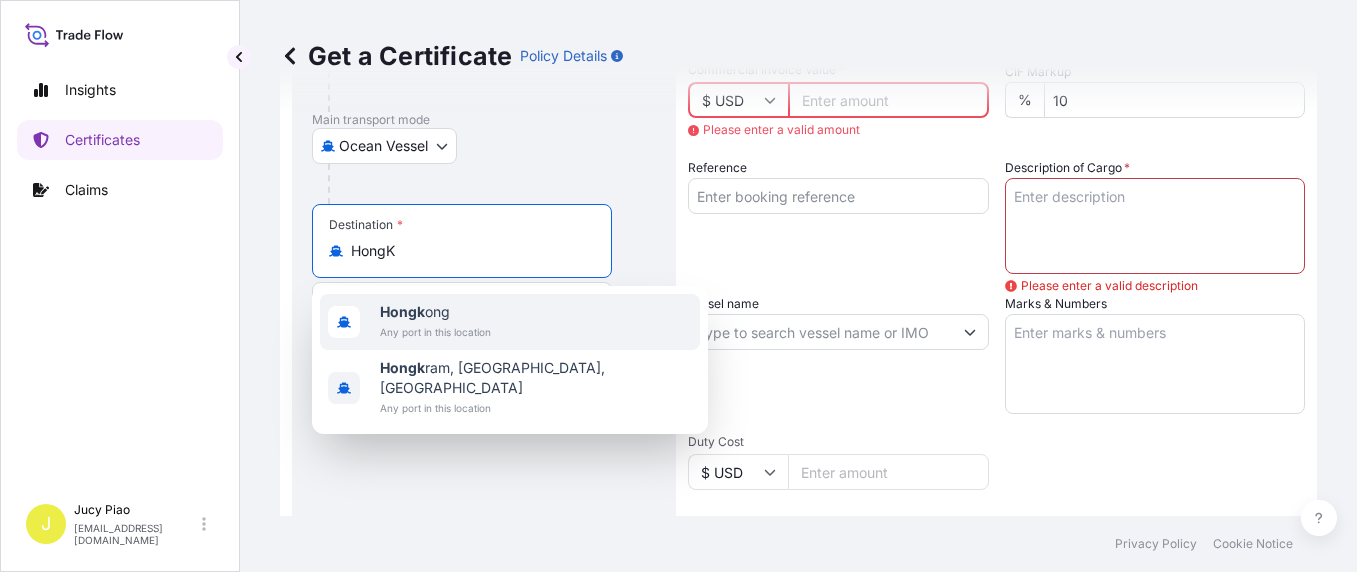click on "Any port in this location" at bounding box center (435, 332) 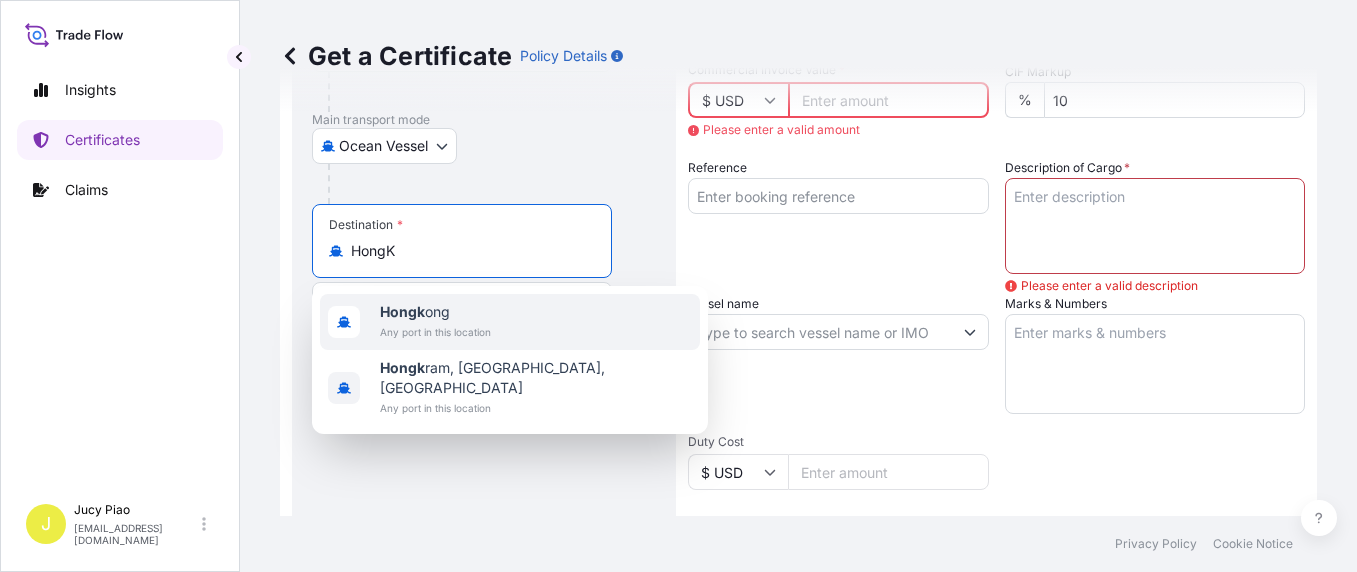 type on "[GEOGRAPHIC_DATA]" 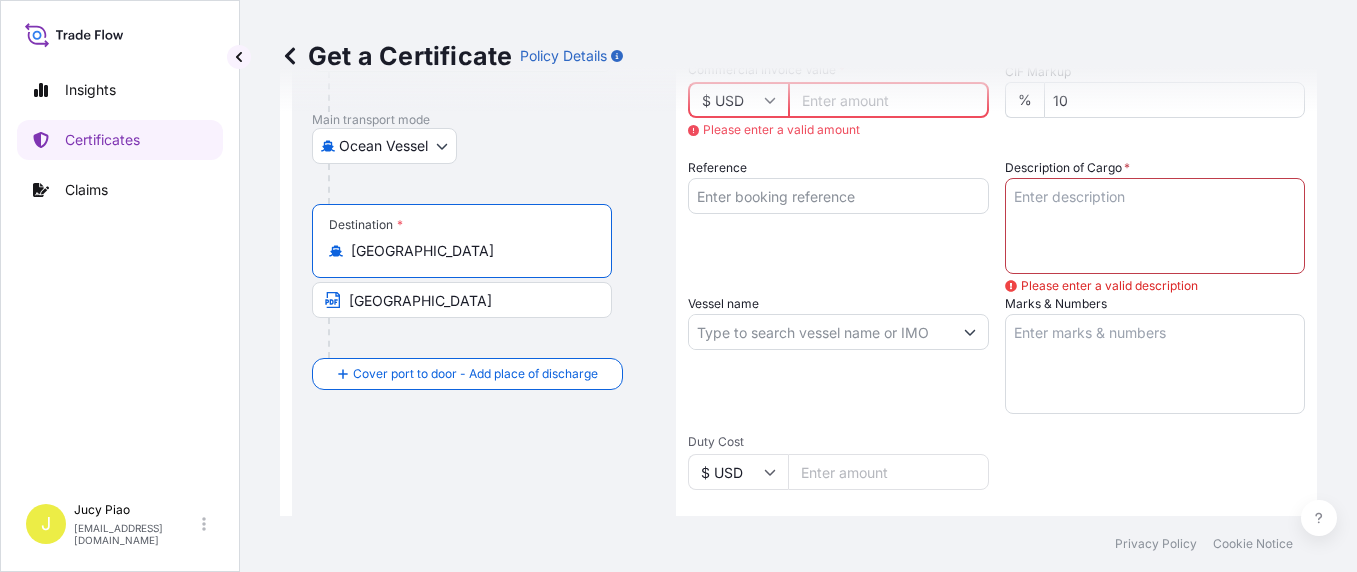 drag, startPoint x: 429, startPoint y: 246, endPoint x: 307, endPoint y: 252, distance: 122.14745 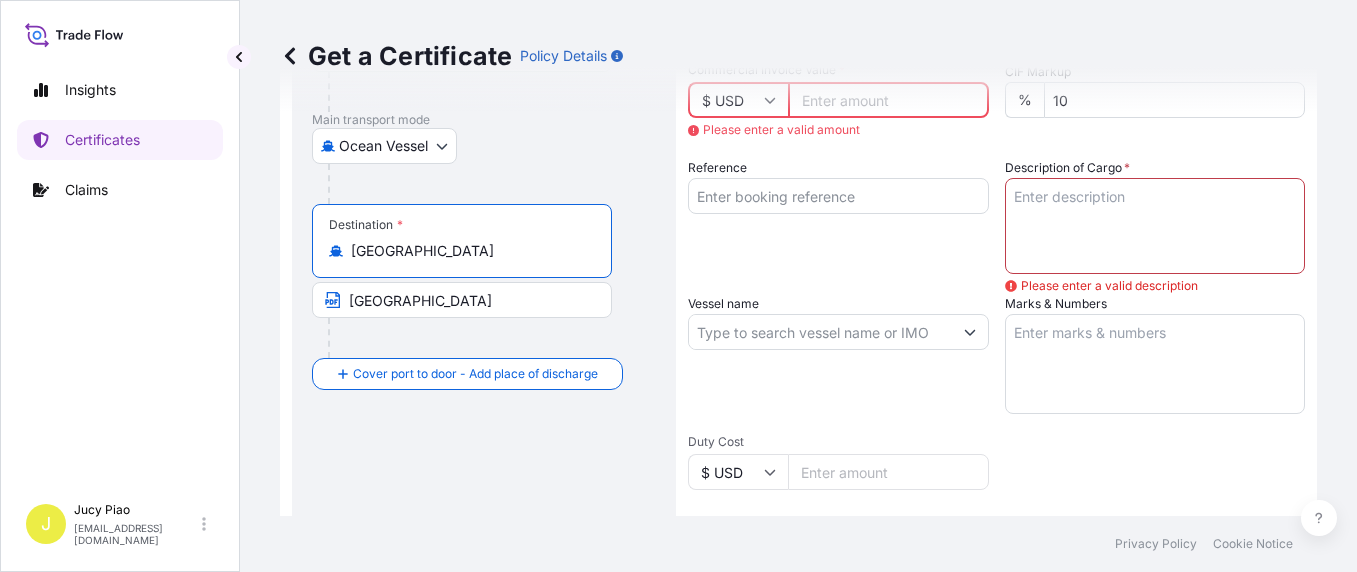 click on "Route Details Reset Route Details   Cover door to port - Add loading place Place of loading Road / [GEOGRAPHIC_DATA] / Inland Origin * CNSGH - [GEOGRAPHIC_DATA], [GEOGRAPHIC_DATA] [GEOGRAPHIC_DATA], [GEOGRAPHIC_DATA] Main transport mode Ocean [GEOGRAPHIC_DATA] Ocean Vessel Rail Barge in [GEOGRAPHIC_DATA] Destination * [GEOGRAPHIC_DATA] [GEOGRAPHIC_DATA] Cover port to door - Add place of discharge Road / [GEOGRAPHIC_DATA] / Inland Place of Discharge" at bounding box center (484, 348) 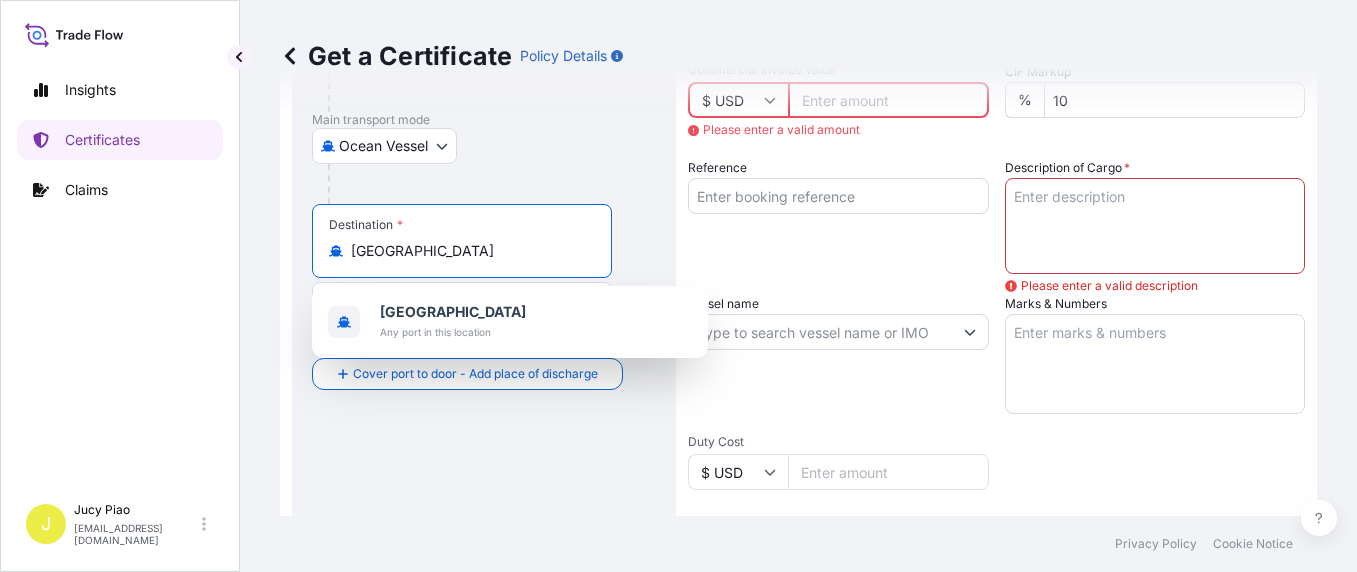 drag, startPoint x: 424, startPoint y: 260, endPoint x: 328, endPoint y: 259, distance: 96.00521 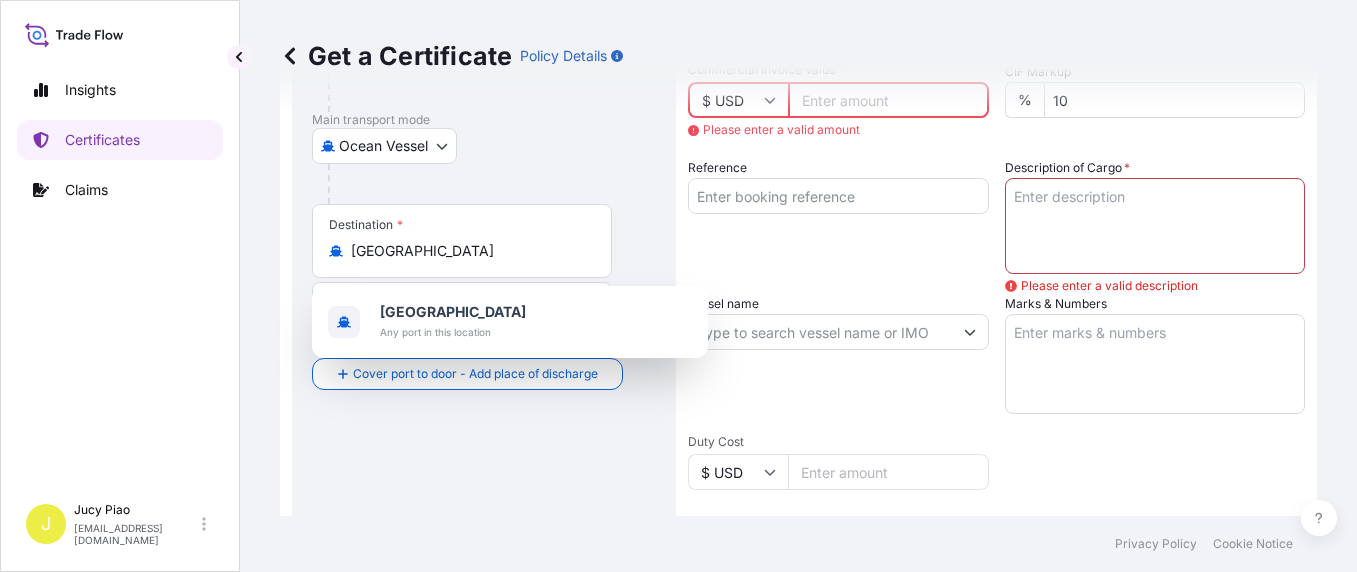 click on "Get a Certificate Policy Details Route Details Reset Route Details   Cover door to port - Add loading place Place of loading Road / [GEOGRAPHIC_DATA] / Inland Origin * CNSGH - [GEOGRAPHIC_DATA], [GEOGRAPHIC_DATA] [GEOGRAPHIC_DATA], [GEOGRAPHIC_DATA] Main transport mode Ocean [GEOGRAPHIC_DATA] Ocean Vessel Rail Barge in Tow Destination * [GEOGRAPHIC_DATA] [GEOGRAPHIC_DATA] Cover port to door - Add place of discharge Road / [GEOGRAPHIC_DATA] / Inland Place of Discharge Shipment Details Issue date * [DATE] Date of Departure * mm / dd / yyyy Please enter a valid date value Date of Arrival mm / dd / yyyy Commodity * Required Packing Category Commercial Invoice Value    * $ USD Please enter a valid amount CIF Markup % 10 Reference Description of Cargo * Please enter a valid description Vessel name Marks & Numbers Duty Cost   $ USD Letter of Credit This shipment has a letter of credit Letter of credit * Letter of credit may not exceed 12000 characters Assured Details Primary Assured * Select a primary assured Please select a primary assured The Lubrizol Corporation" at bounding box center [798, 258] 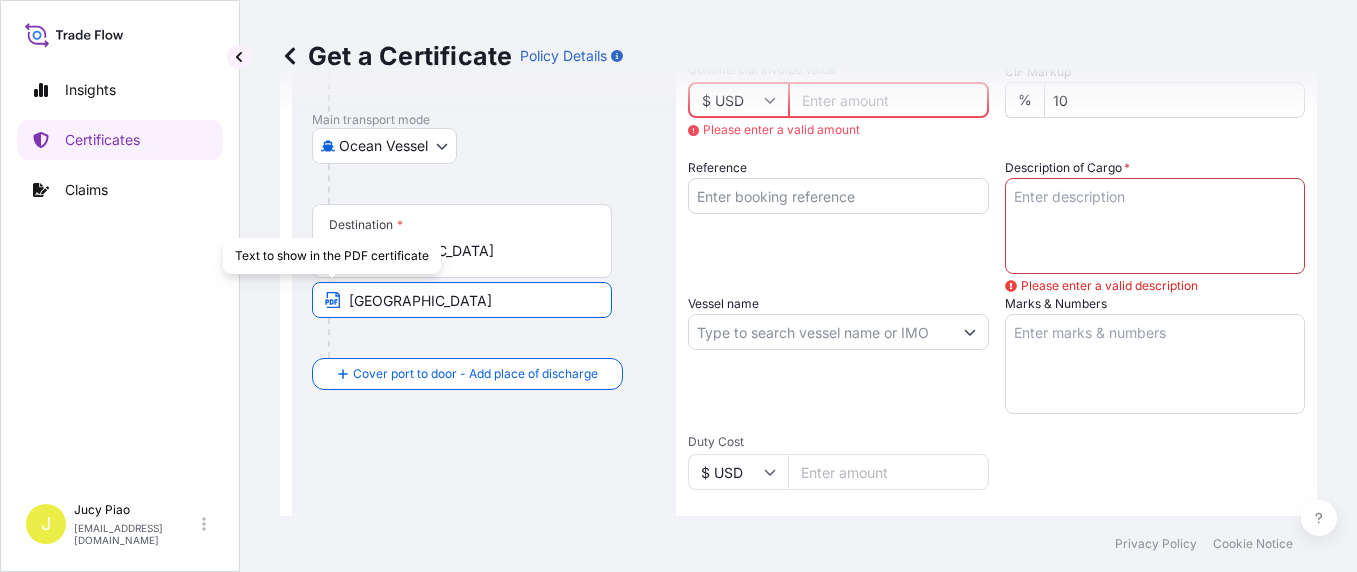 drag, startPoint x: 430, startPoint y: 296, endPoint x: 299, endPoint y: 304, distance: 131.24405 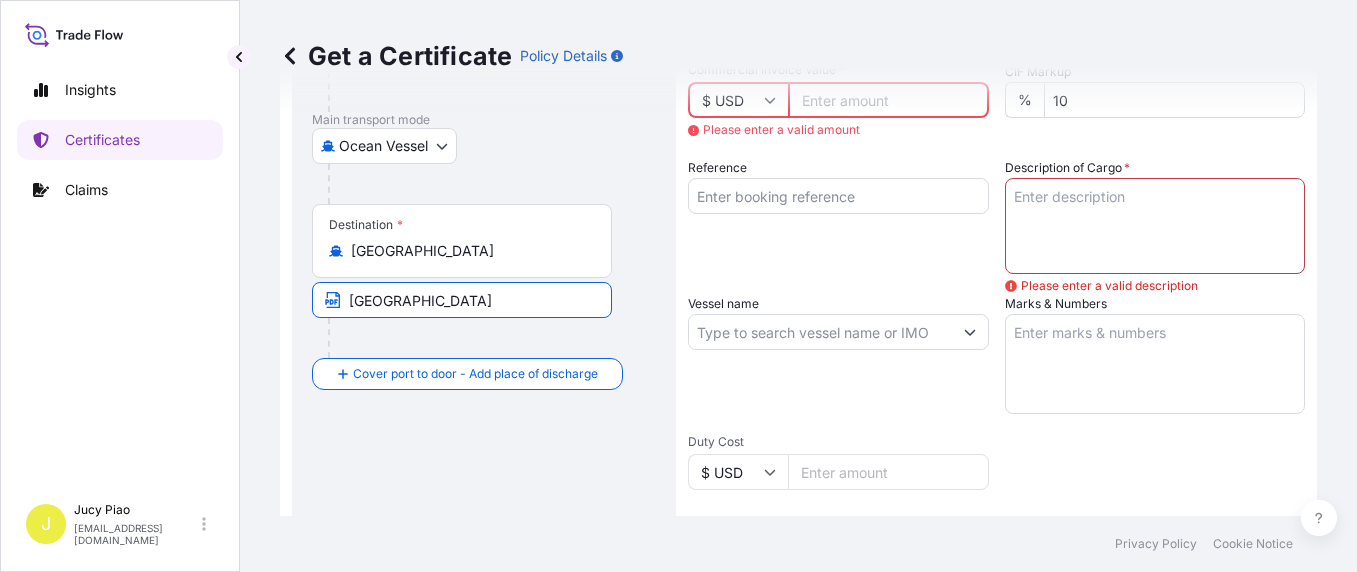 paste on "H" 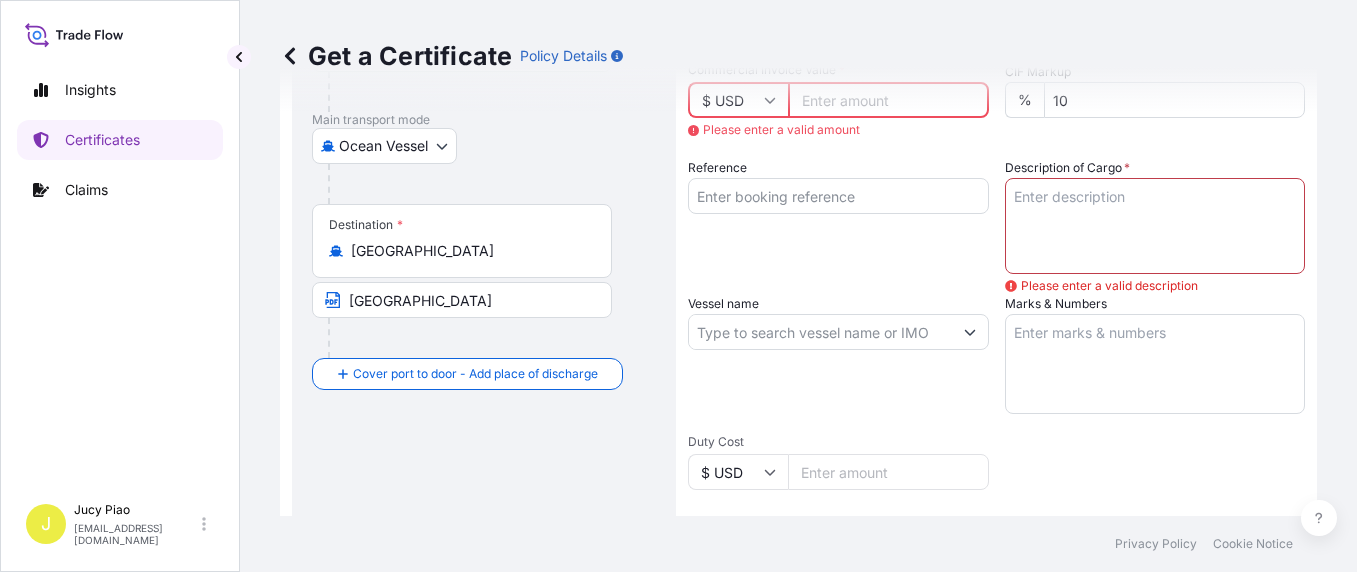 click on "Get a Certificate Policy Details Route Details Reset Route Details   Cover door to port - Add loading place Place of loading Road / [GEOGRAPHIC_DATA] / Inland Origin * CNSGH - [GEOGRAPHIC_DATA], [GEOGRAPHIC_DATA] [GEOGRAPHIC_DATA], [GEOGRAPHIC_DATA] Main transport mode Ocean [GEOGRAPHIC_DATA] Ocean Vessel Rail Barge in Tow Destination * [GEOGRAPHIC_DATA] [GEOGRAPHIC_DATA] Cover port to door - Add place of discharge Road / [GEOGRAPHIC_DATA] / Inland Place of Discharge Shipment Details Issue date * [DATE] Date of Departure * mm / dd / yyyy Please enter a valid date value Date of Arrival mm / dd / yyyy Commodity * Required Packing Category Commercial Invoice Value    * $ USD Please enter a valid amount CIF Markup % 10 Reference Description of Cargo * Please enter a valid description Vessel name Marks & Numbers Duty Cost   $ USD Letter of Credit This shipment has a letter of credit Letter of credit * Letter of credit may not exceed 12000 characters Assured Details Primary Assured * Select a primary assured Please select a primary assured The Lubrizol Corporation" at bounding box center [798, 258] 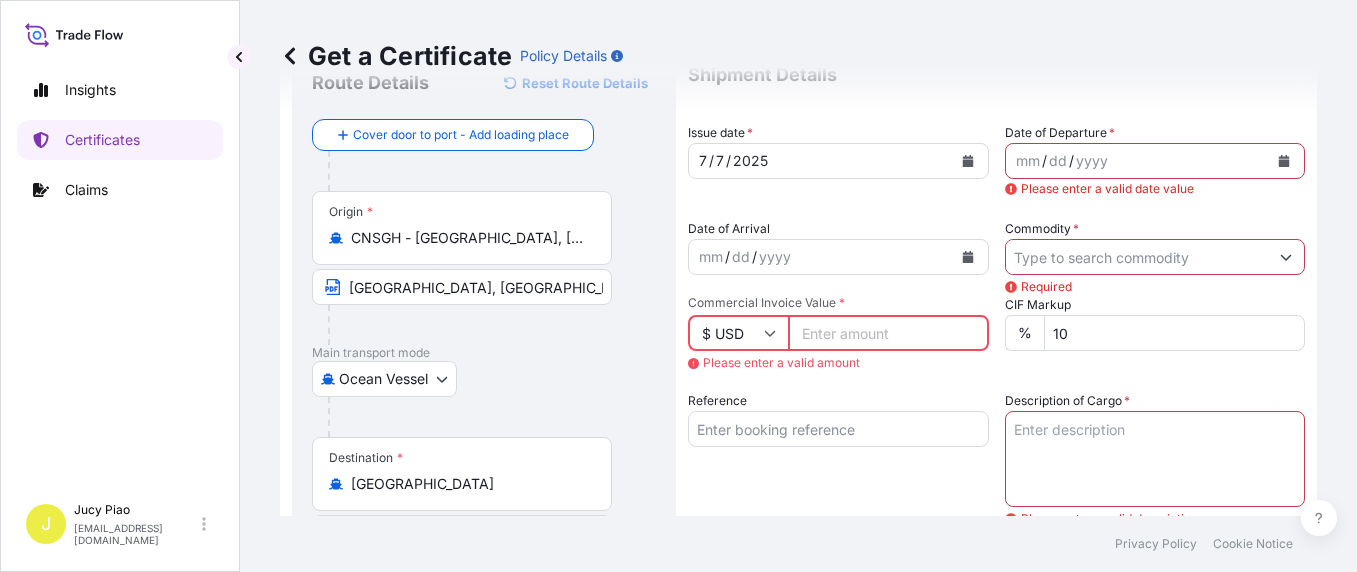 scroll, scrollTop: 0, scrollLeft: 0, axis: both 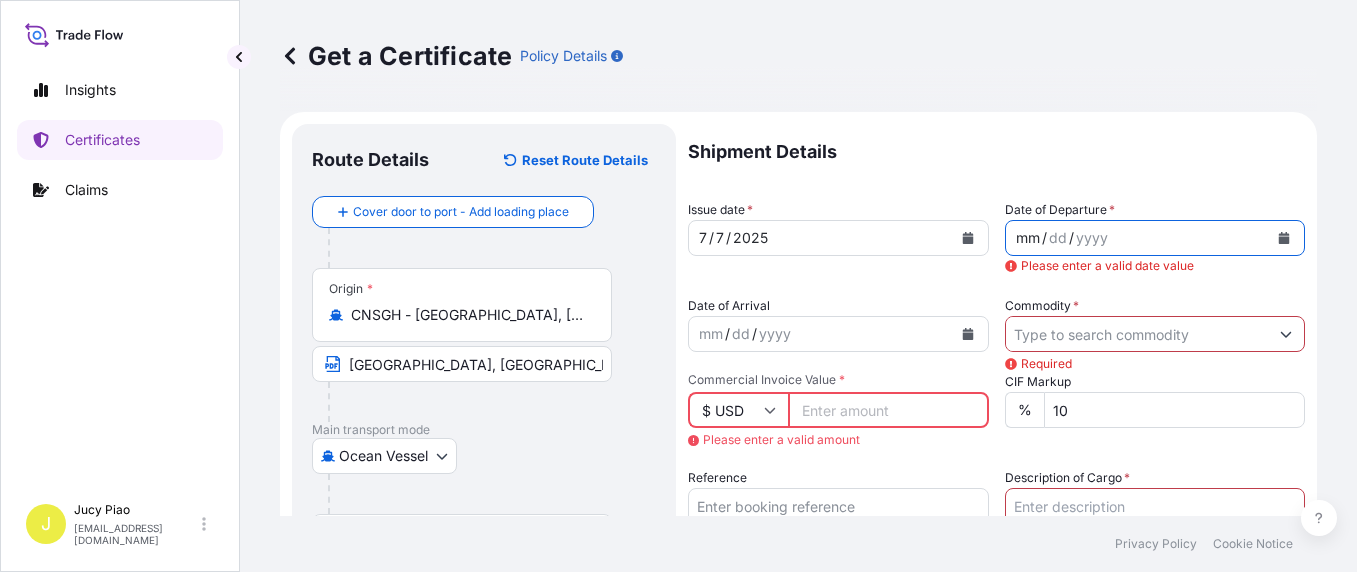 click on "mm" at bounding box center (1028, 238) 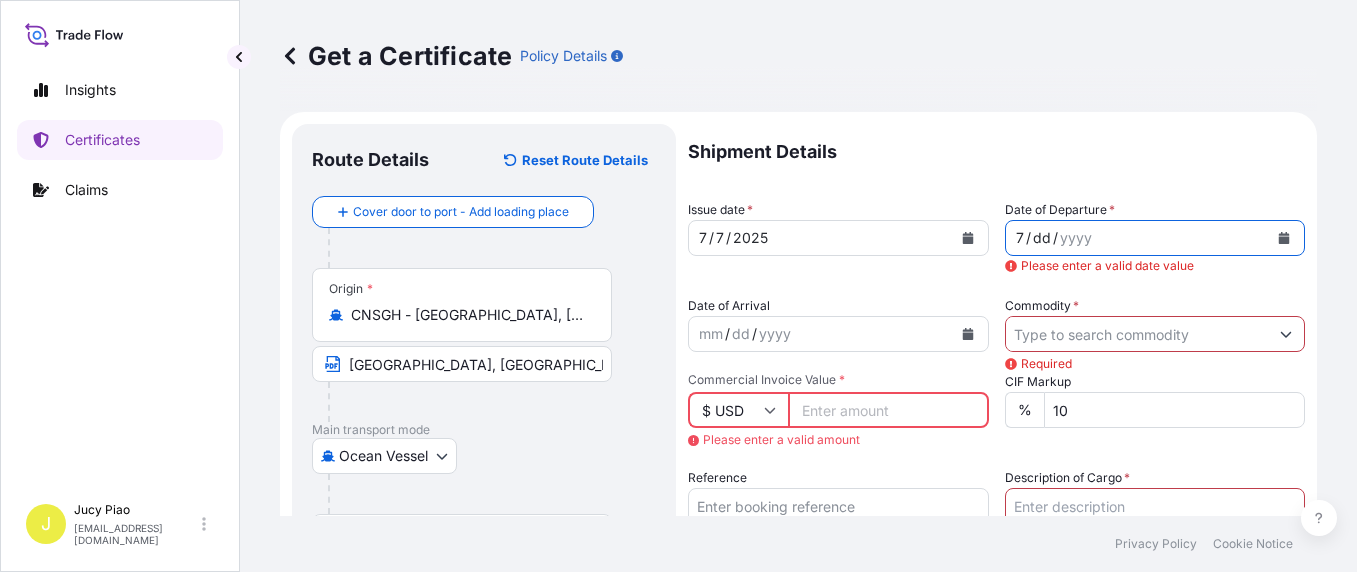 click on "dd" at bounding box center (1042, 238) 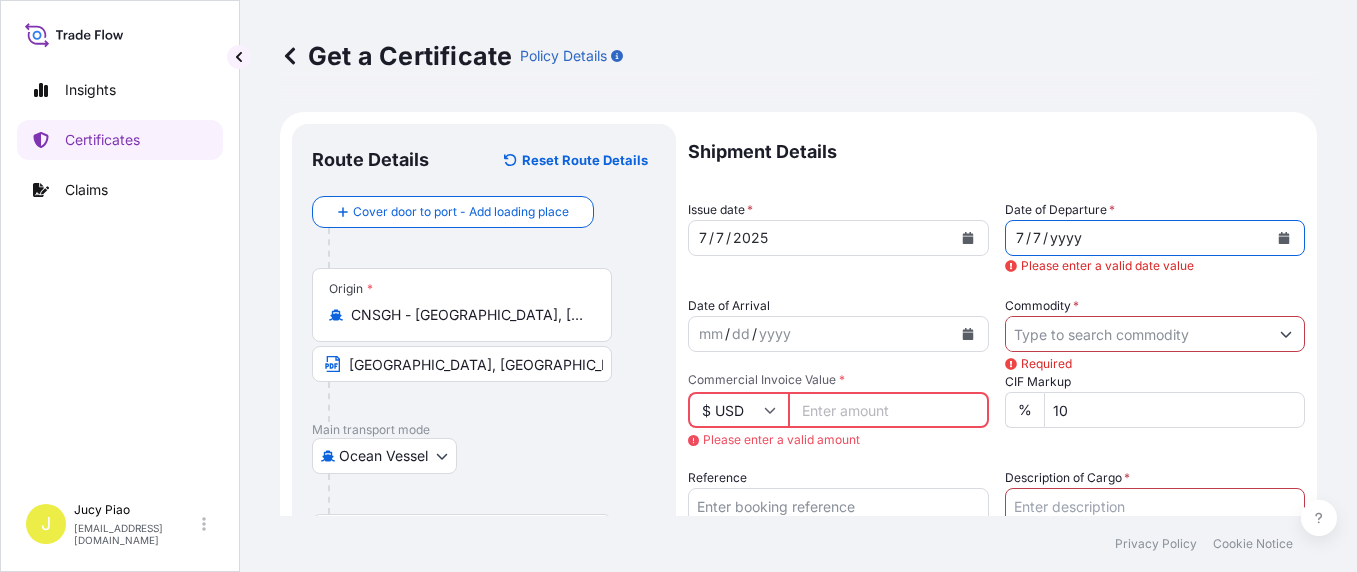 click on "yyyy" at bounding box center (1066, 238) 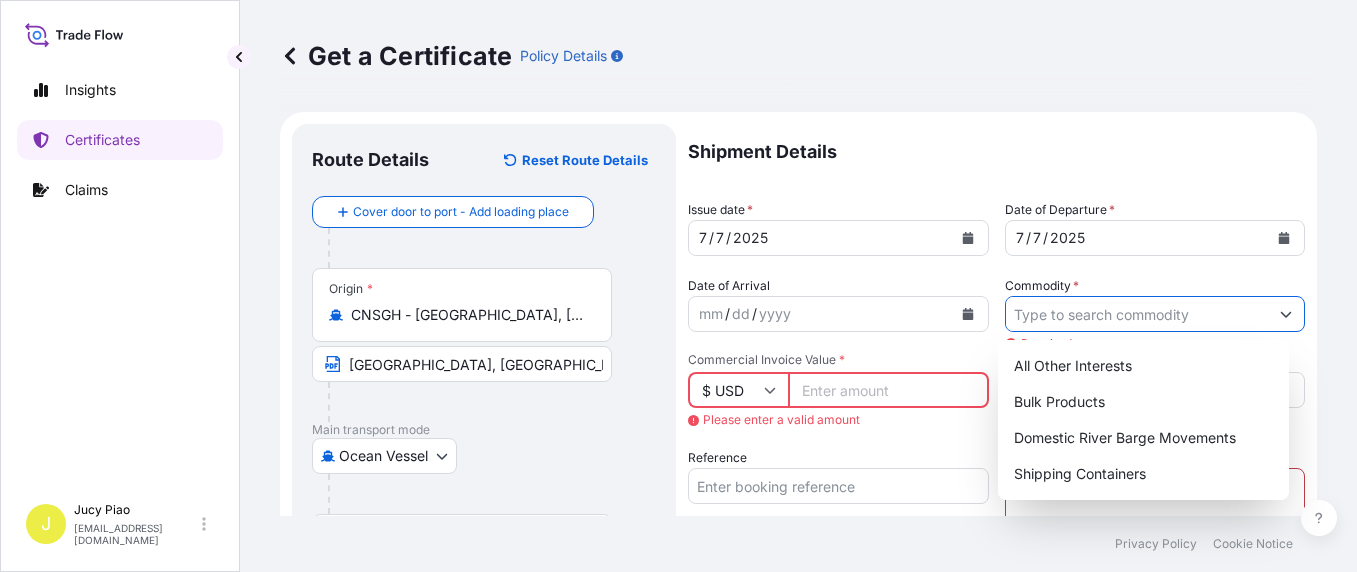 click on "Commodity *" at bounding box center (1137, 314) 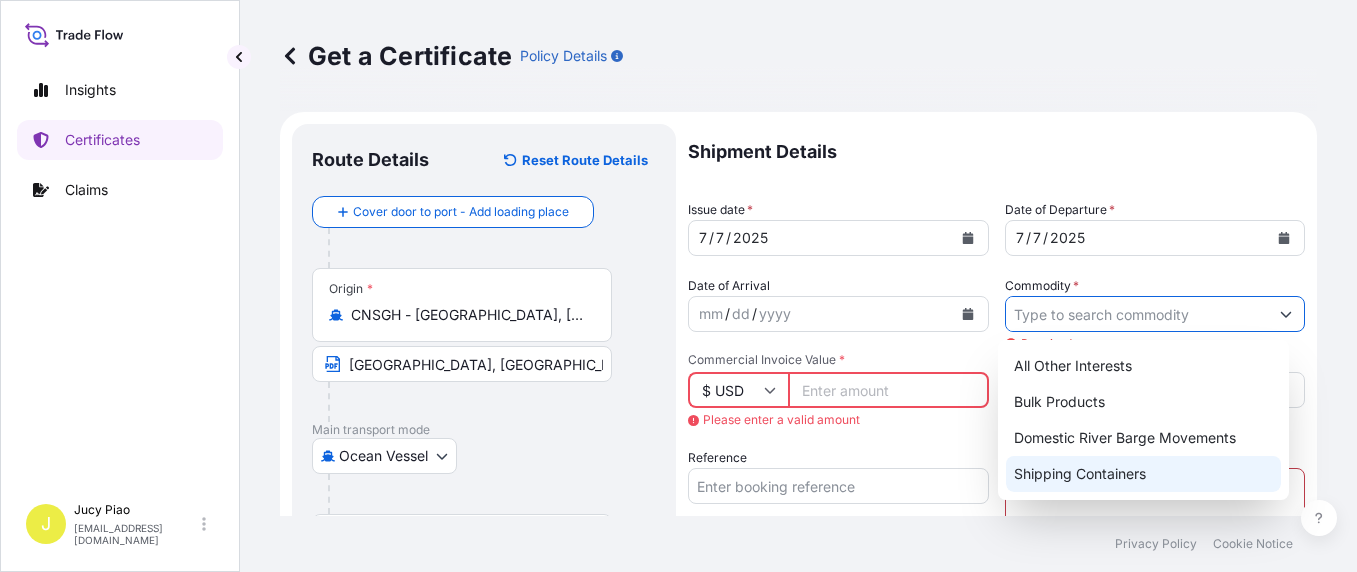 click on "Shipping Containers" at bounding box center [1143, 474] 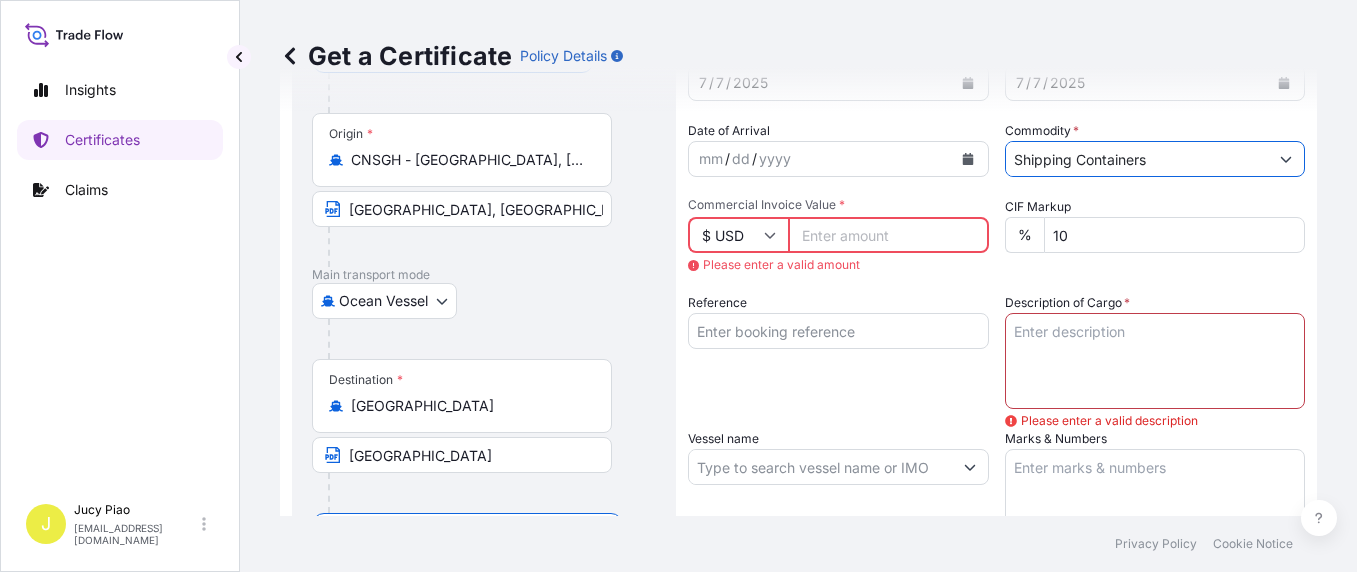 scroll, scrollTop: 232, scrollLeft: 0, axis: vertical 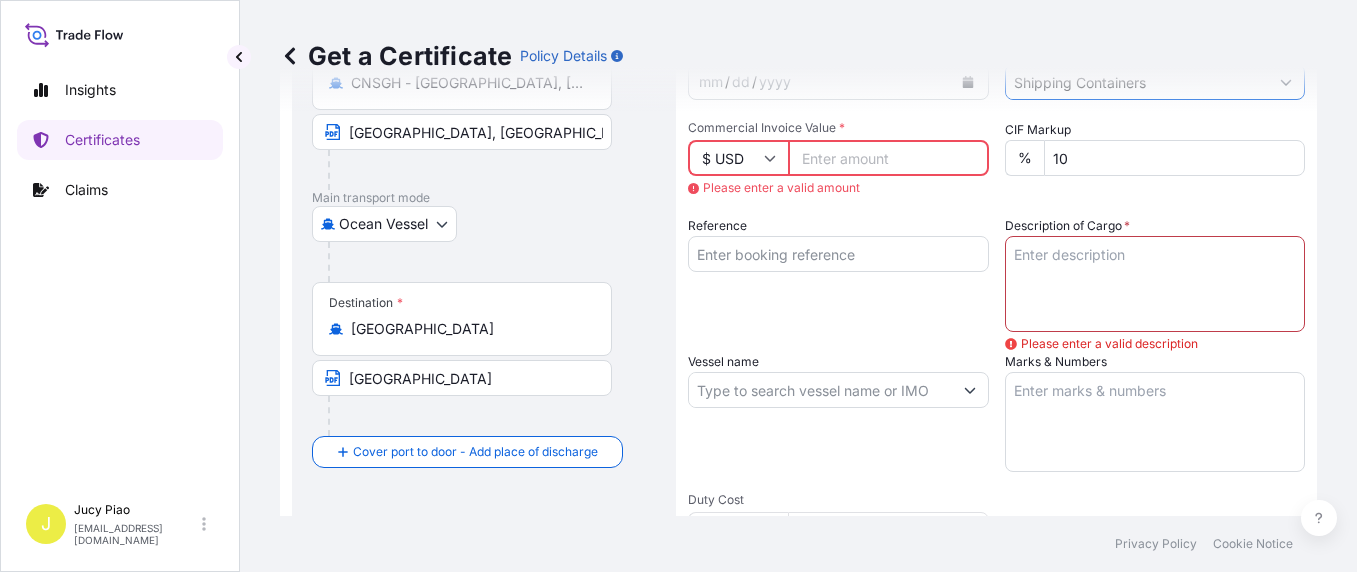 click on "Description of Cargo *" at bounding box center (1155, 284) 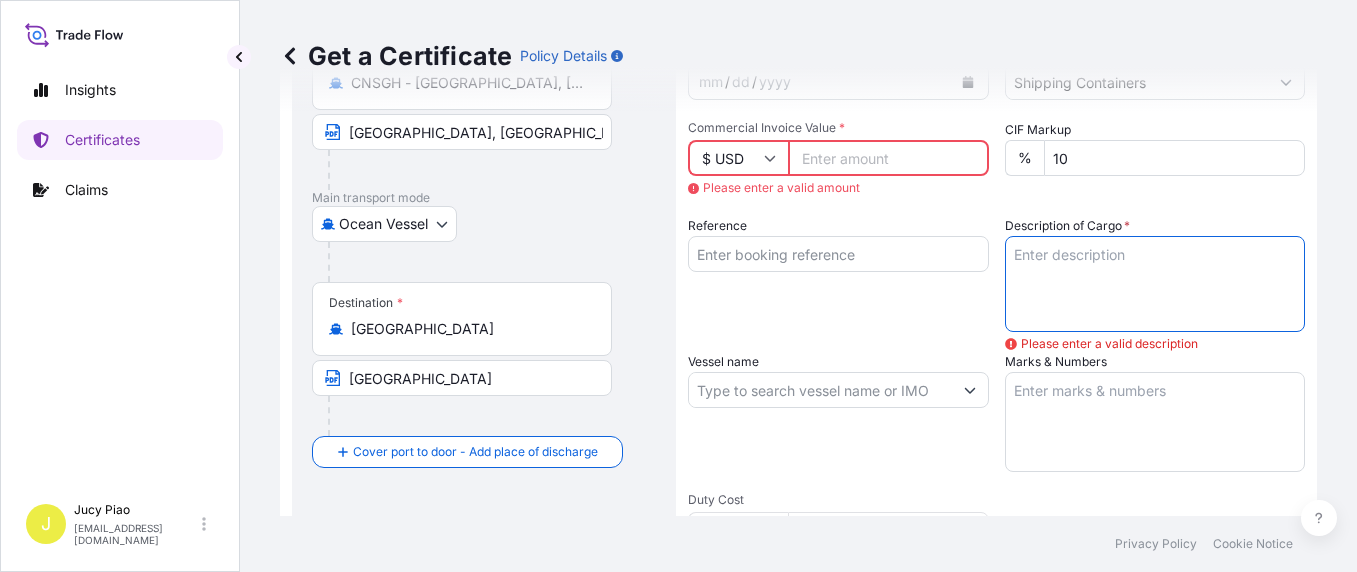 paste on "THERMOPLASTIC POLYURETHANE" 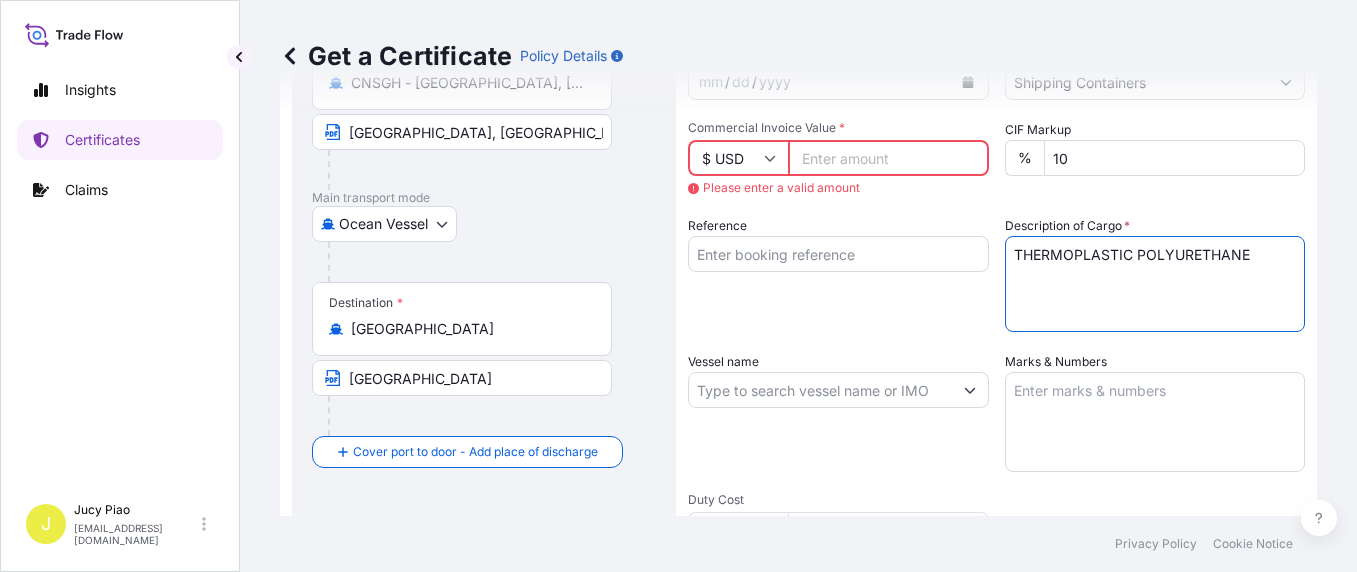 type on "THERMOPLASTIC POLYURETHANE" 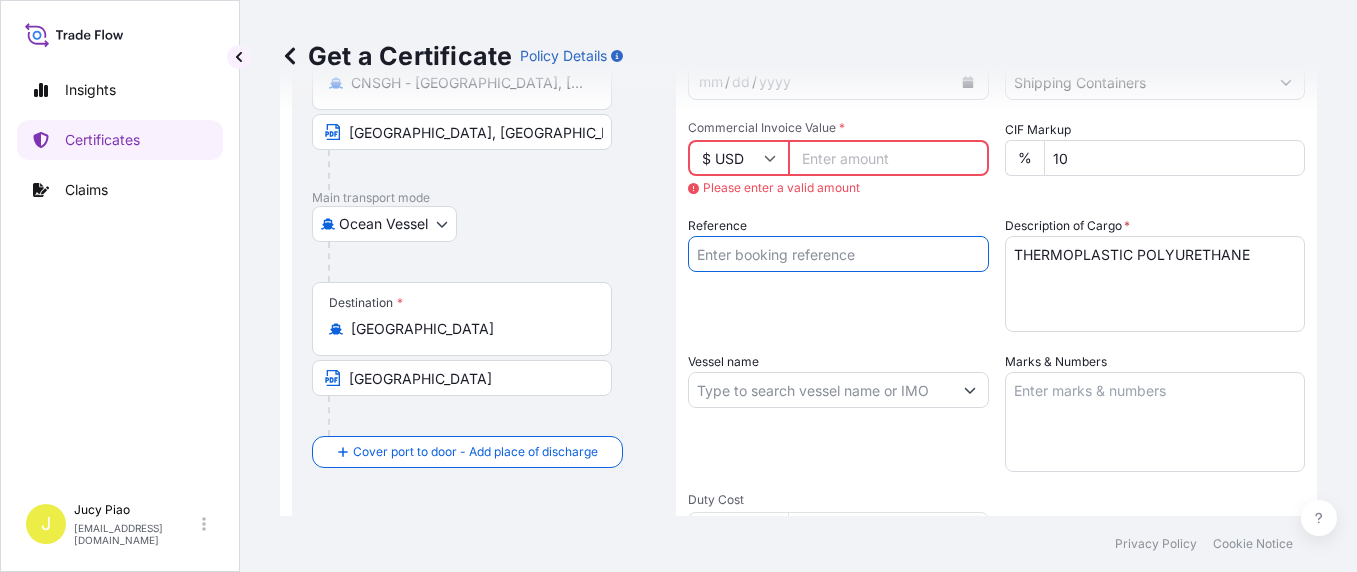 paste on "SHGHKG5458903V" 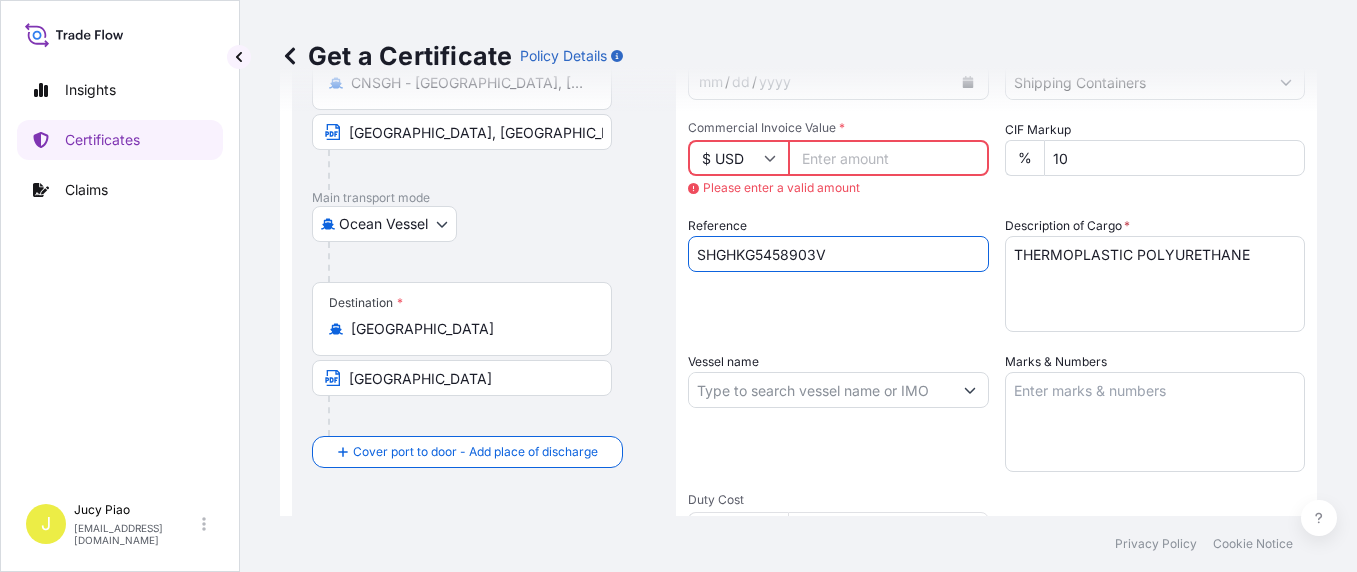 type on "SHGHKG5458903V" 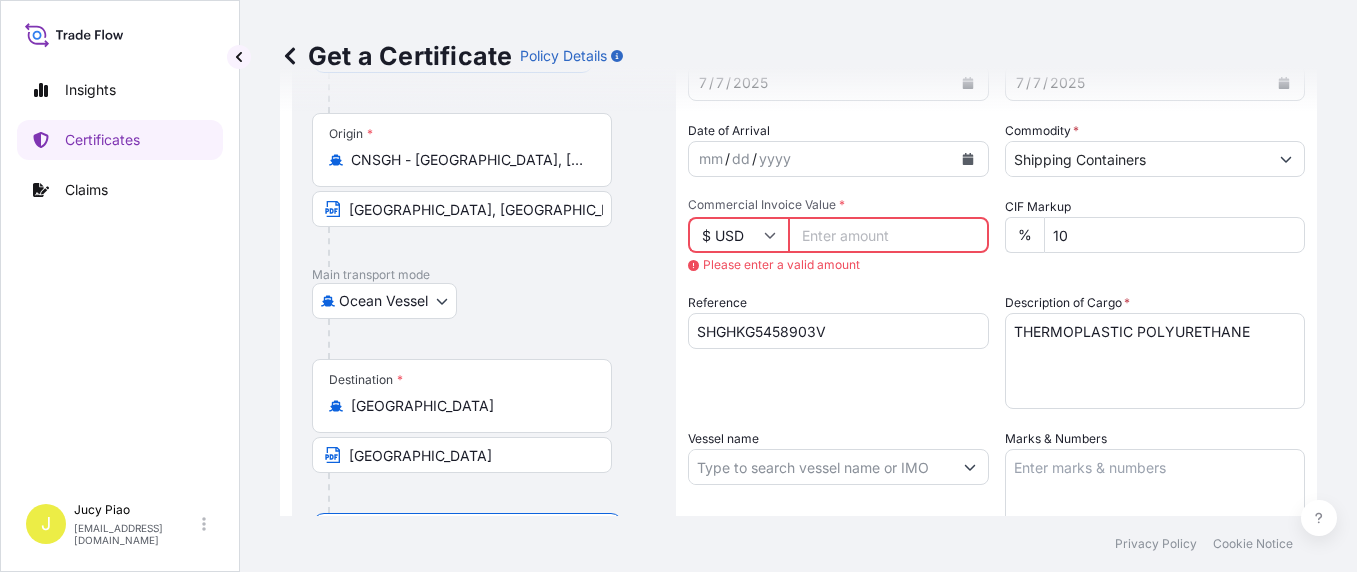 scroll, scrollTop: 77, scrollLeft: 0, axis: vertical 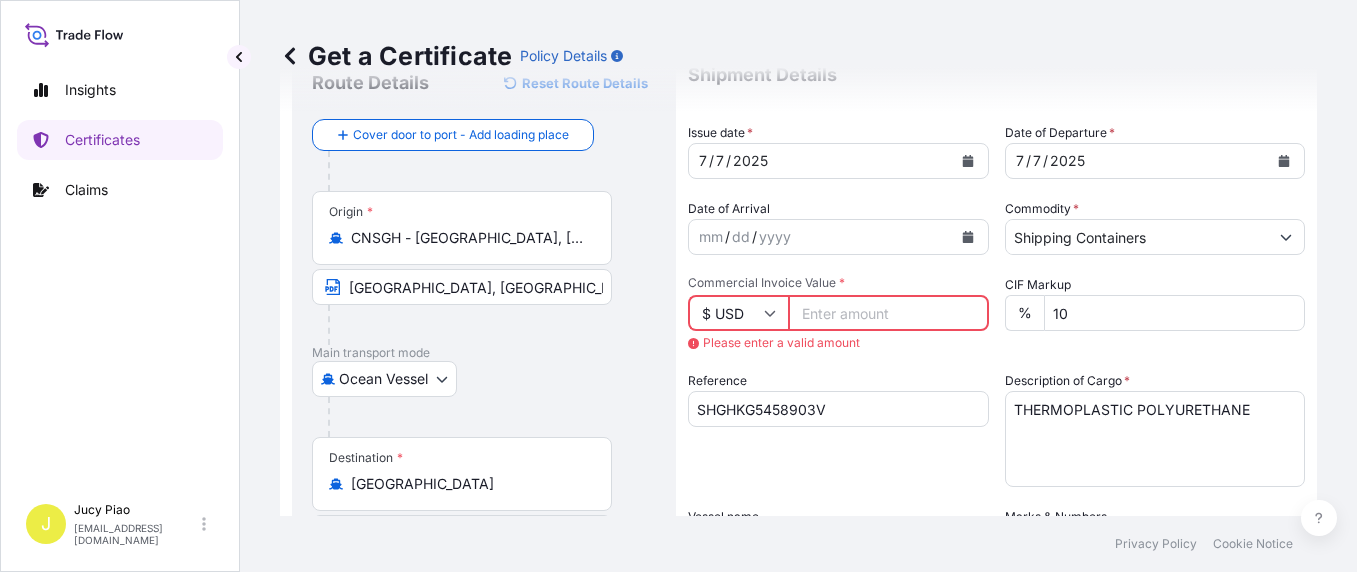 click on "Commercial Invoice Value    *" at bounding box center [888, 313] 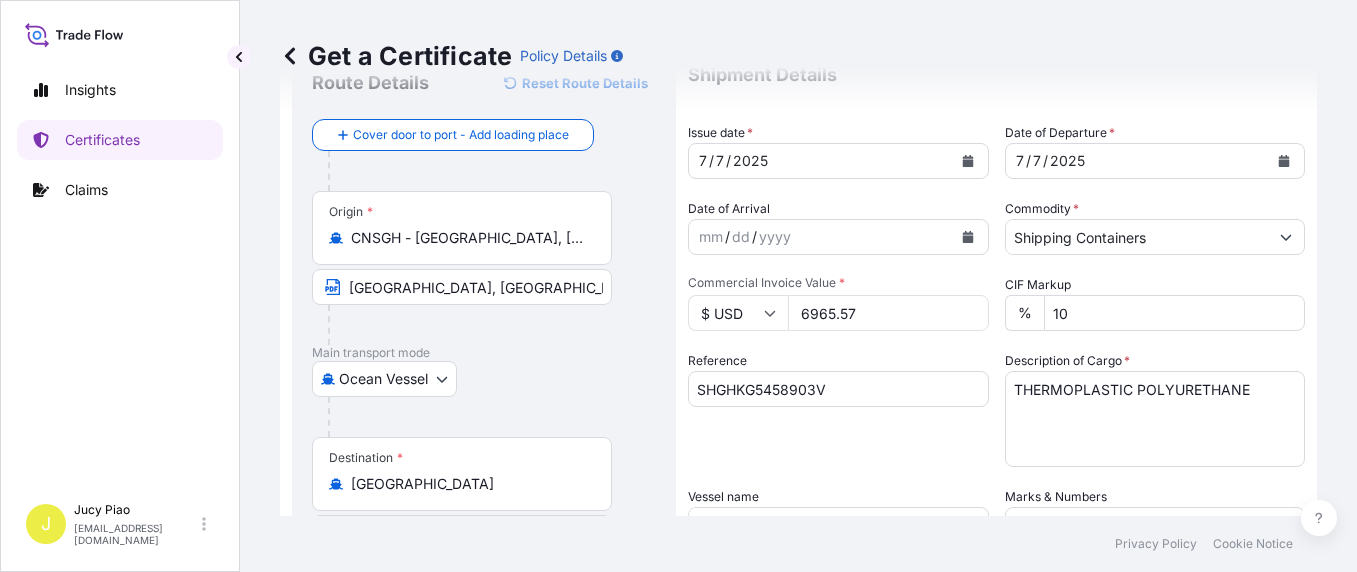 type on "6965.57" 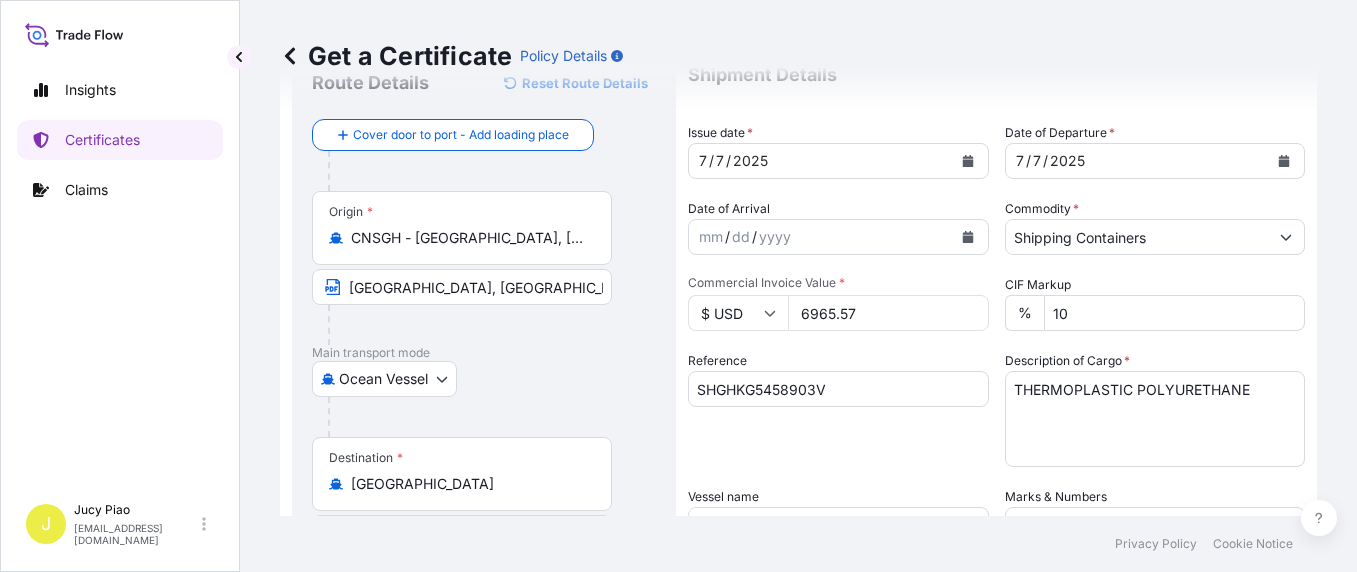 click on "Shipment Details Issue date * [DATE] Date of Departure * [DATE] Date of Arrival mm / dd / yyyy Commodity * Shipping Containers Packing Category Commercial Invoice Value    * $ USD 6965.57 CIF Markup % 10 Reference SHGHKG5458903V Description of Cargo * THERMOPLASTIC POLYURETHANE Vessel name Marks & Numbers Duty Cost   $ USD Letter of Credit This shipment has a letter of credit Letter of credit * Letter of credit may not exceed 12000 characters Assured Details Primary Assured * Select a primary assured Please select a primary assured The Lubrizol Corporation Named Assured Named Assured Address" at bounding box center (996, 533) 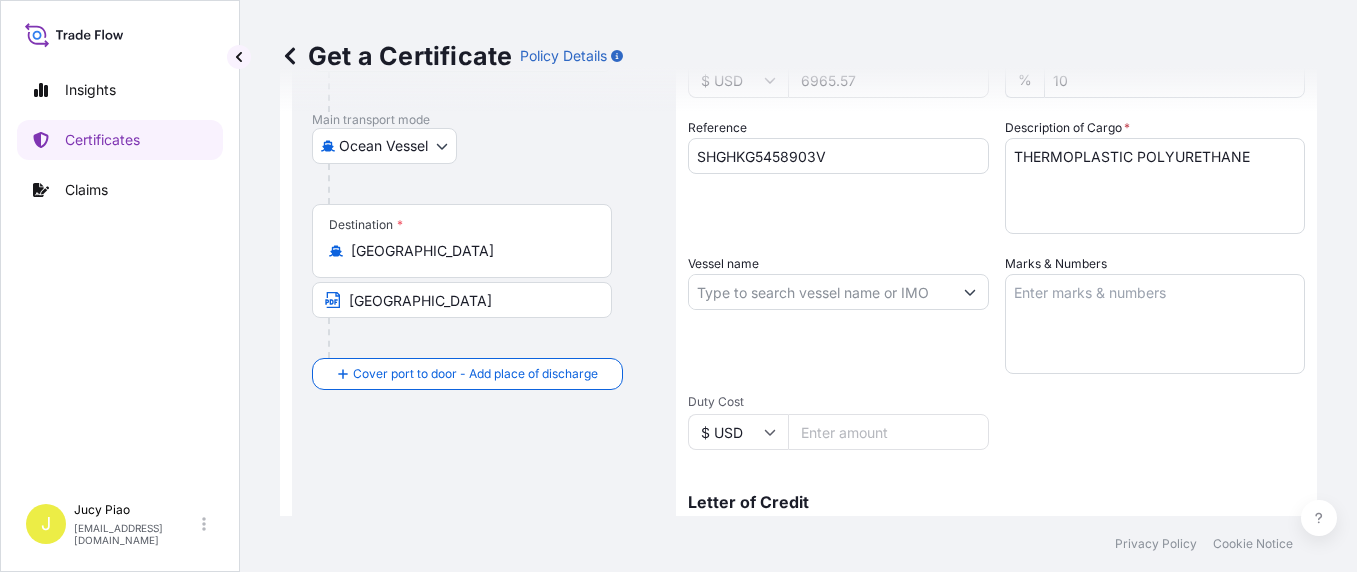 scroll, scrollTop: 387, scrollLeft: 0, axis: vertical 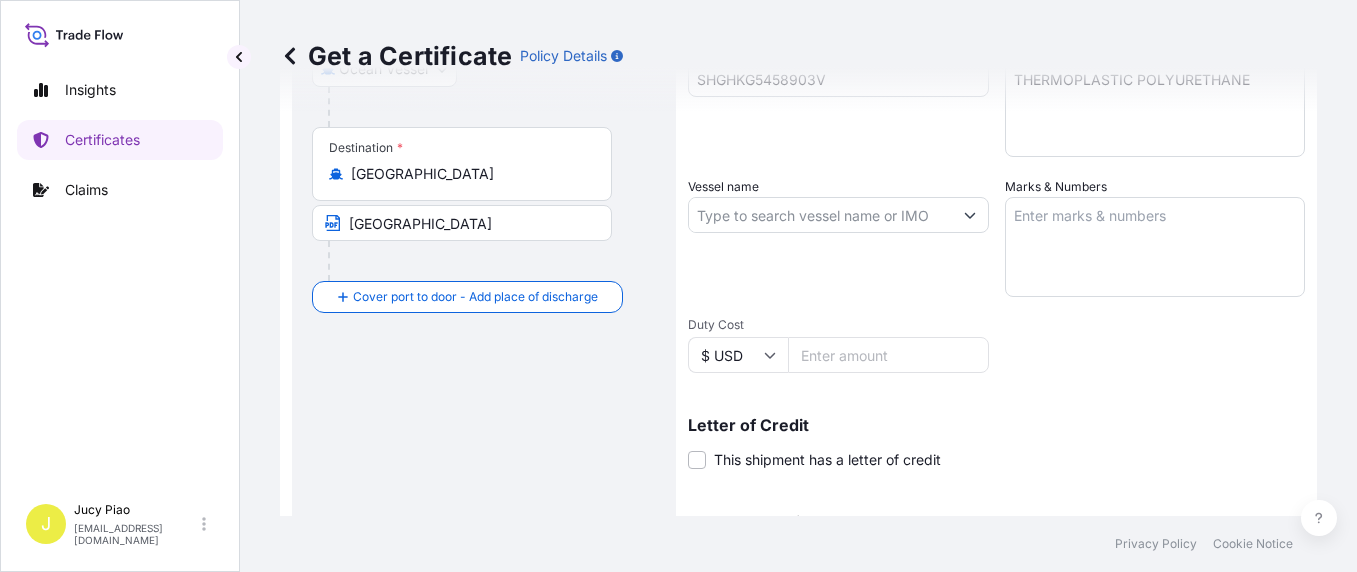 click on "Marks & Numbers" at bounding box center (1155, 247) 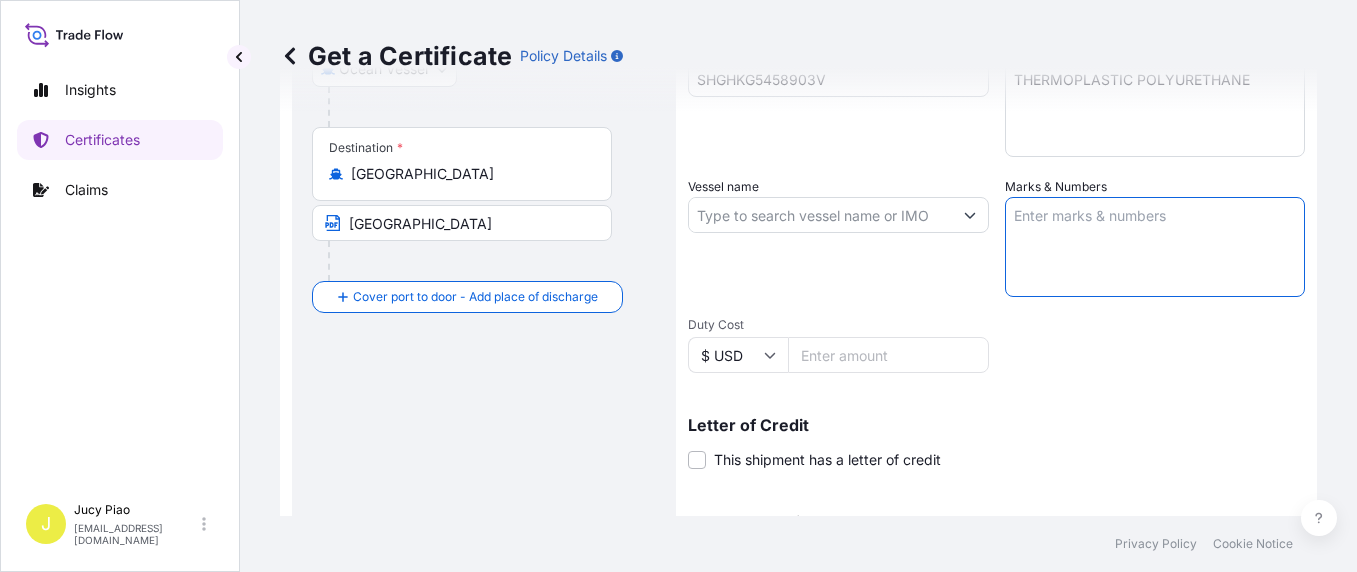 paste on "MILD TUNE" 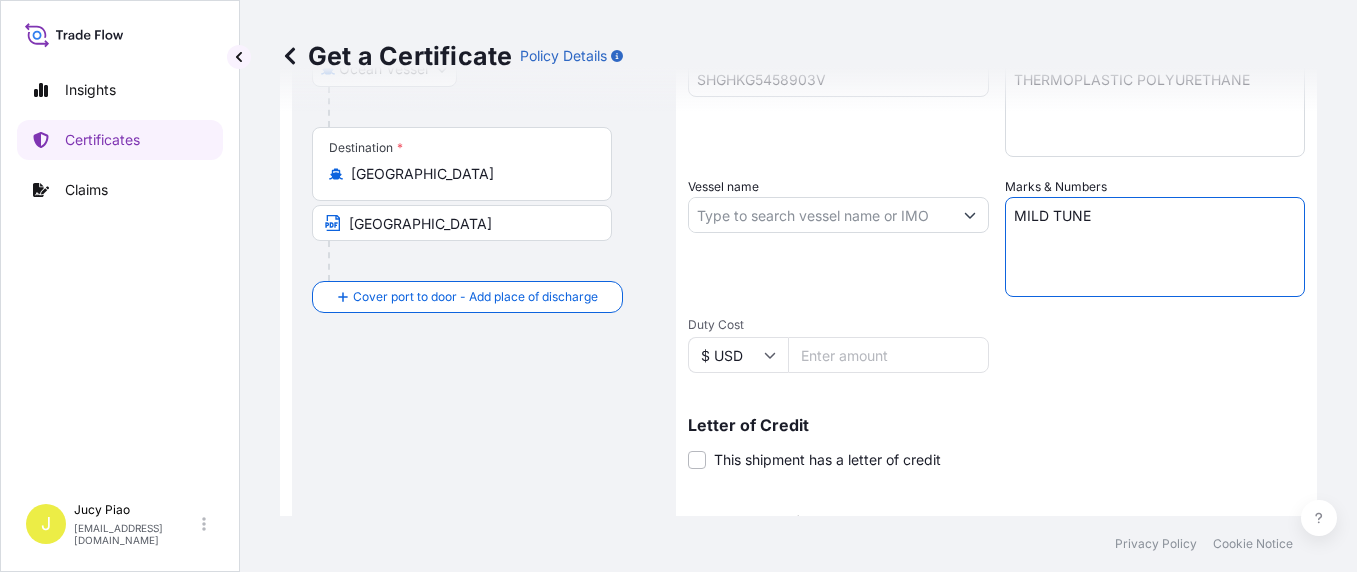 click on "Duty Cost" at bounding box center [888, 355] 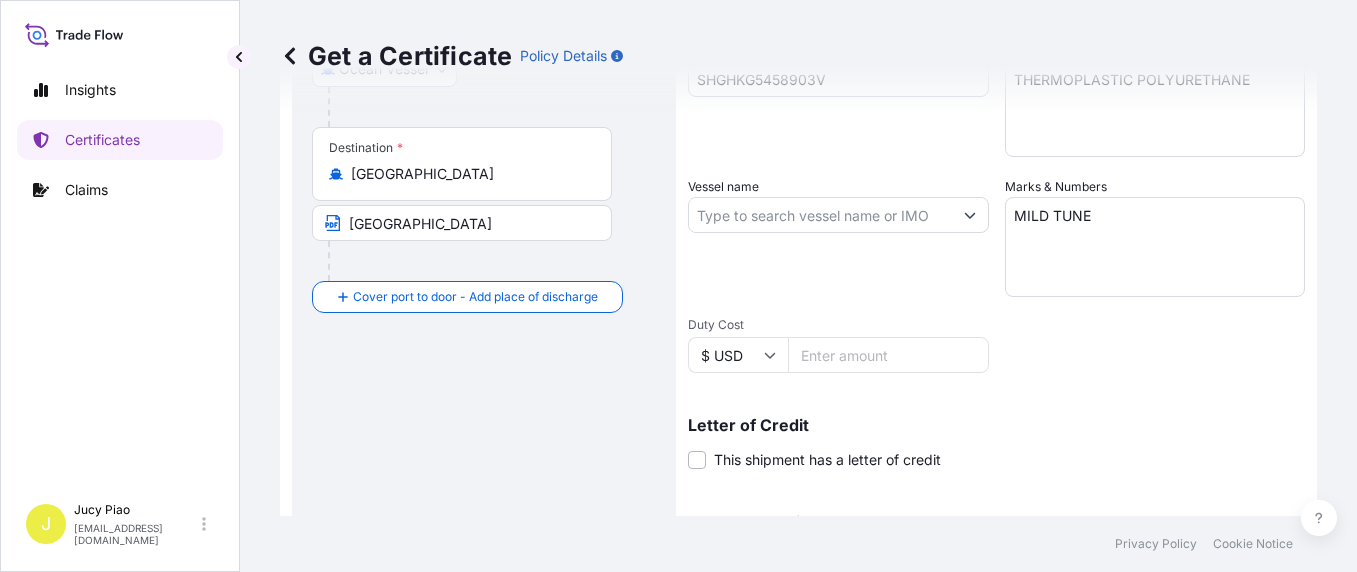 click on "MILD TUNE" at bounding box center [1155, 247] 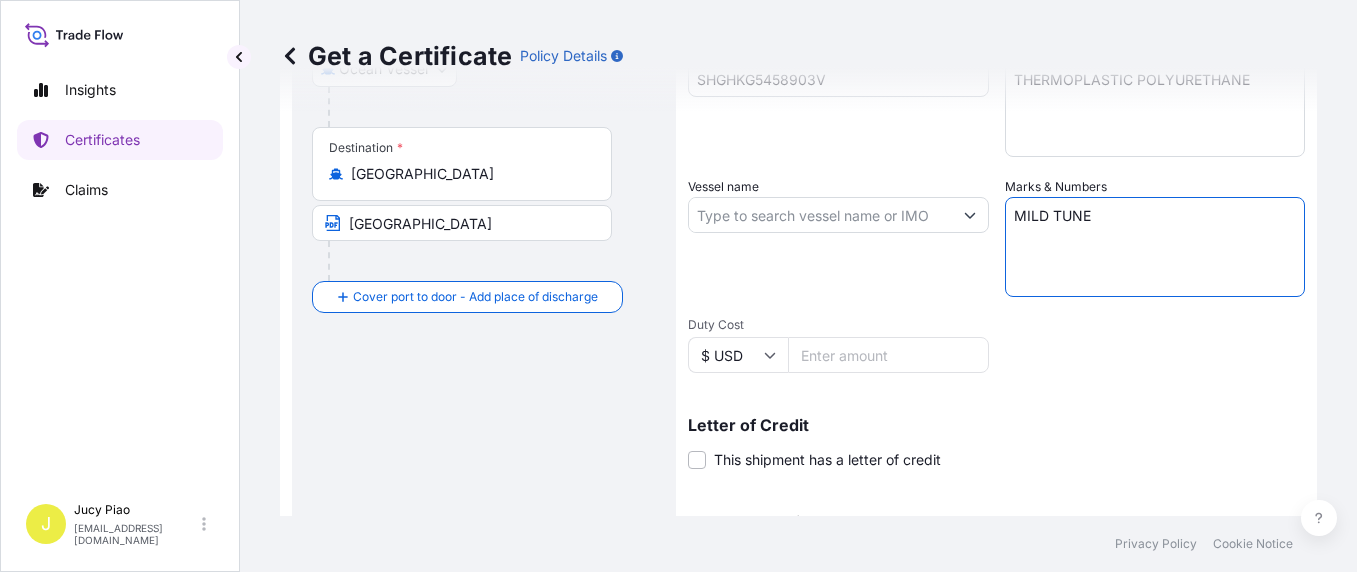drag, startPoint x: 953, startPoint y: 220, endPoint x: 924, endPoint y: 224, distance: 29.274563 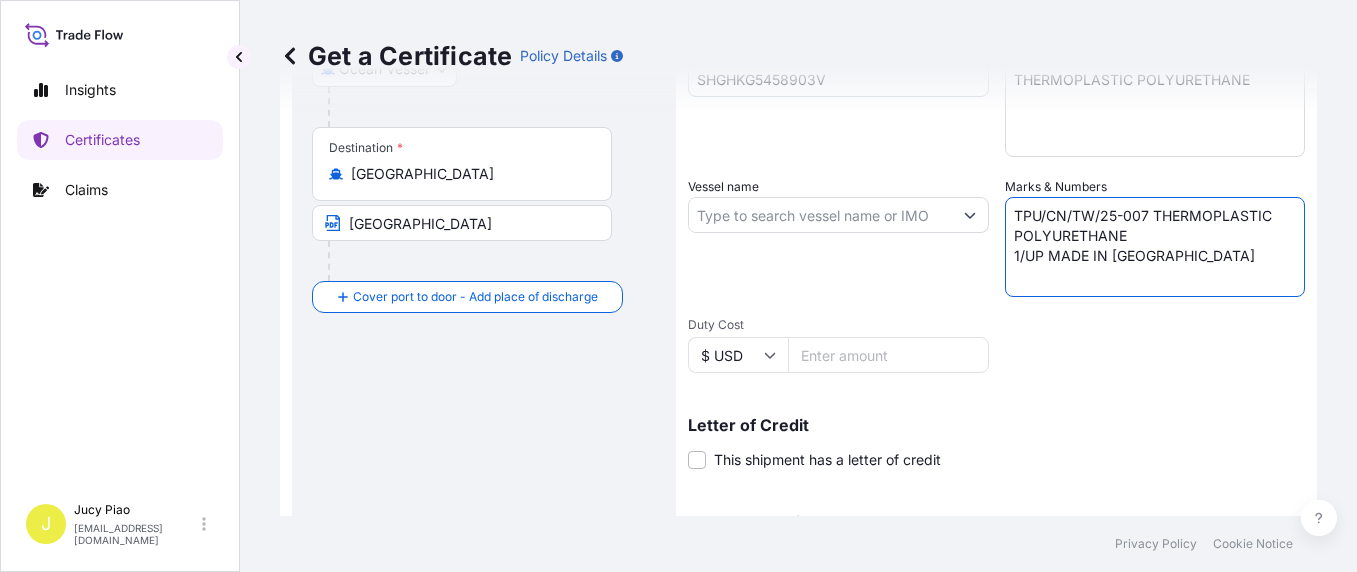 click on "TPU/CN/TW/25-007 THERMOPLASTIC POLYURETHANE
1/UP MADE IN [GEOGRAPHIC_DATA]" at bounding box center (1155, 247) 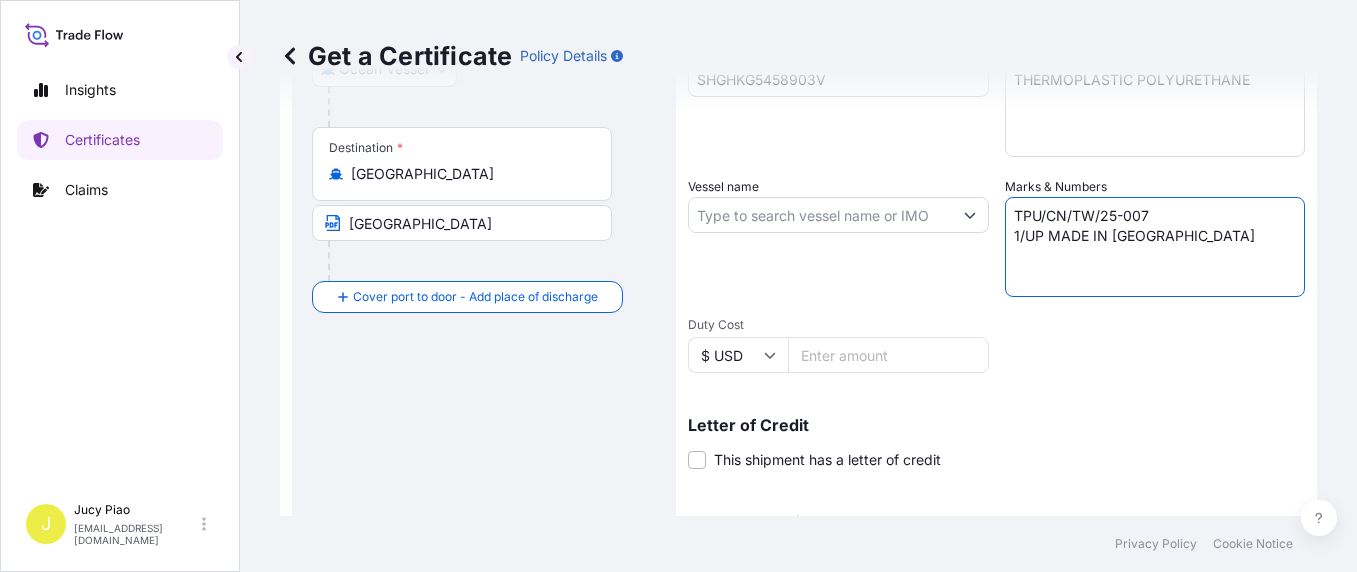 type on "TPU/CN/TW/25-007
1/UP MADE IN [GEOGRAPHIC_DATA]" 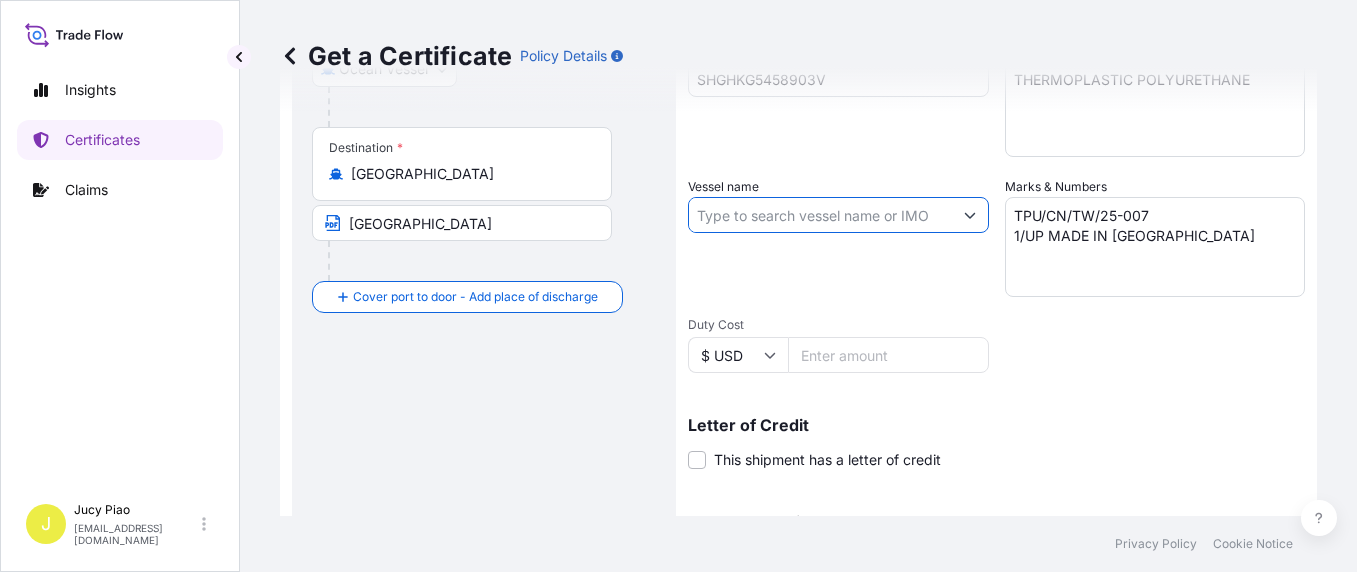 click on "Vessel name" at bounding box center [820, 215] 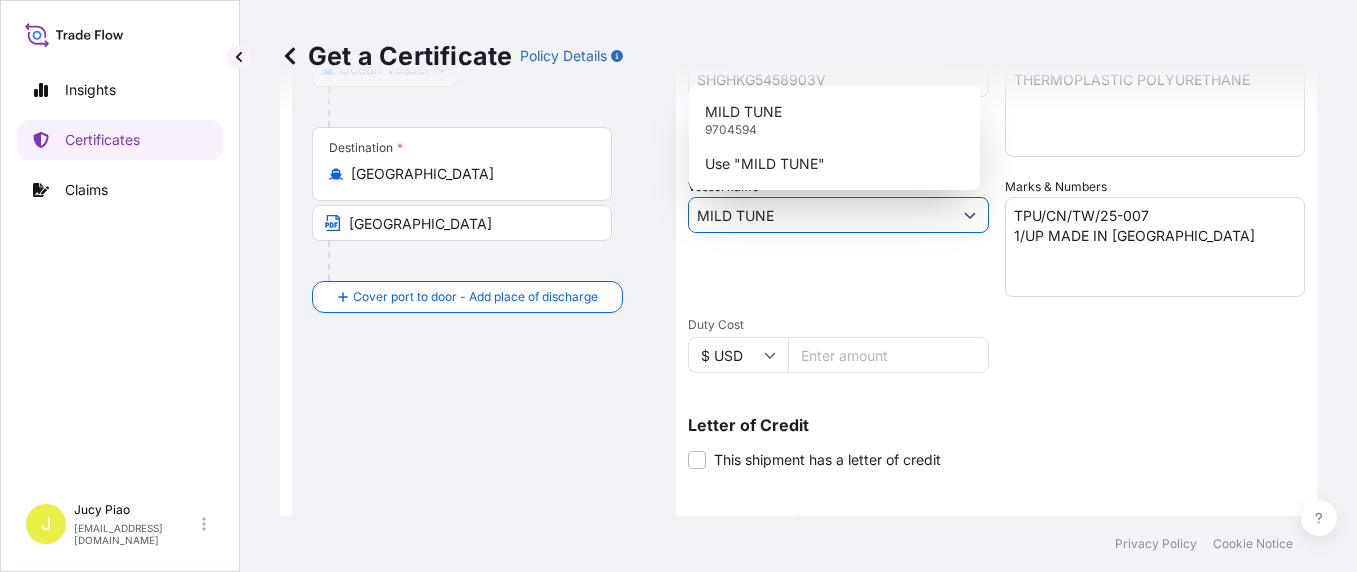scroll, scrollTop: 542, scrollLeft: 0, axis: vertical 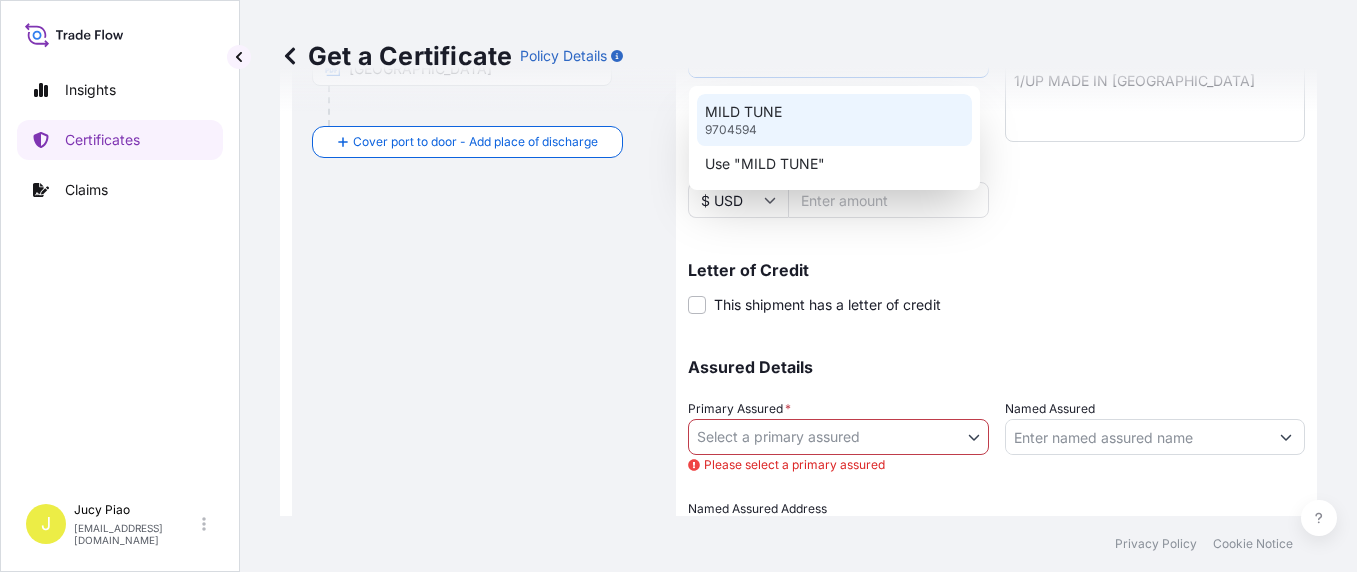 click on "MILD TUNE 9704594" at bounding box center [834, 120] 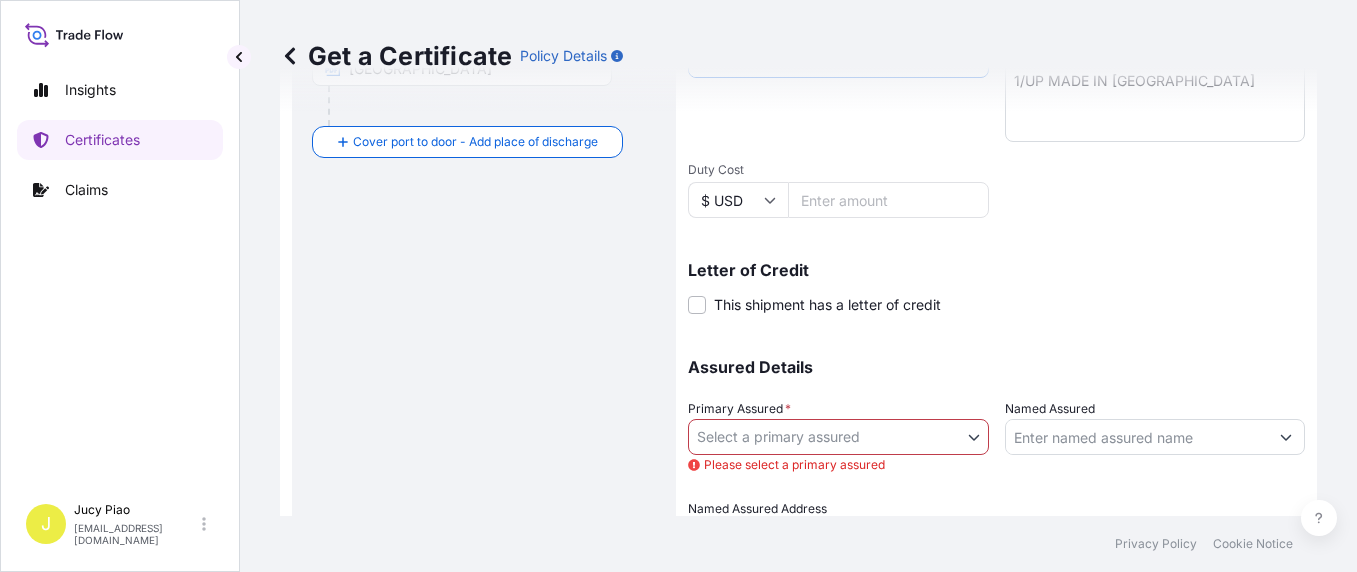 scroll, scrollTop: 637, scrollLeft: 0, axis: vertical 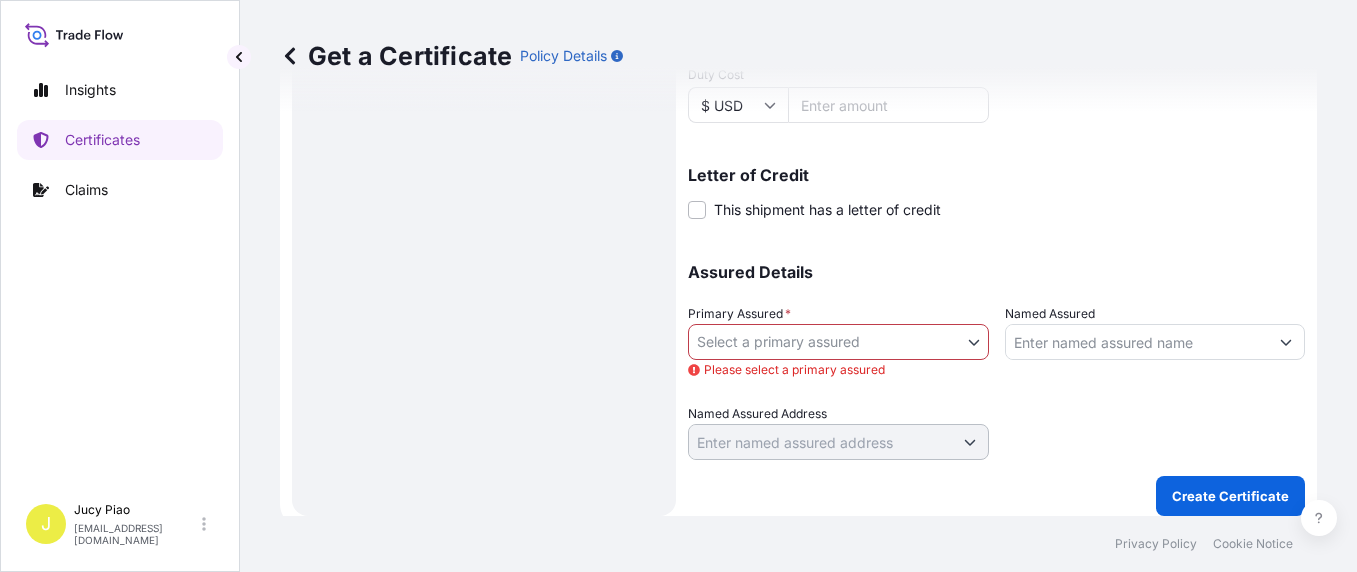 type on "MILD TUNE" 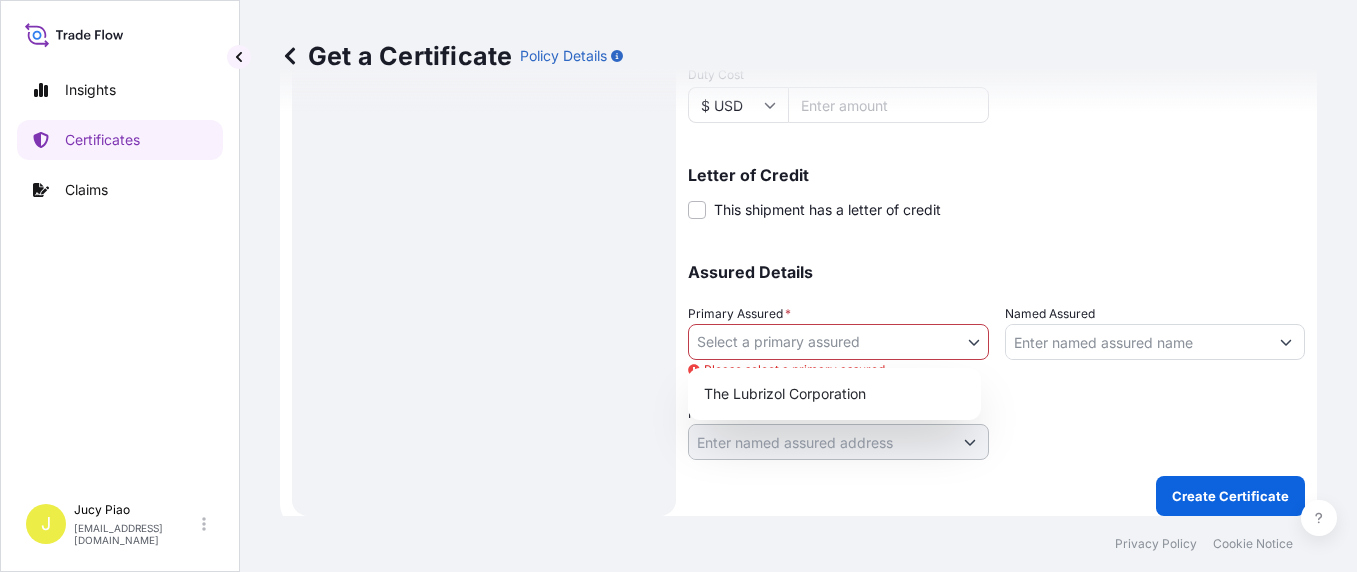 click on "The Lubrizol Corporation" at bounding box center [834, 394] 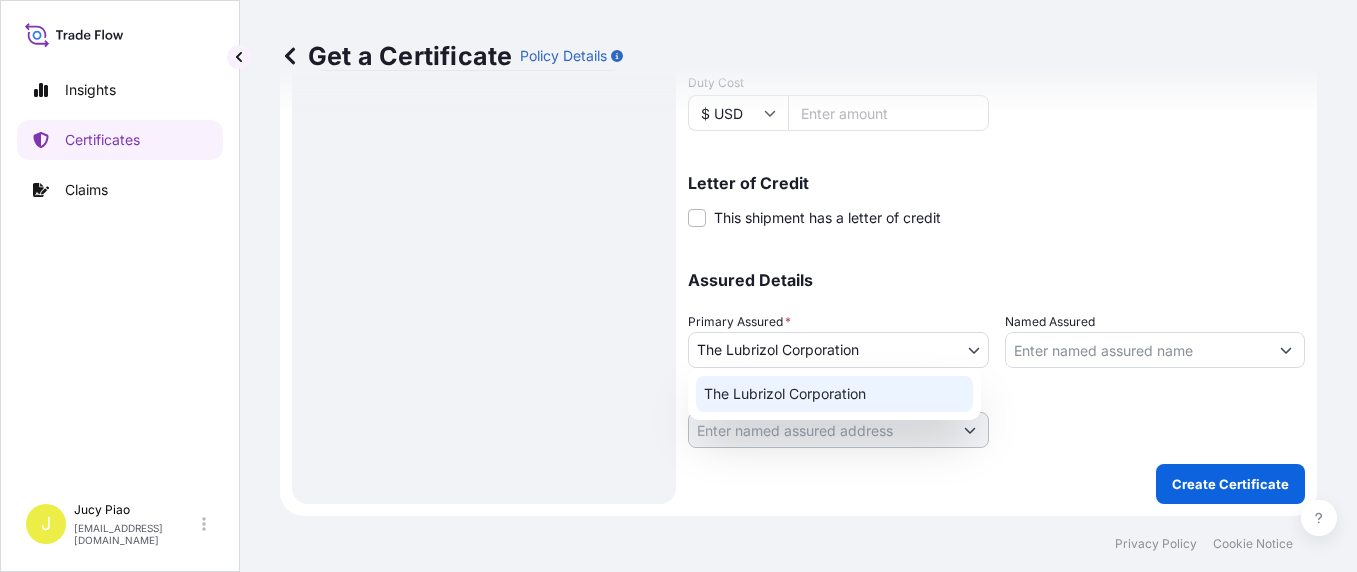 scroll, scrollTop: 617, scrollLeft: 0, axis: vertical 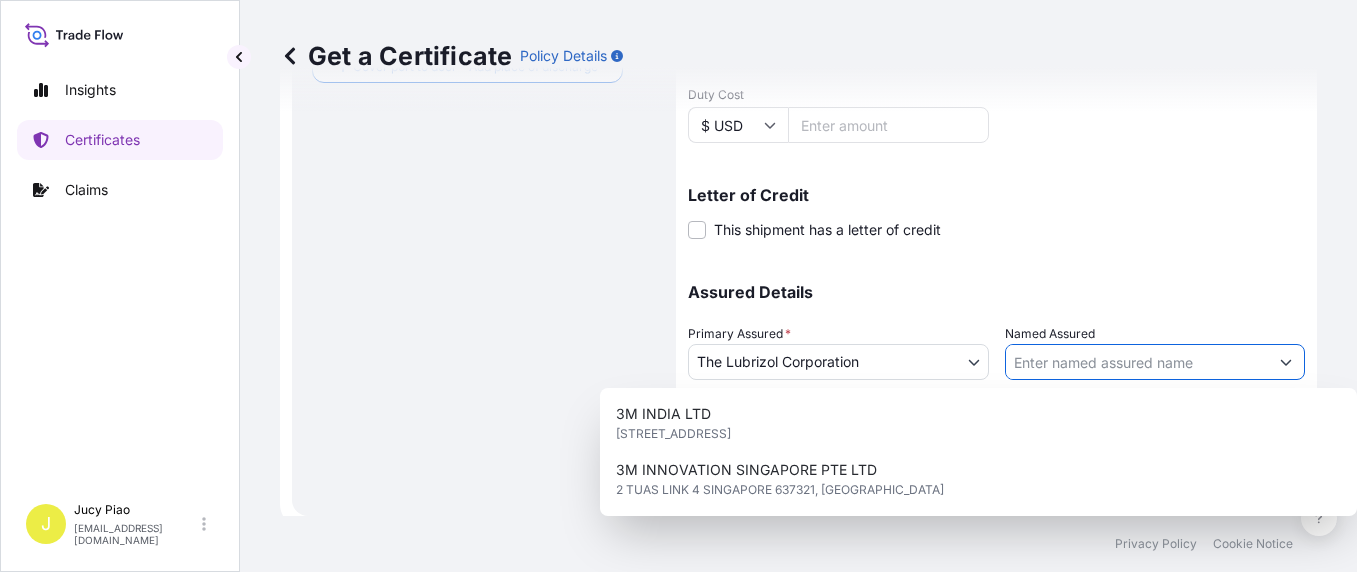 click on "Named Assured" at bounding box center [1137, 362] 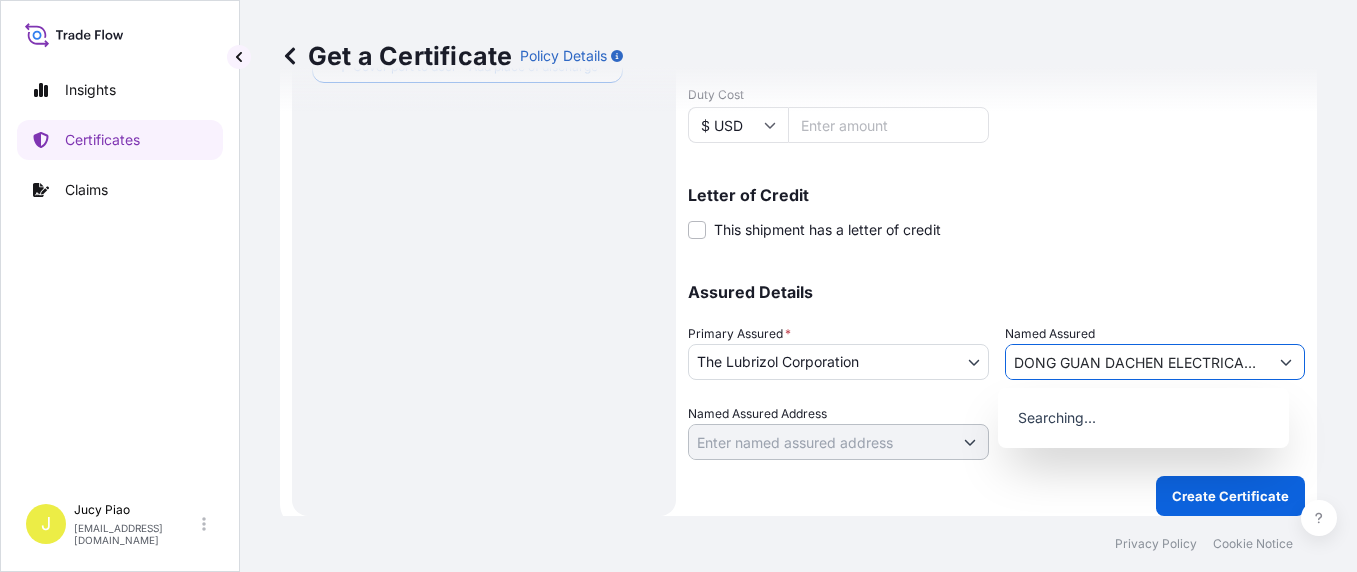scroll, scrollTop: 0, scrollLeft: 112, axis: horizontal 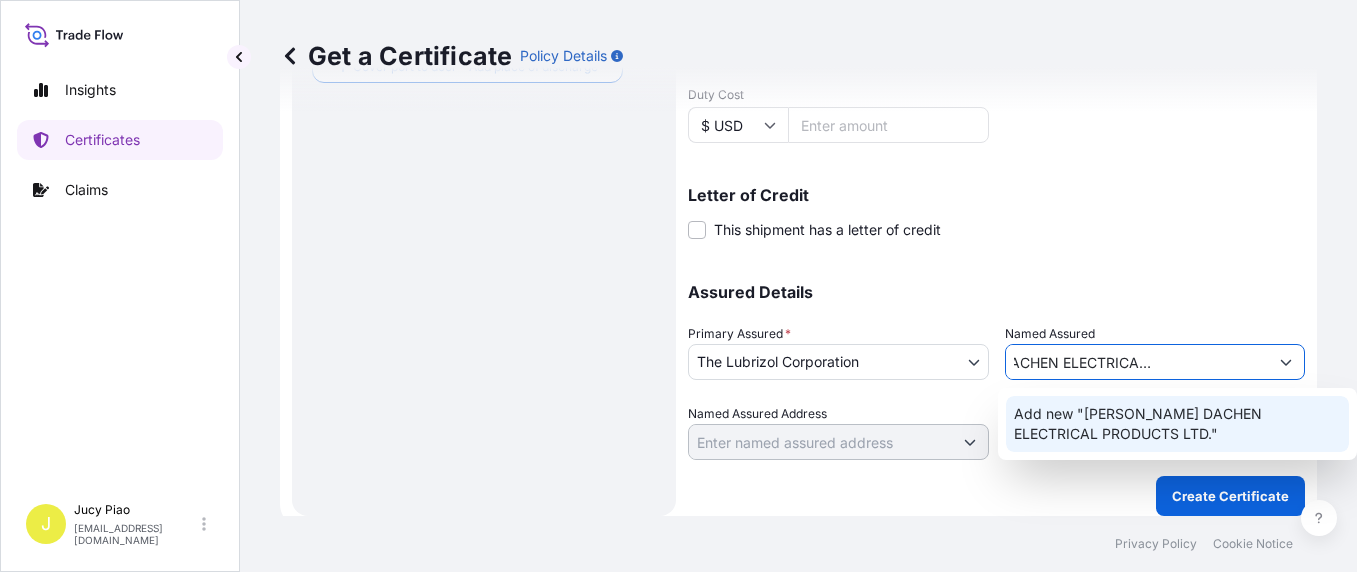 click on "Add new "[PERSON_NAME] DACHEN ELECTRICAL PRODUCTS LTD."" at bounding box center [1177, 424] 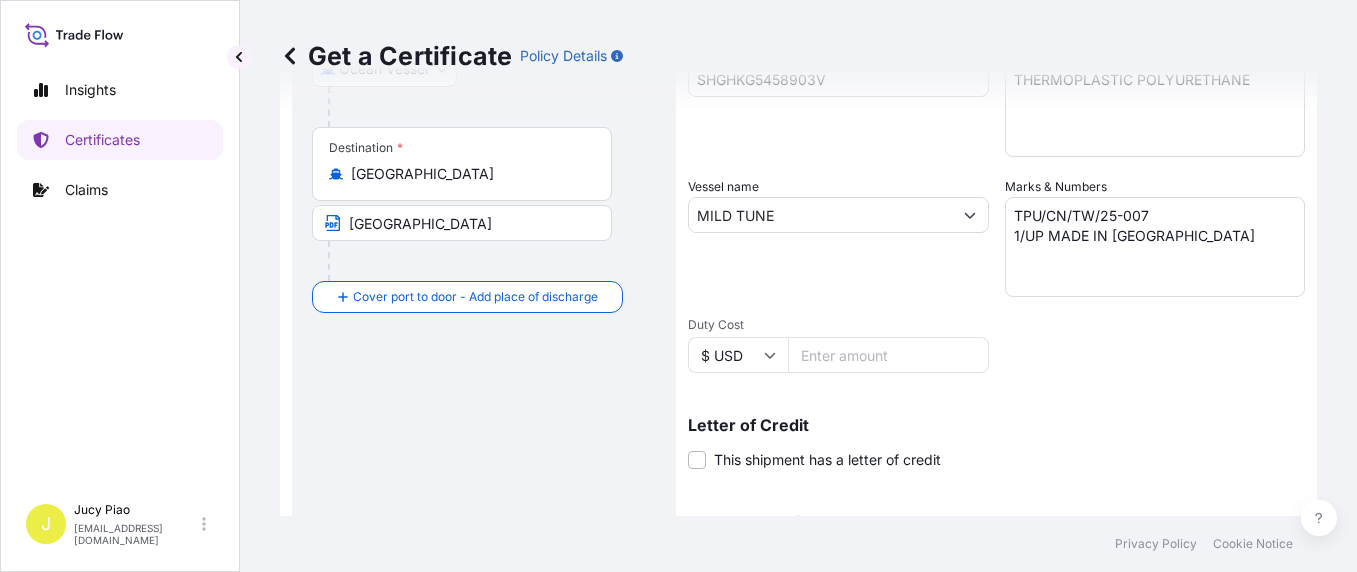 scroll, scrollTop: 617, scrollLeft: 0, axis: vertical 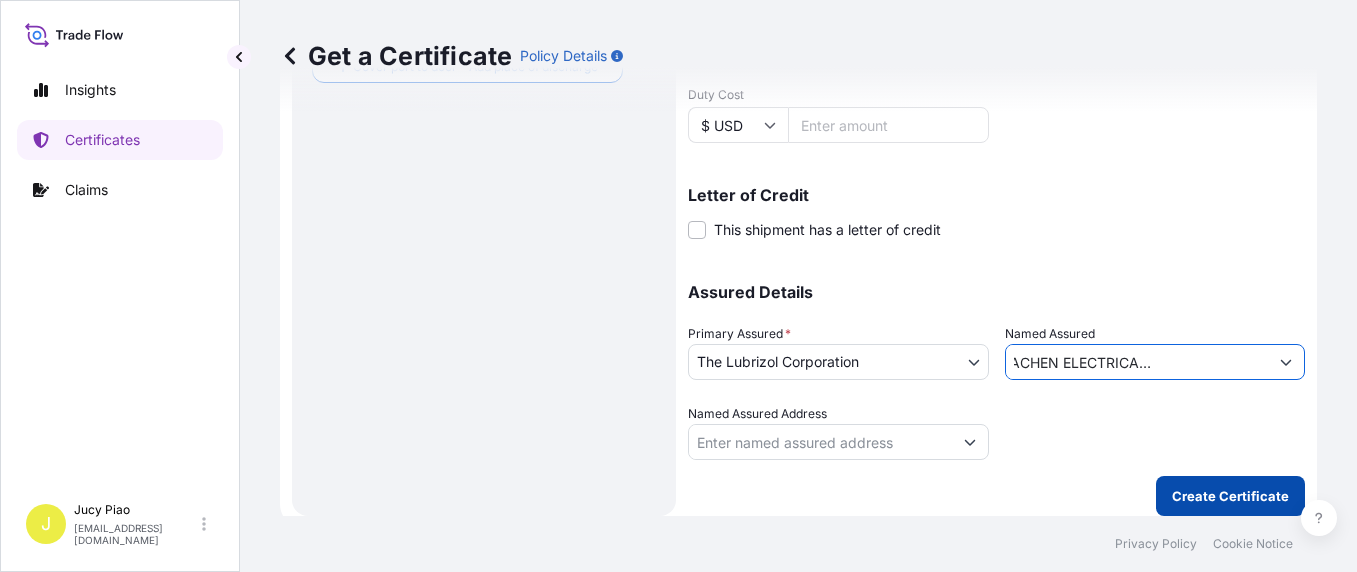 type on "DONG GUAN DACHEN ELECTRICAL PRODUCTS LTD." 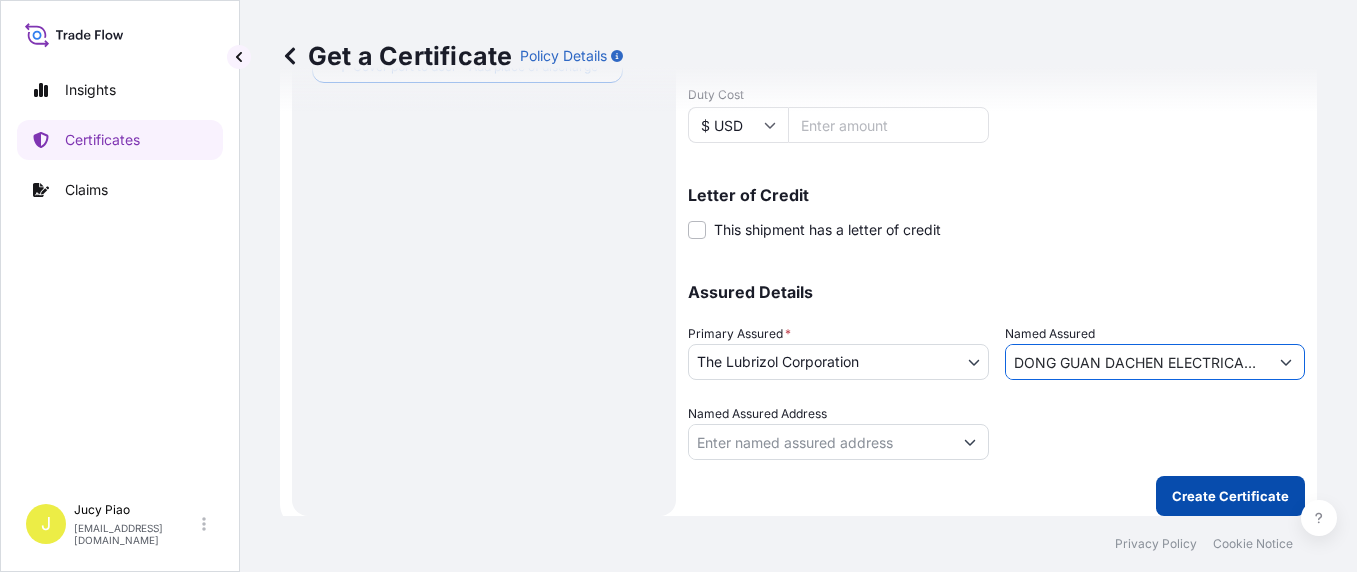 click on "Create Certificate" at bounding box center (1230, 496) 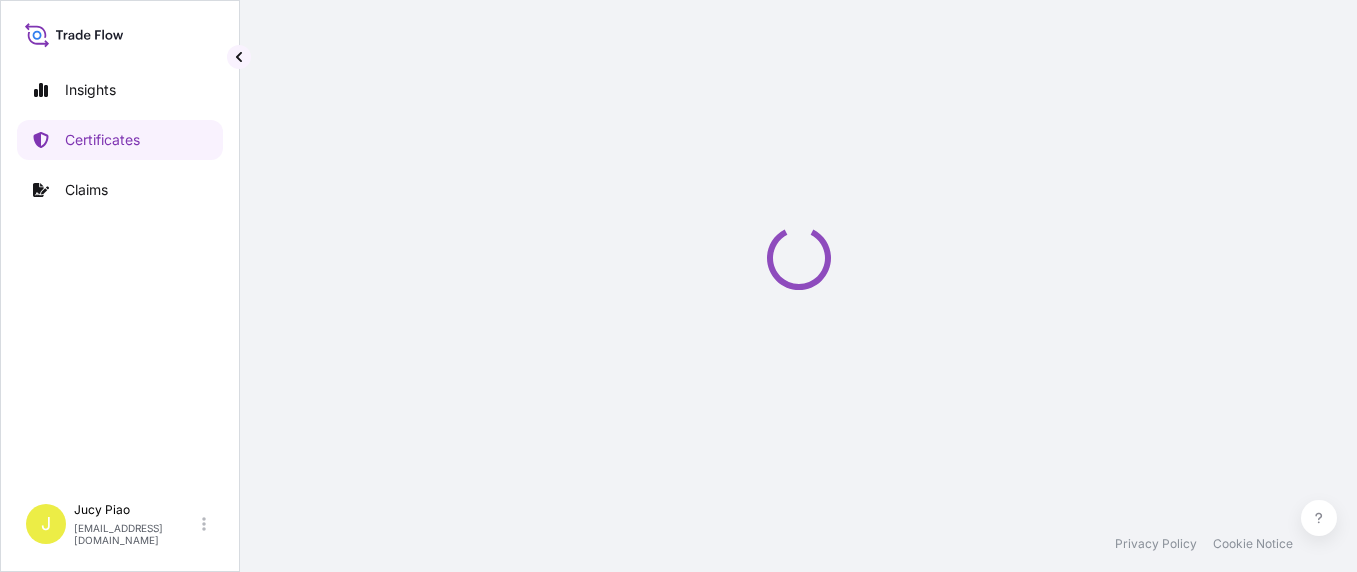 scroll, scrollTop: 0, scrollLeft: 0, axis: both 